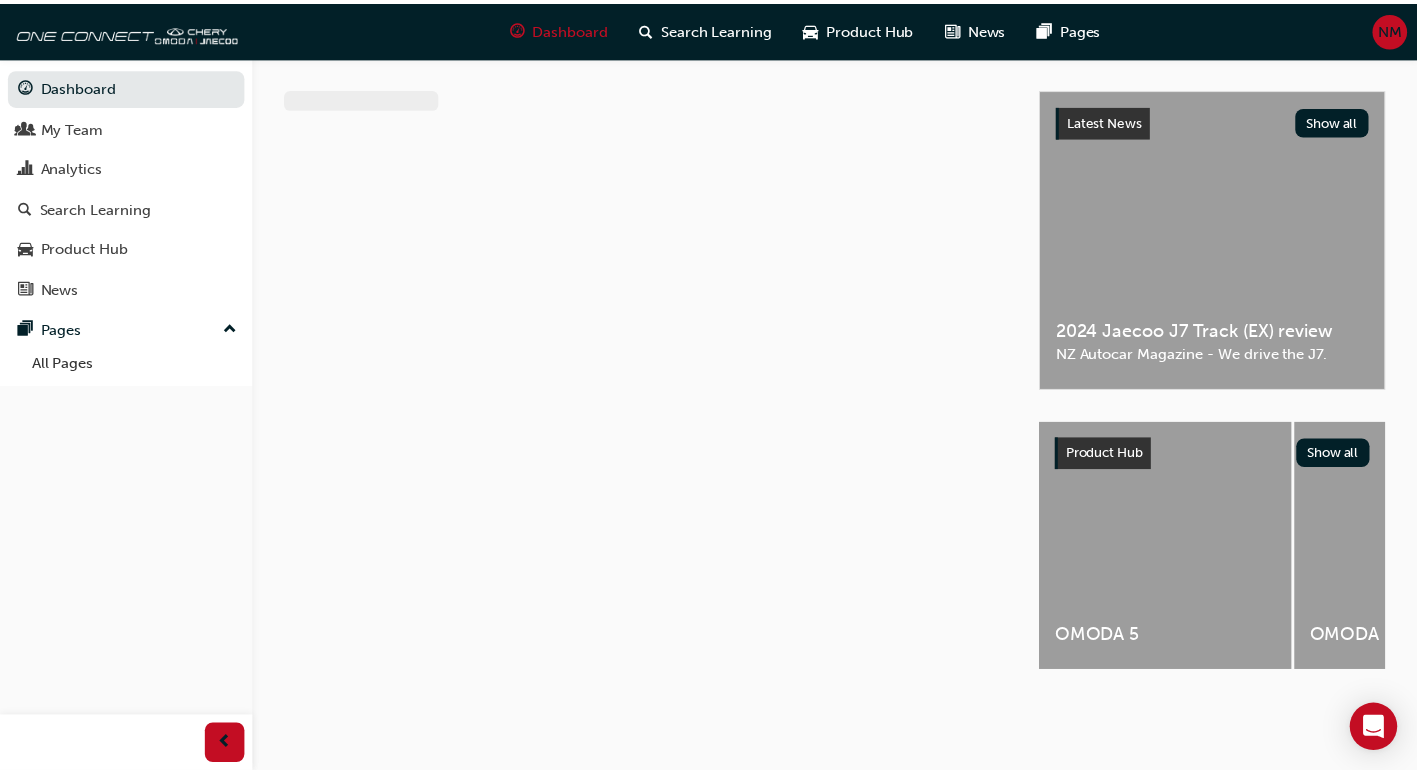 scroll, scrollTop: 0, scrollLeft: 0, axis: both 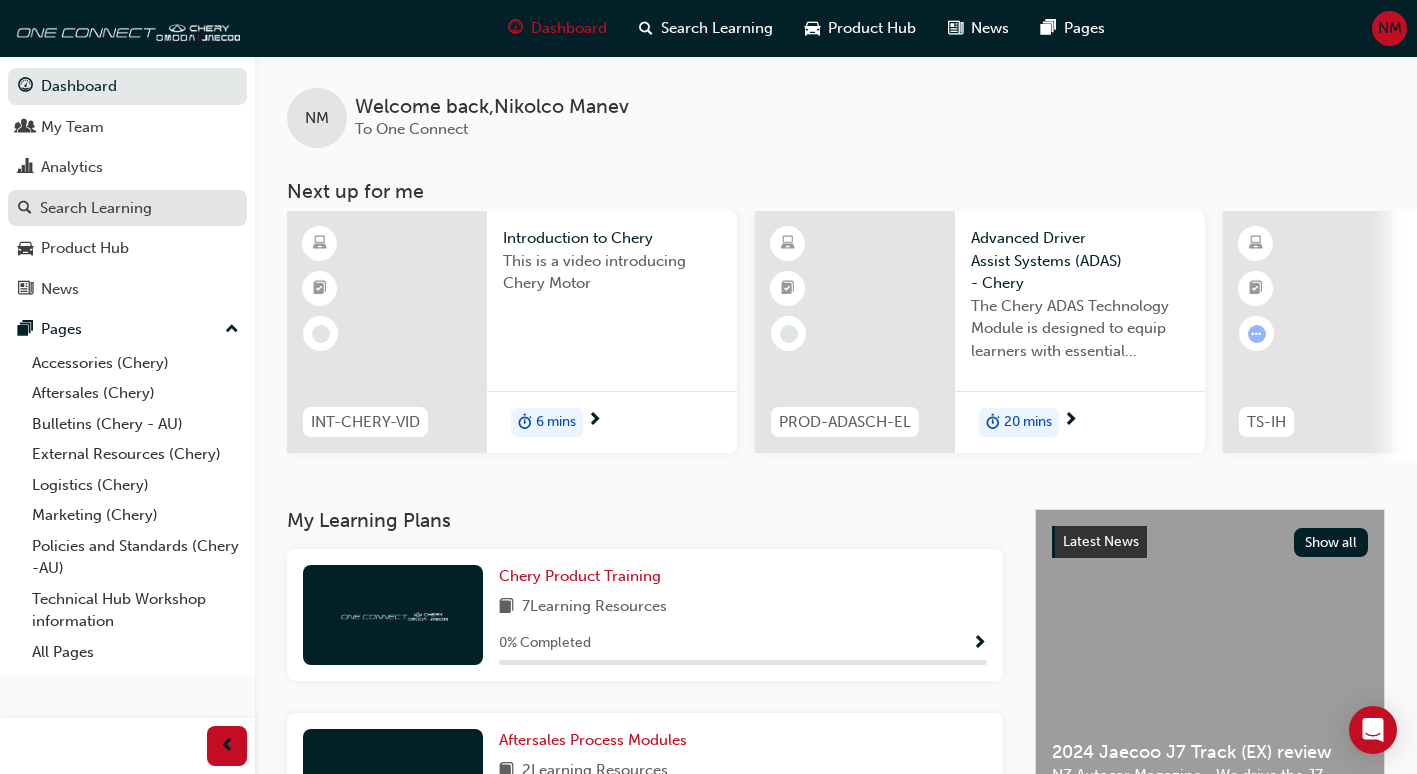 click on "Search Learning" at bounding box center (127, 208) 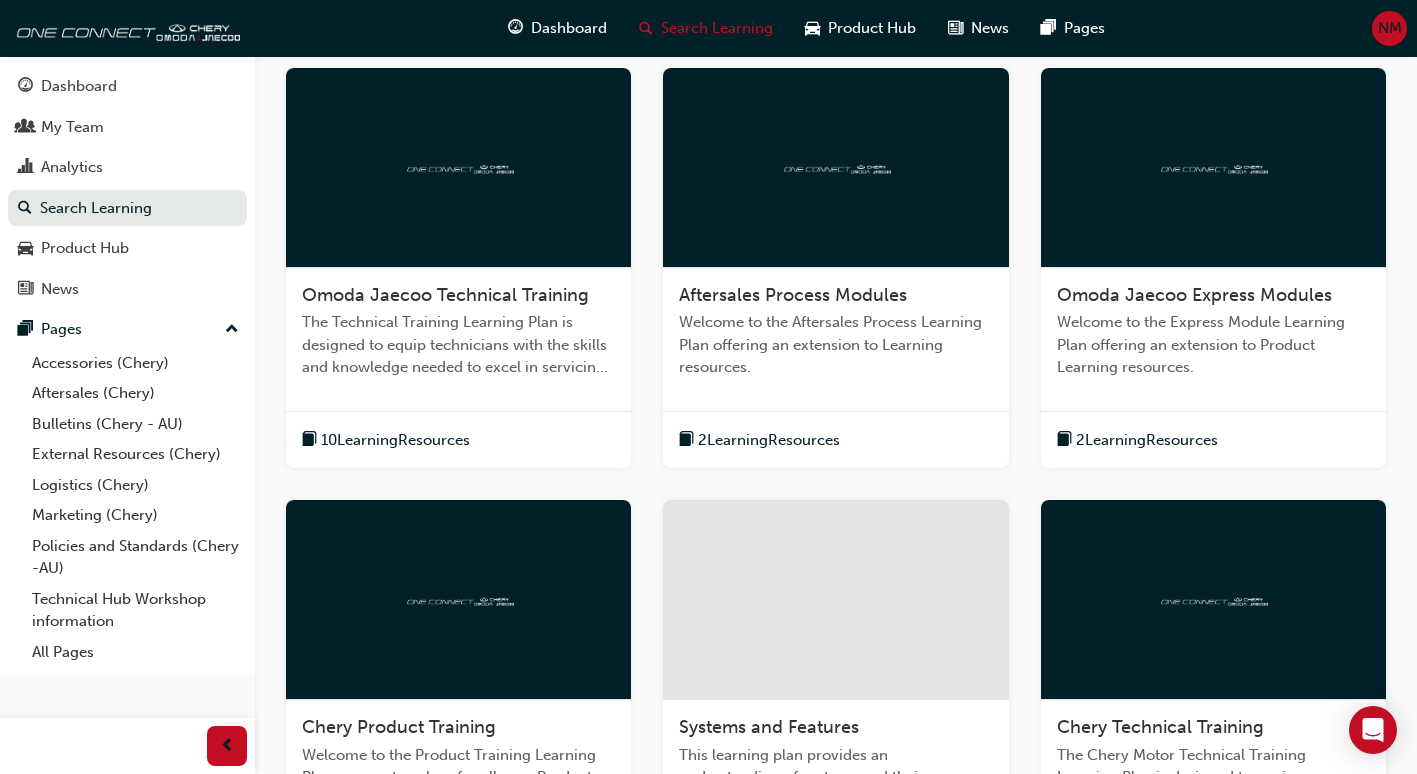 scroll, scrollTop: 400, scrollLeft: 0, axis: vertical 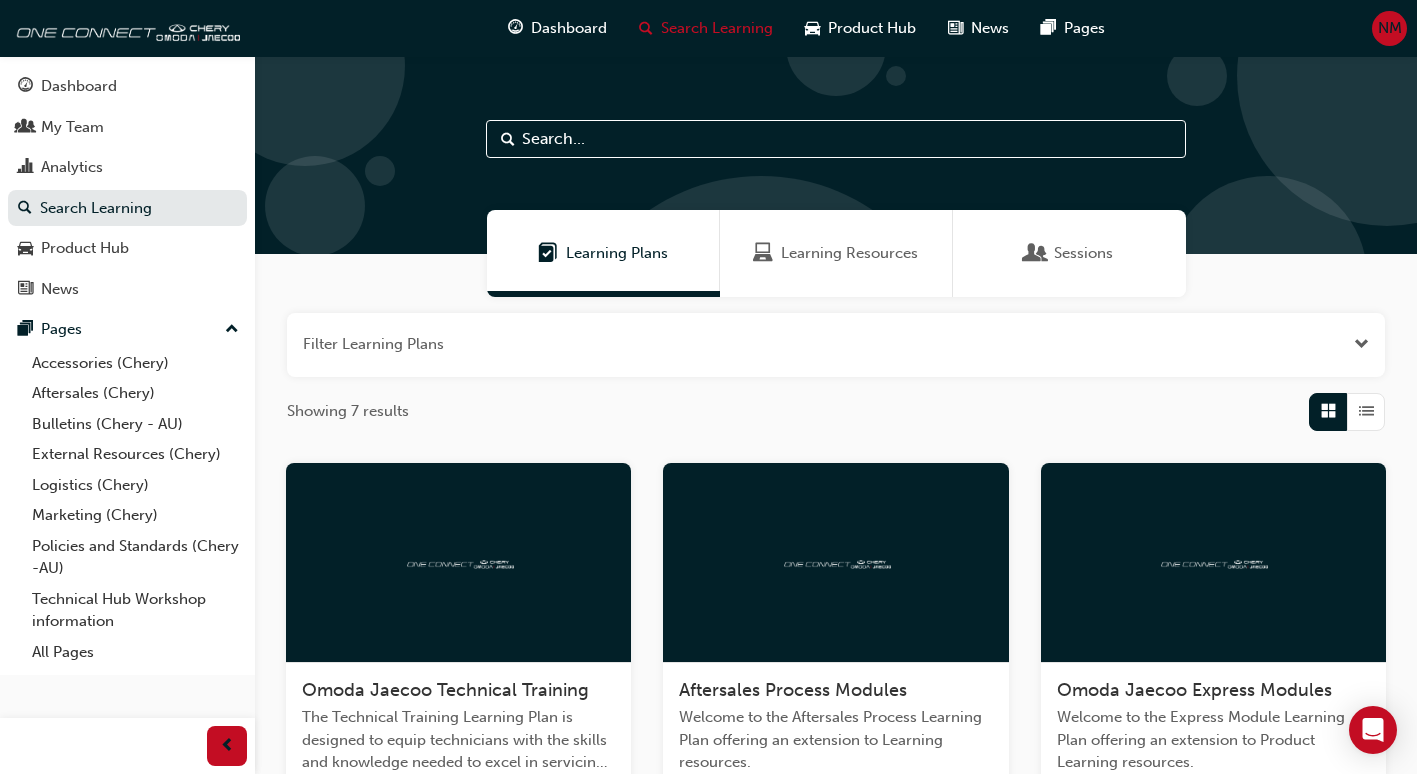 click on "Learning Resources" at bounding box center (849, 253) 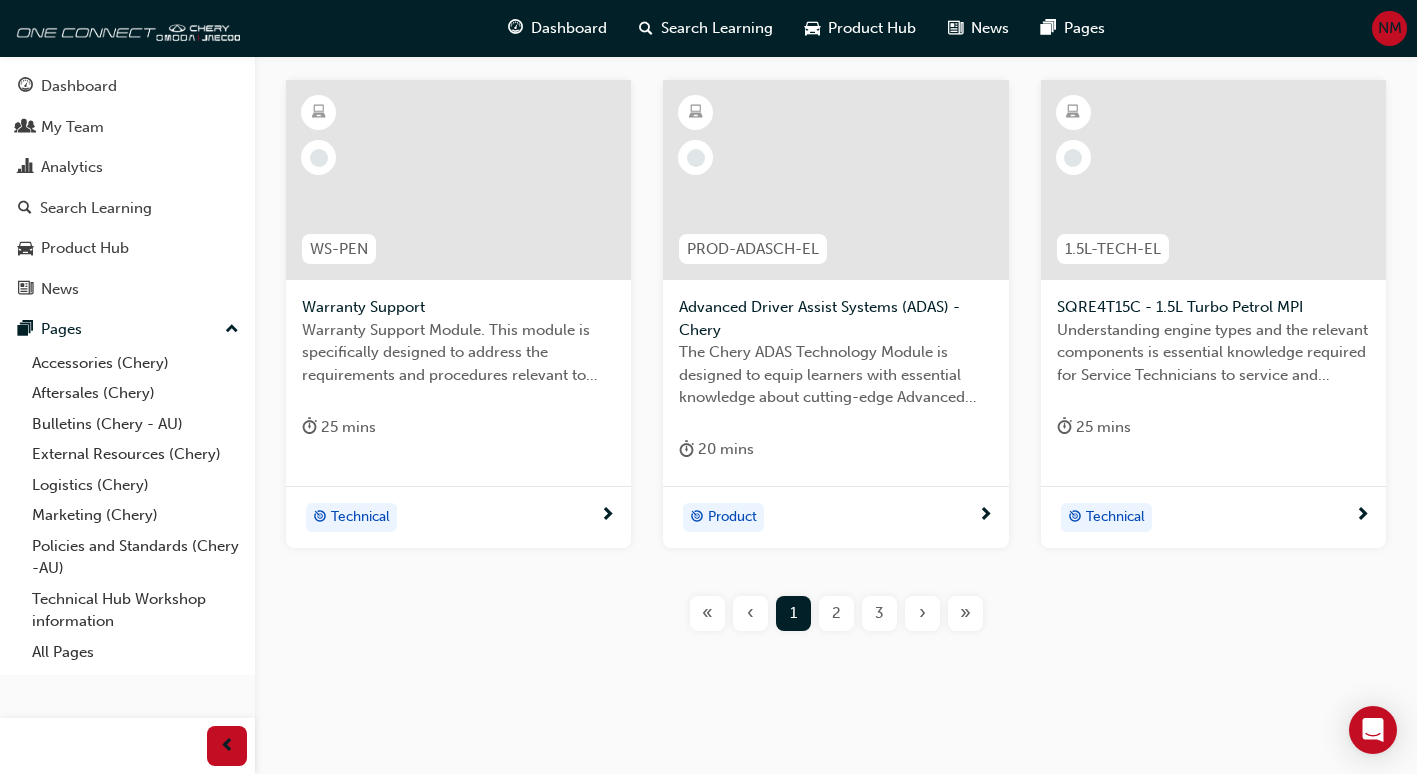 scroll, scrollTop: 878, scrollLeft: 0, axis: vertical 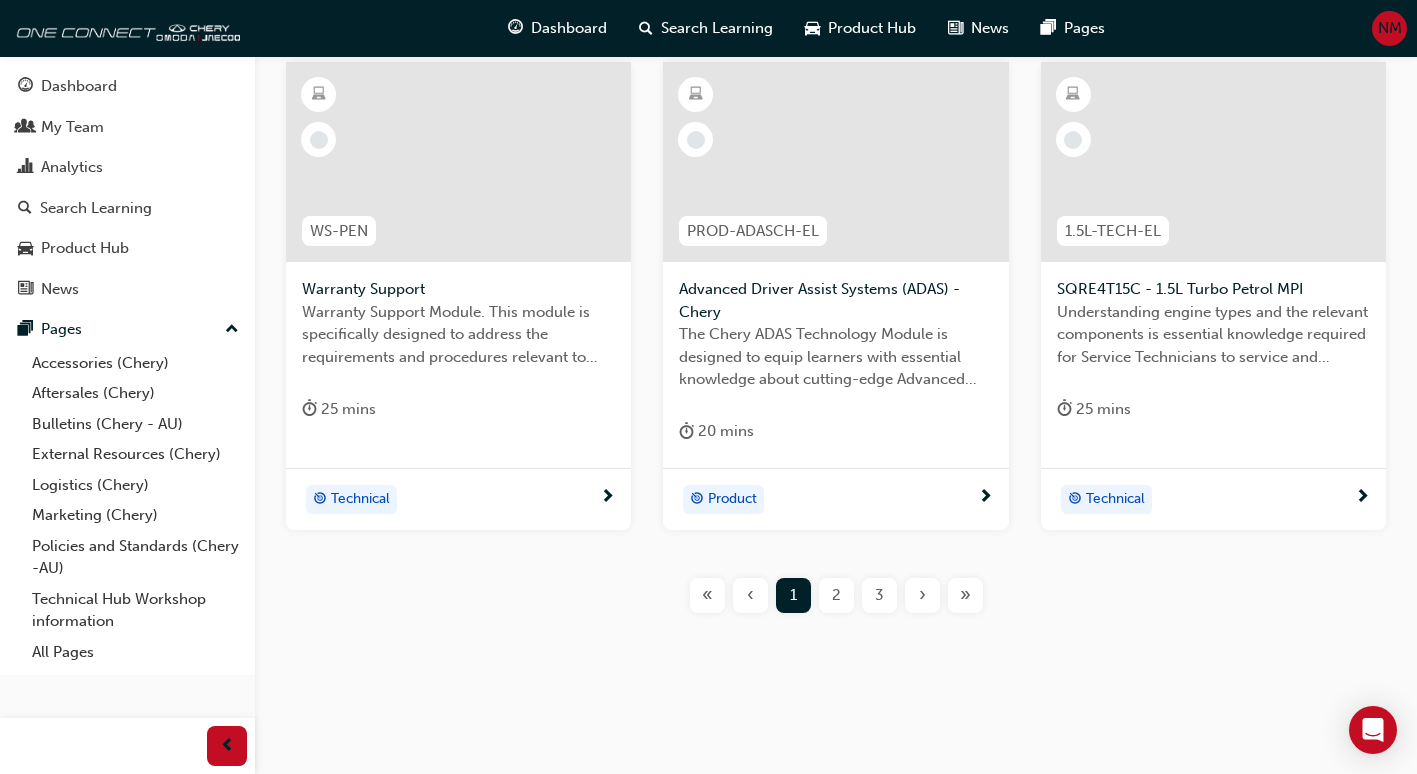click on "2" at bounding box center (836, 595) 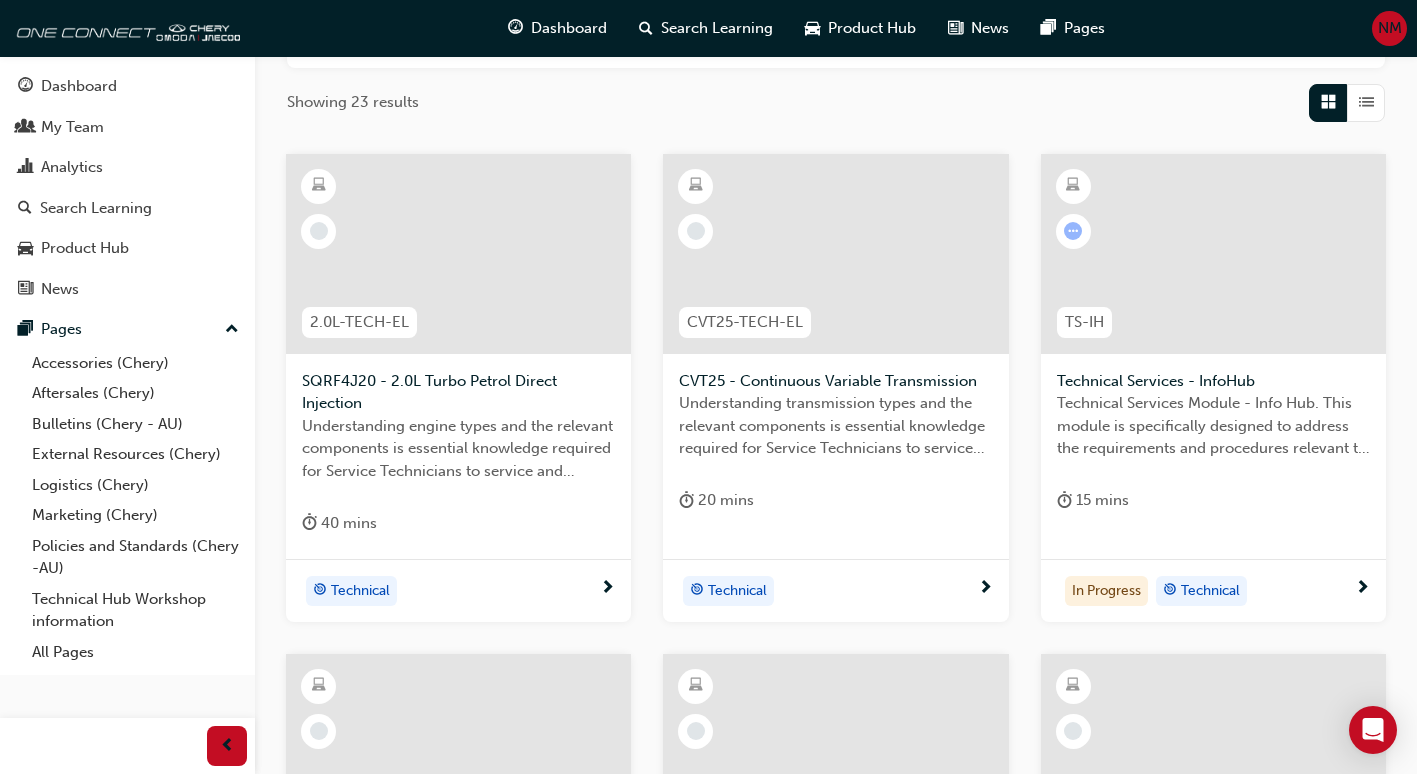 scroll, scrollTop: 321, scrollLeft: 0, axis: vertical 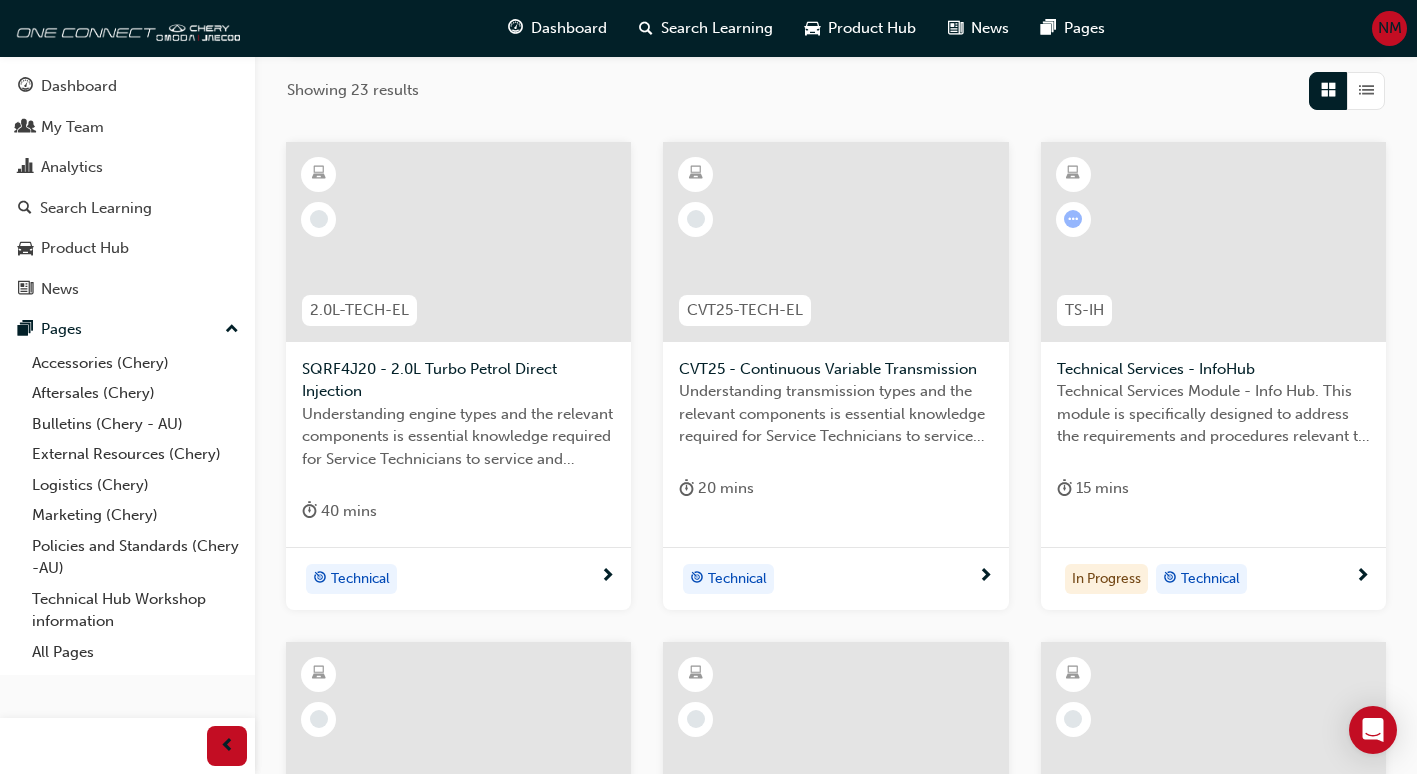 click on "Technical Services Module - Info Hub. This module is specifically designed to address the requirements and procedures relevant to Workshop Foremen." at bounding box center (1213, 414) 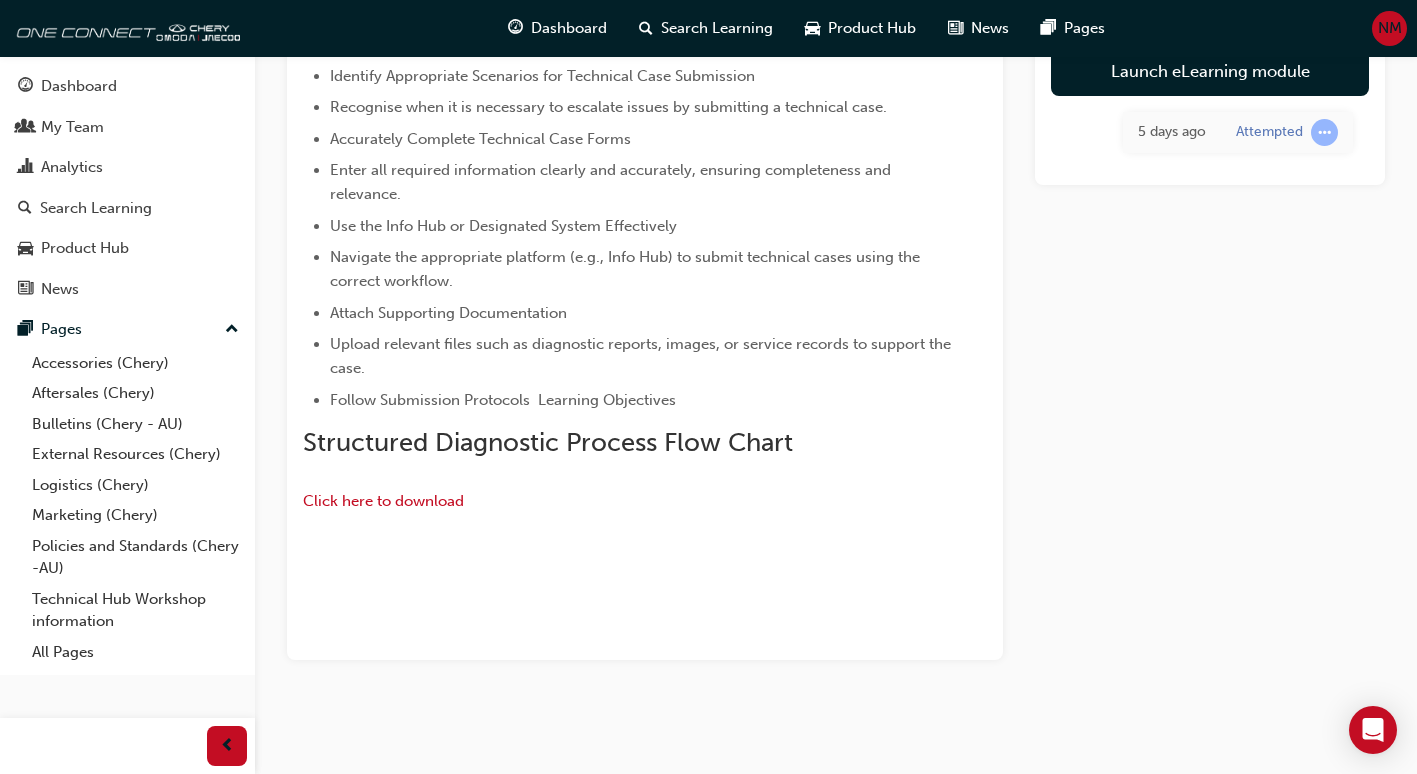 scroll, scrollTop: 787, scrollLeft: 0, axis: vertical 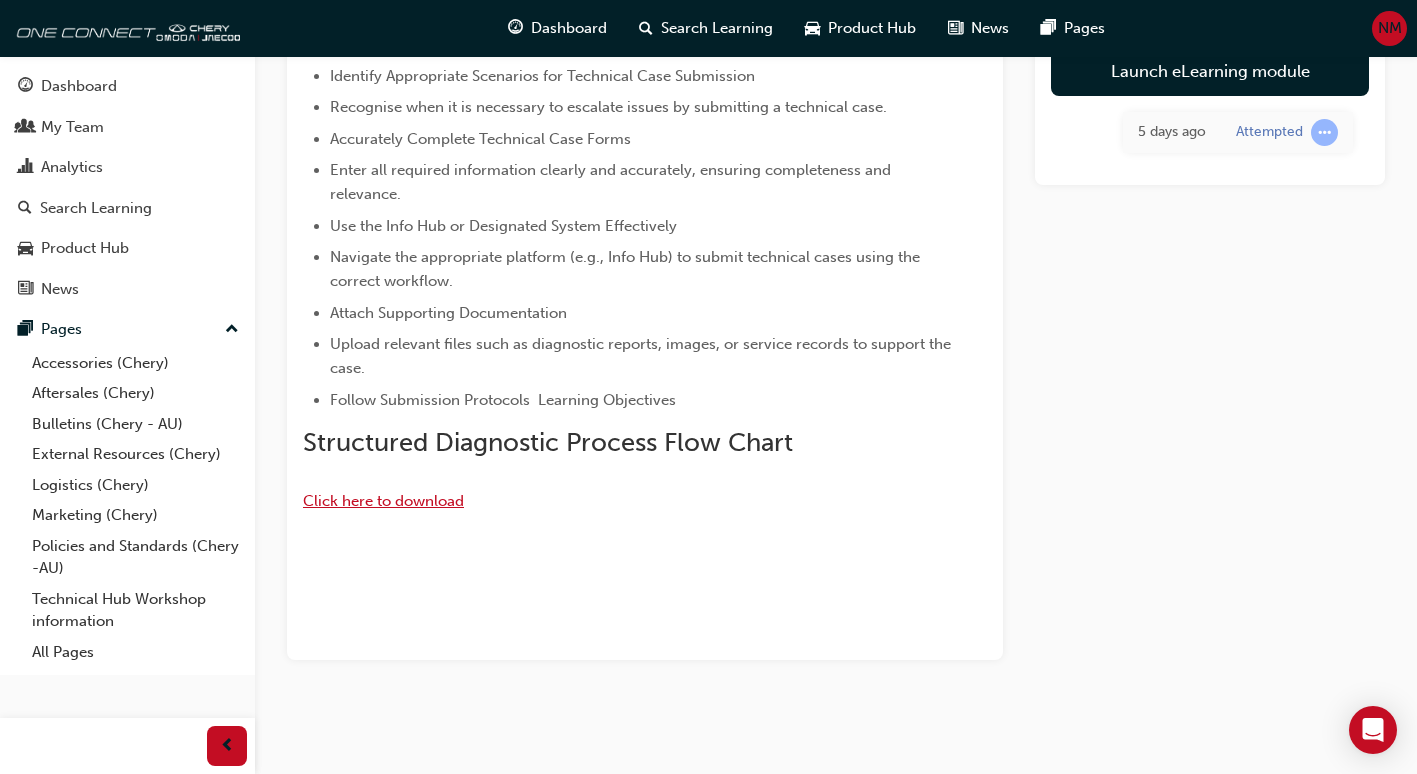 click on "Click here to download" at bounding box center (383, 501) 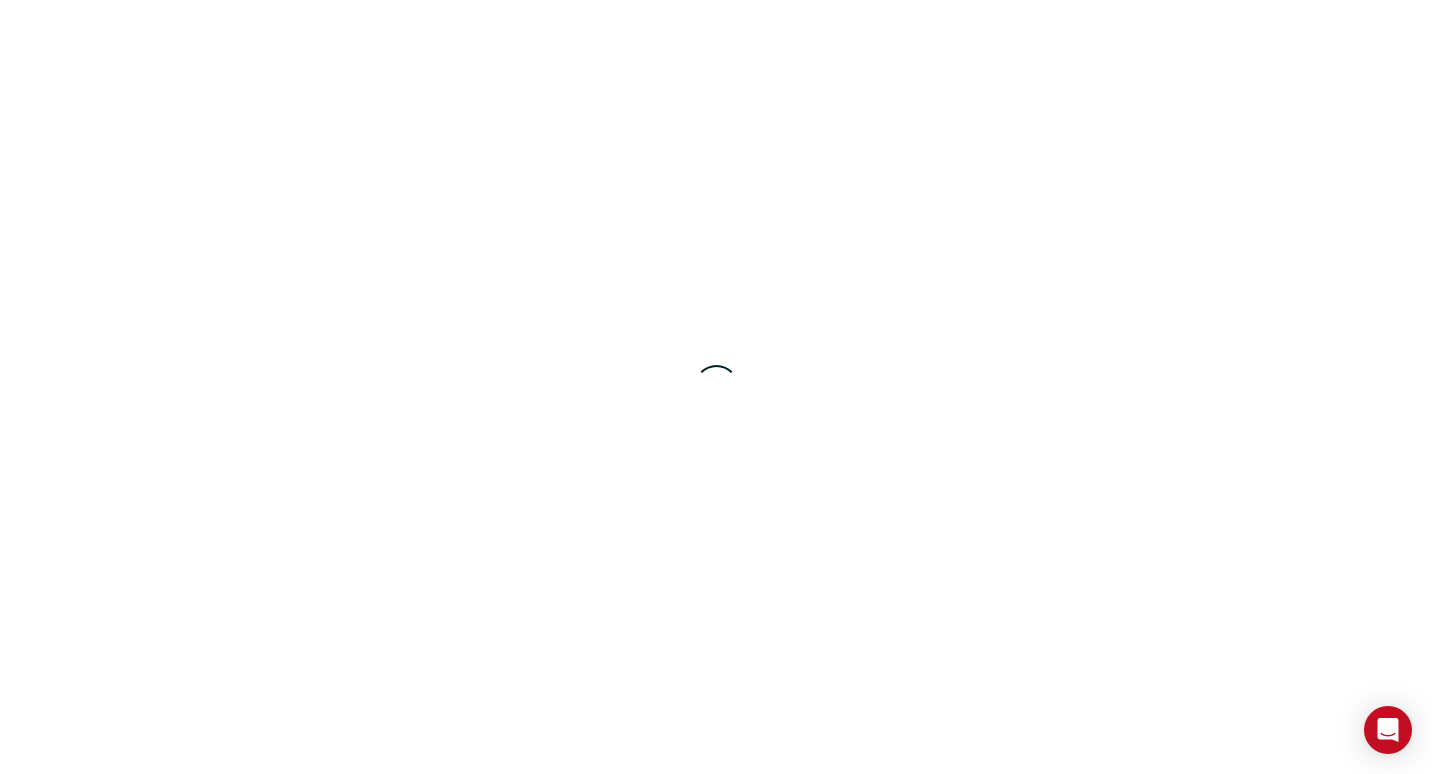scroll, scrollTop: 0, scrollLeft: 0, axis: both 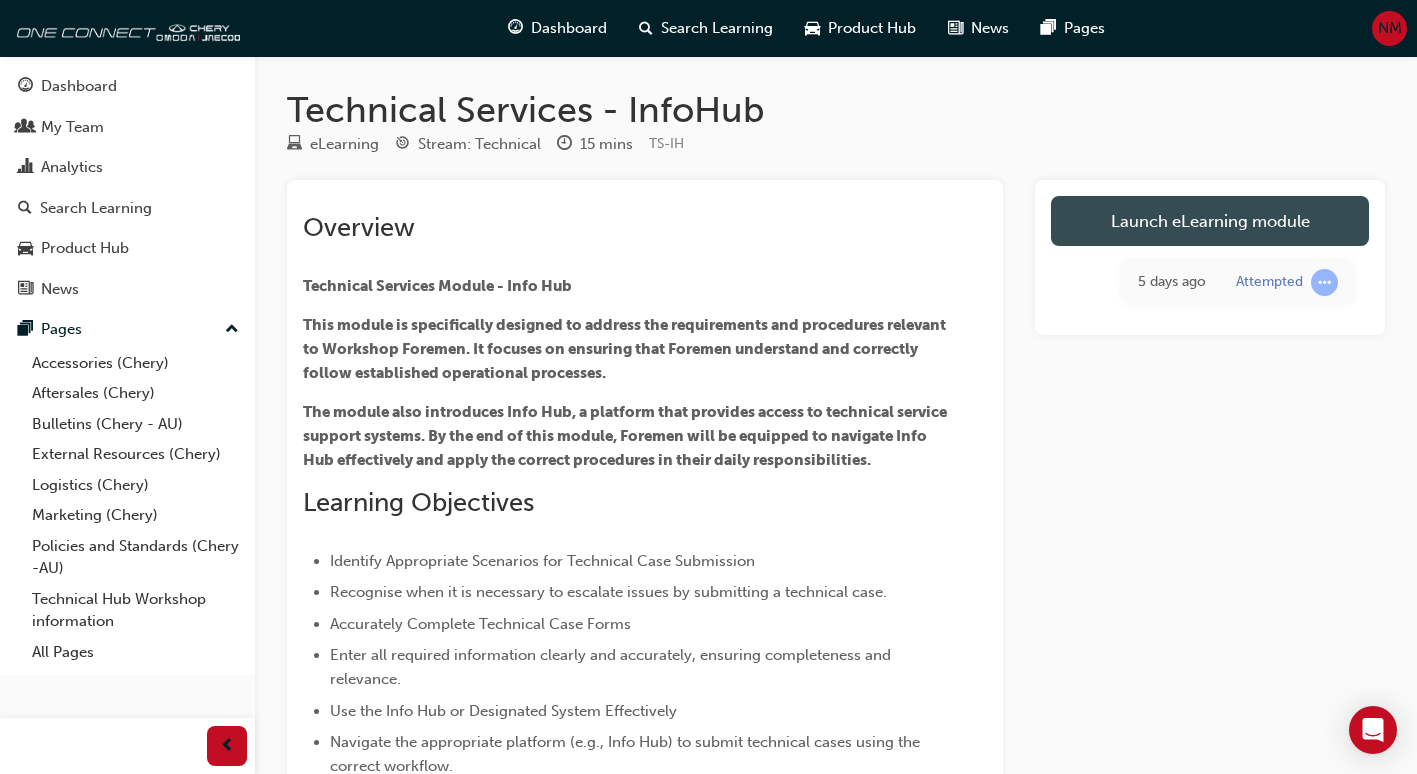 click on "Launch eLearning module" at bounding box center (1210, 221) 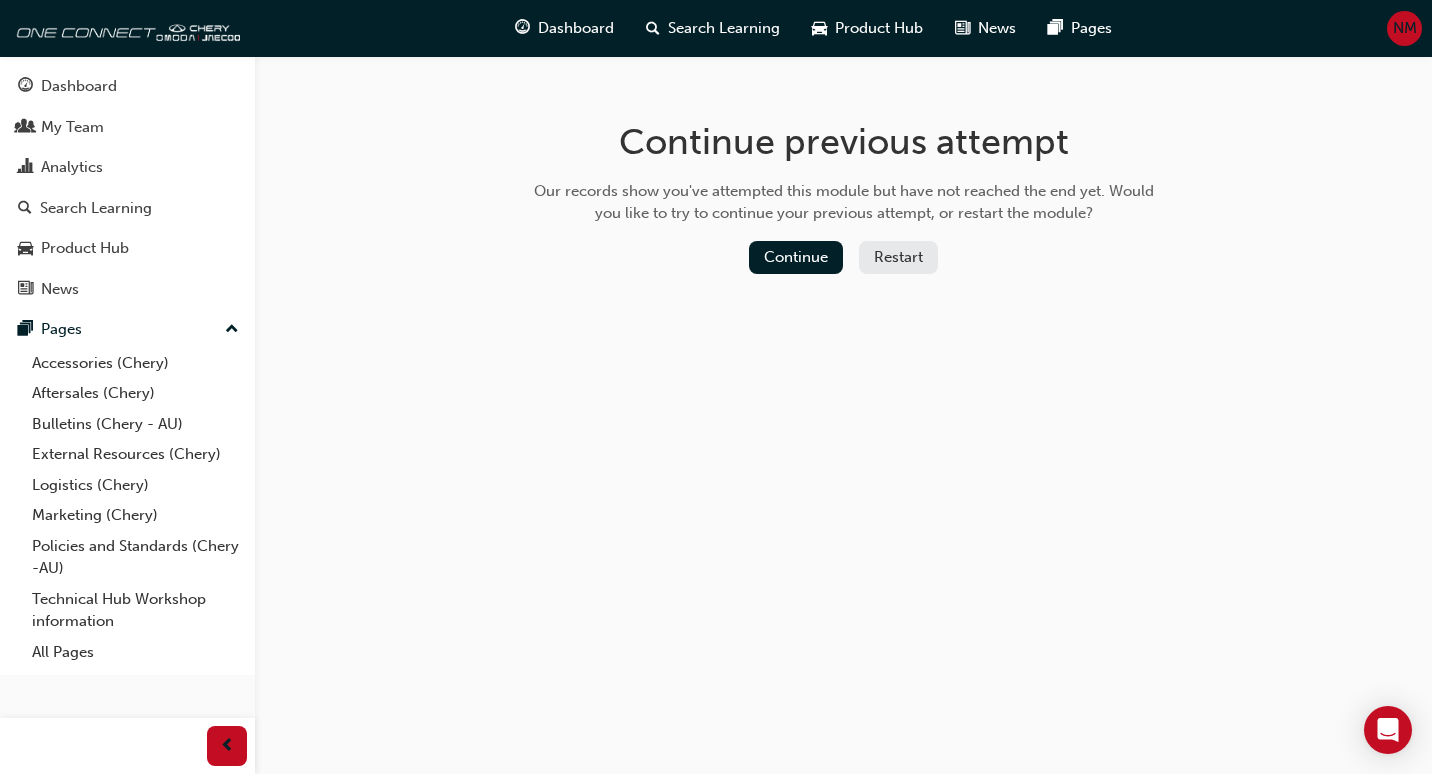 click on "Restart" at bounding box center (898, 257) 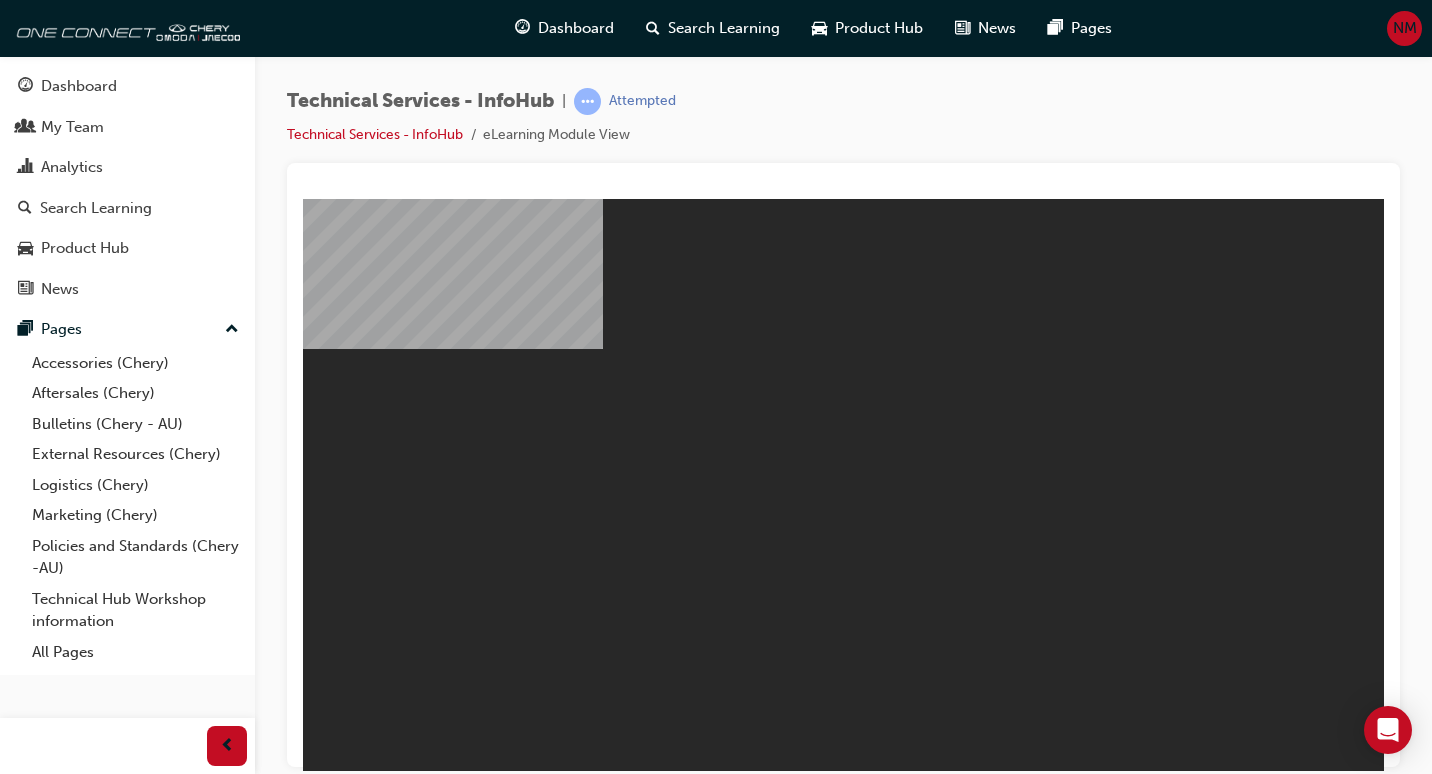 scroll, scrollTop: 0, scrollLeft: 0, axis: both 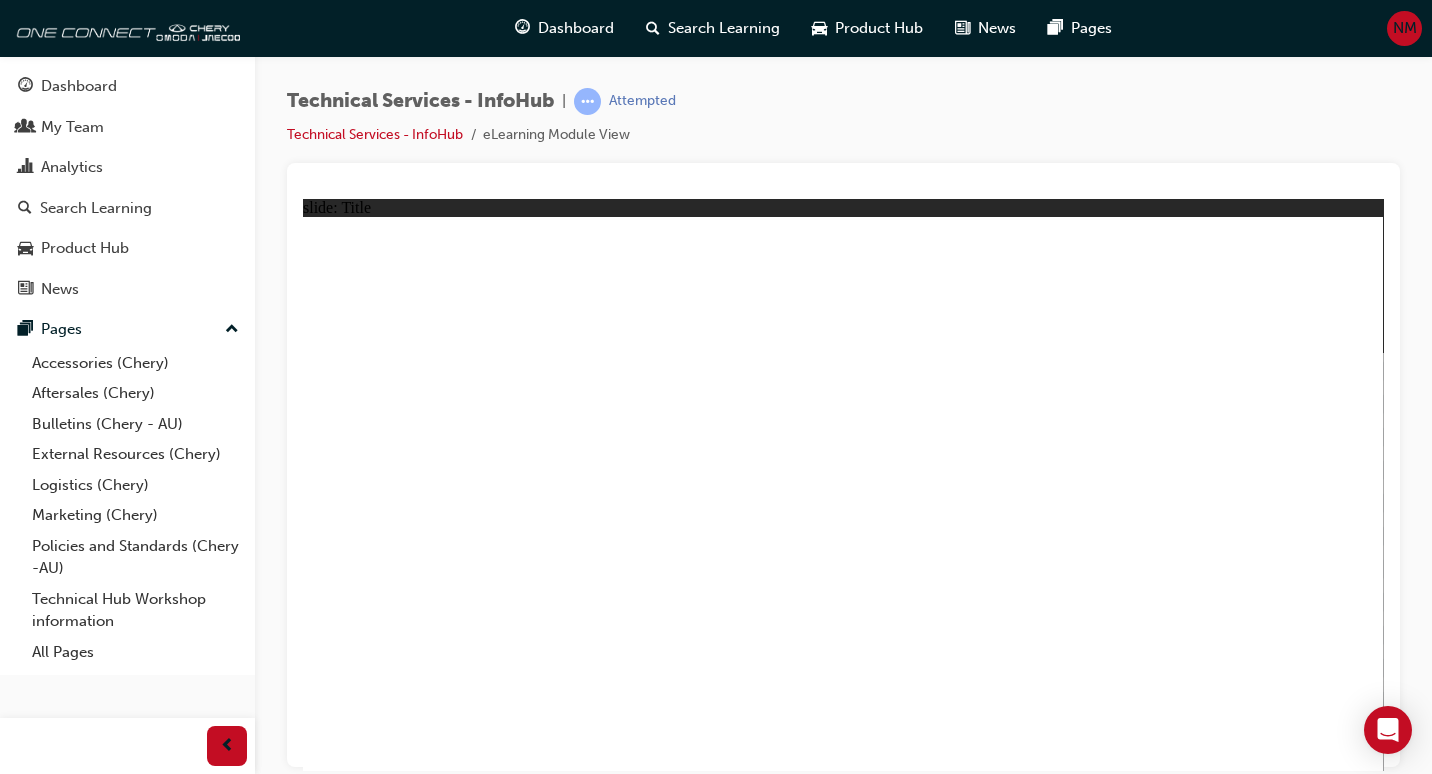 drag, startPoint x: 465, startPoint y: 544, endPoint x: 453, endPoint y: 538, distance: 13.416408 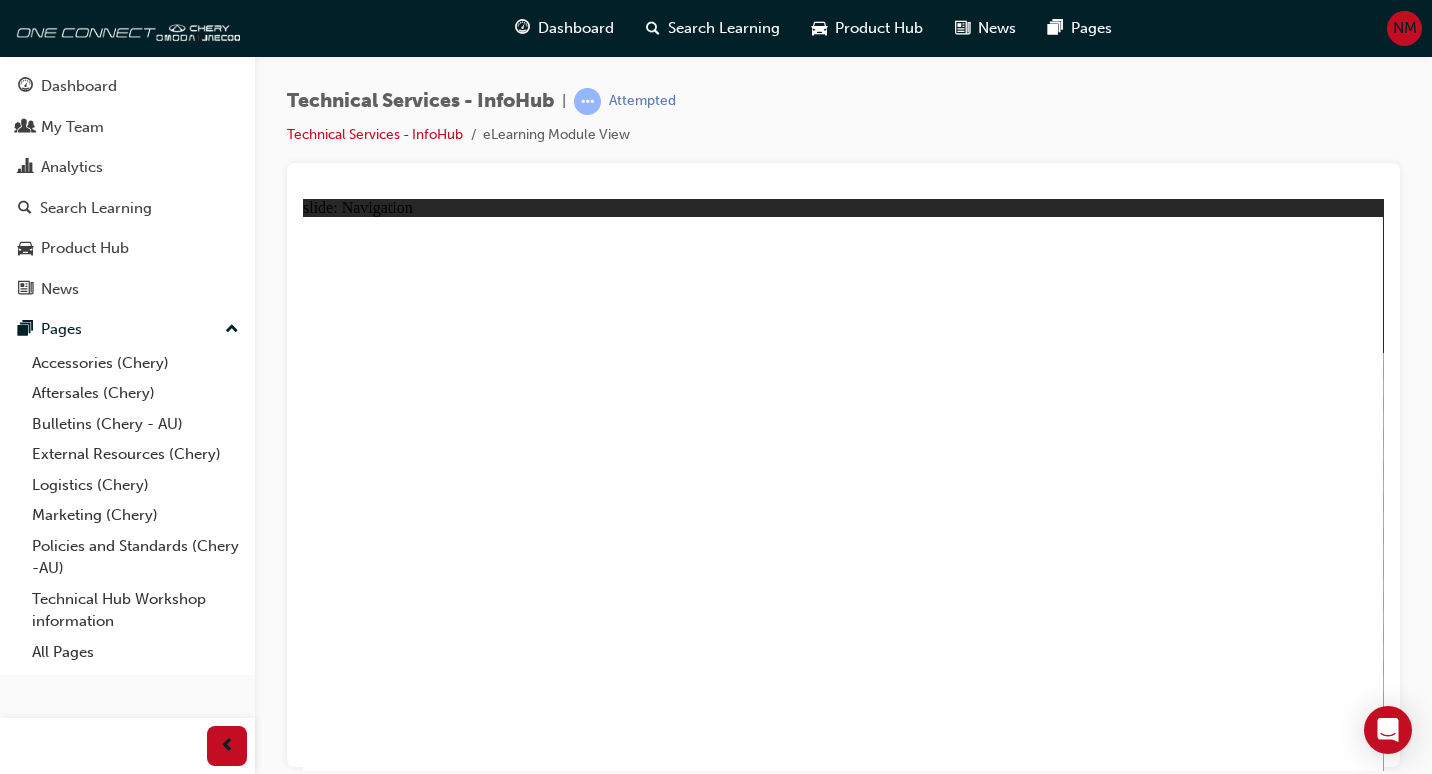 click 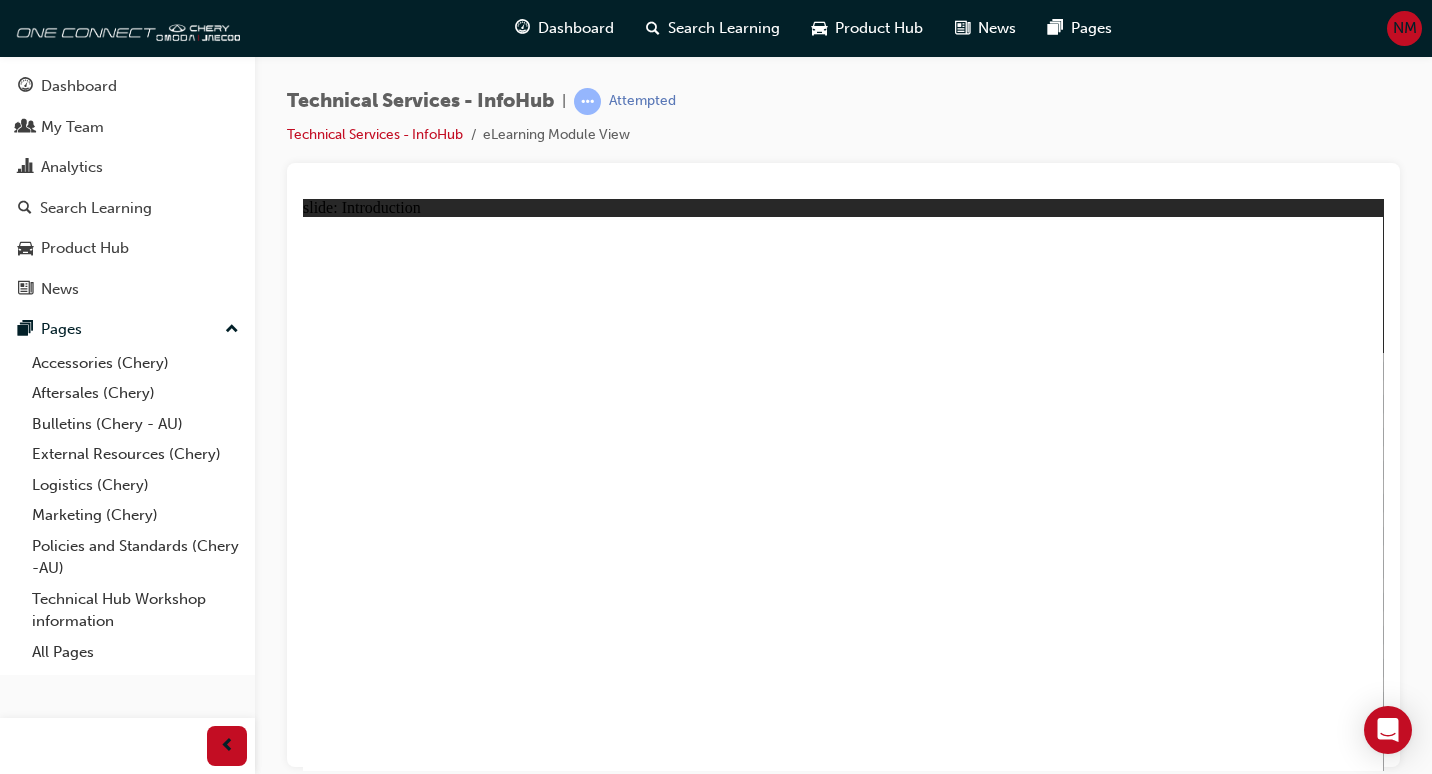 click 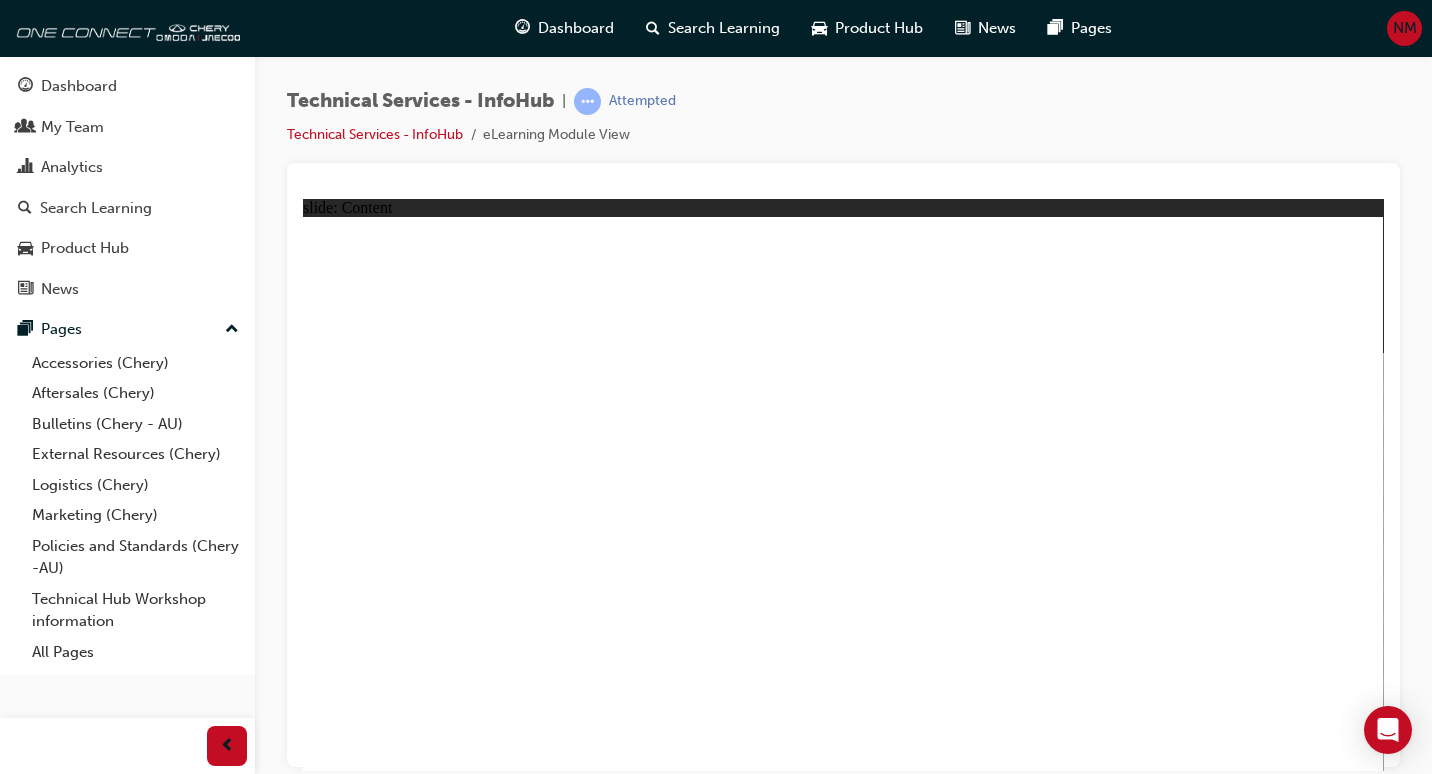 click 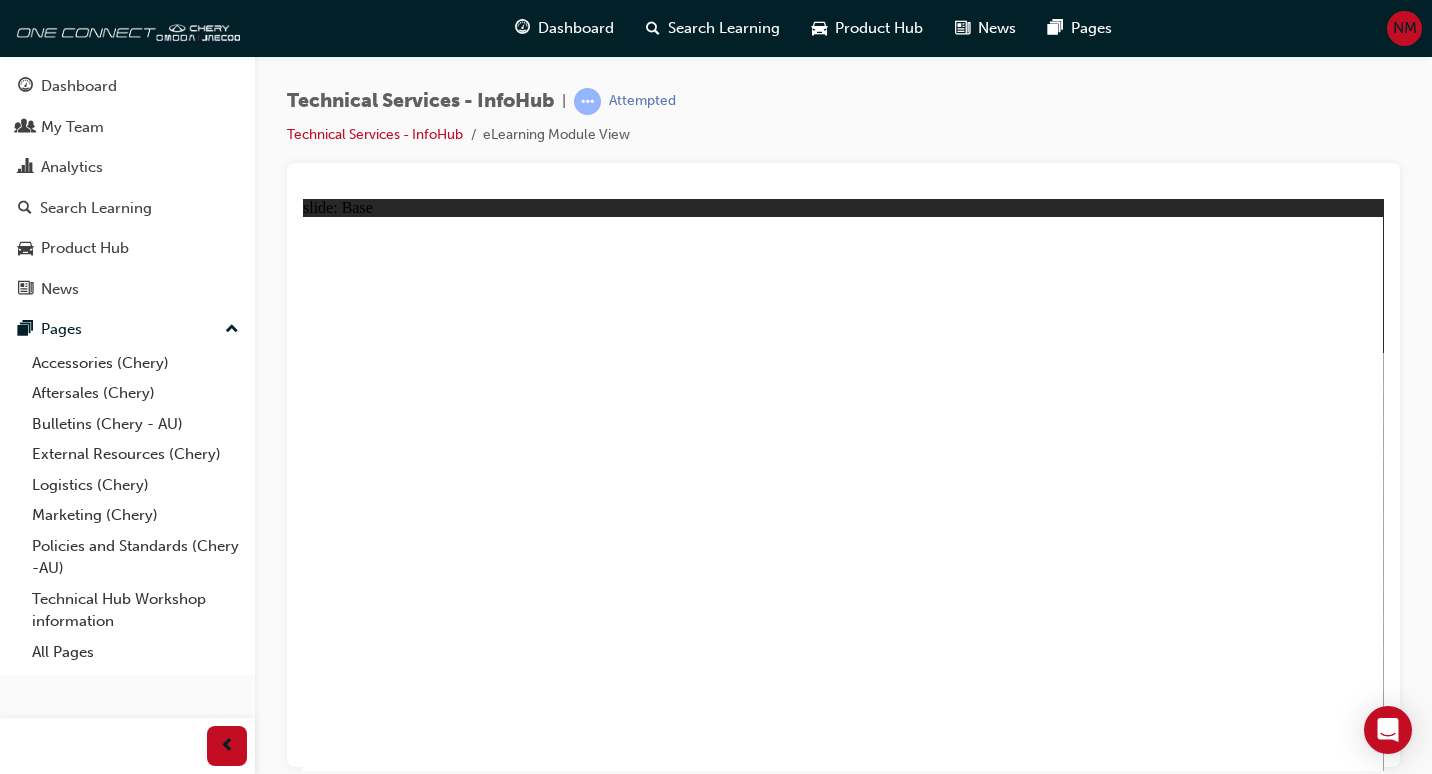 click 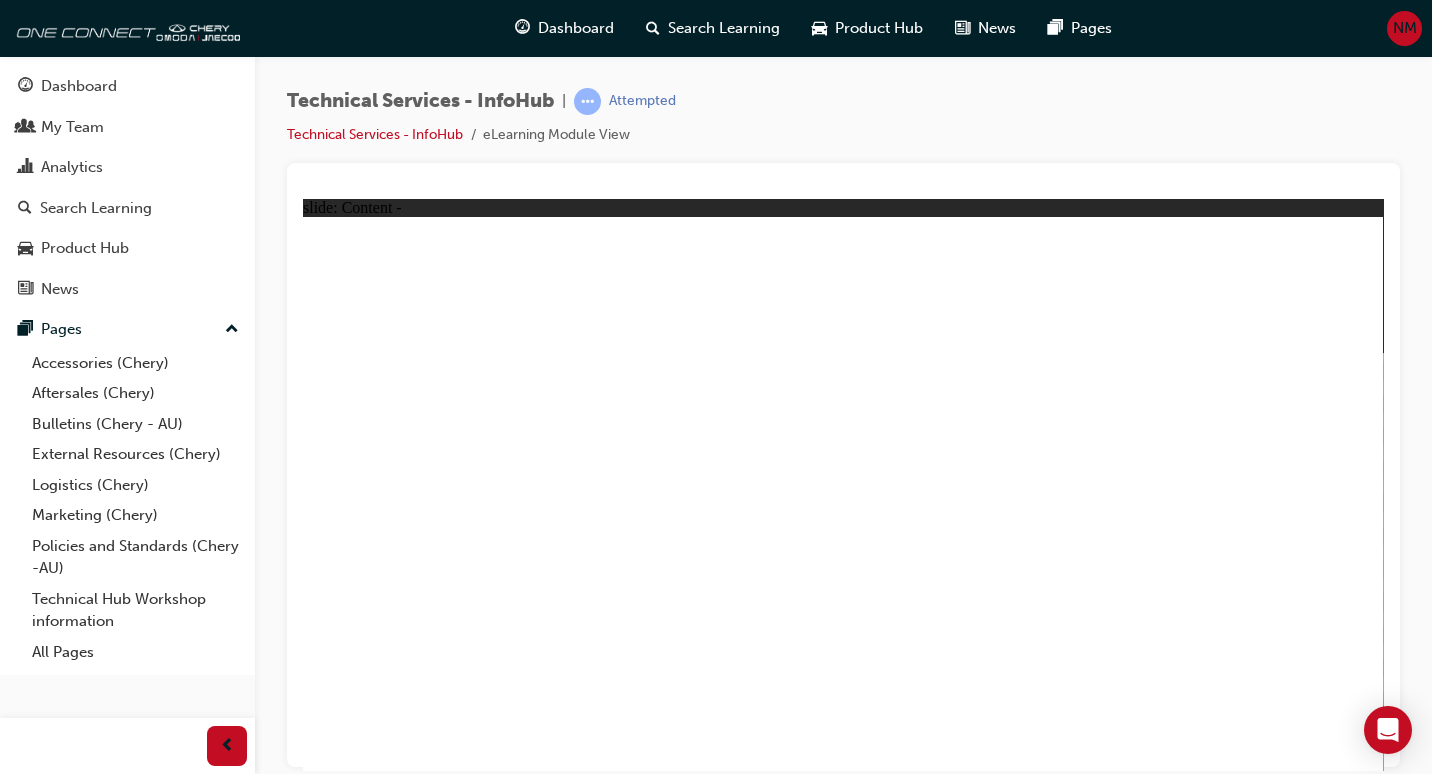 click 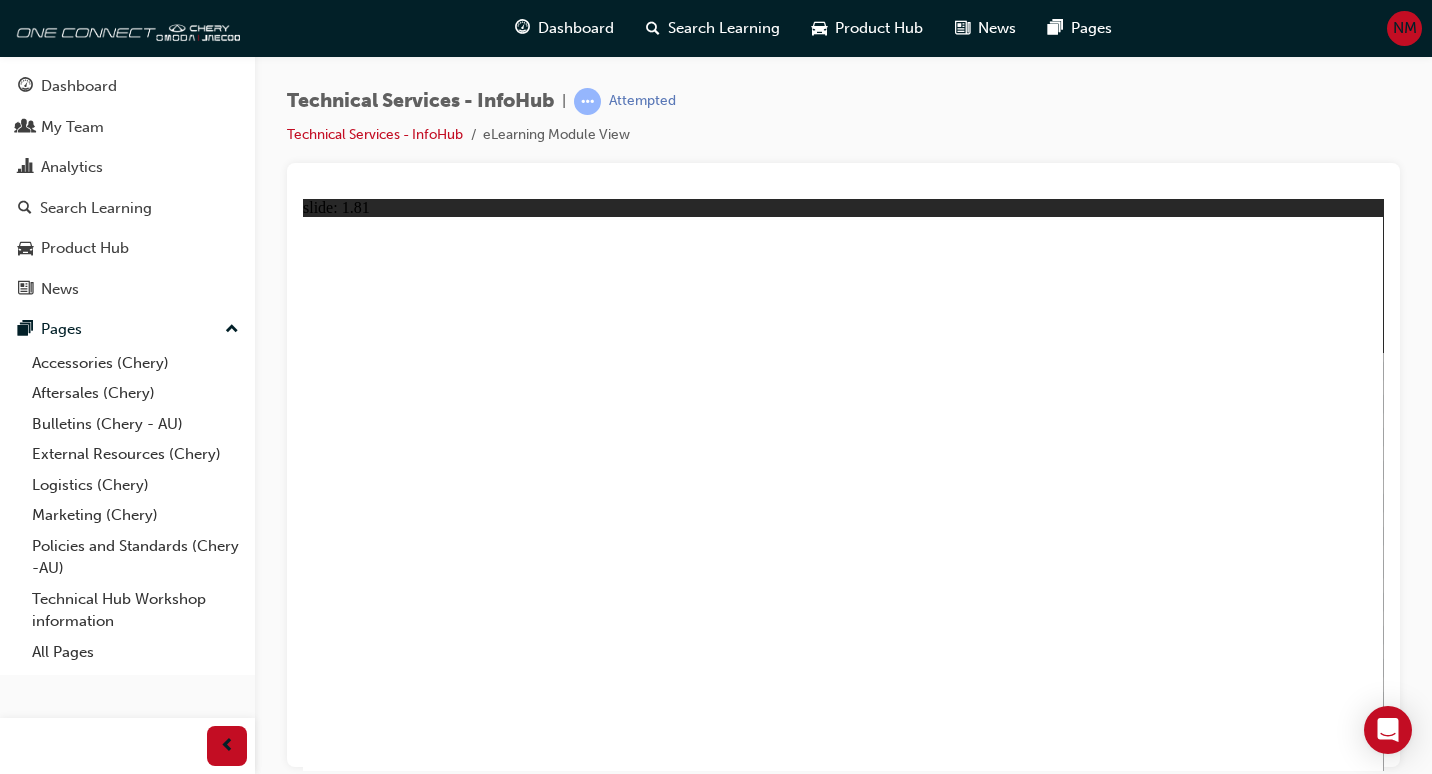 click 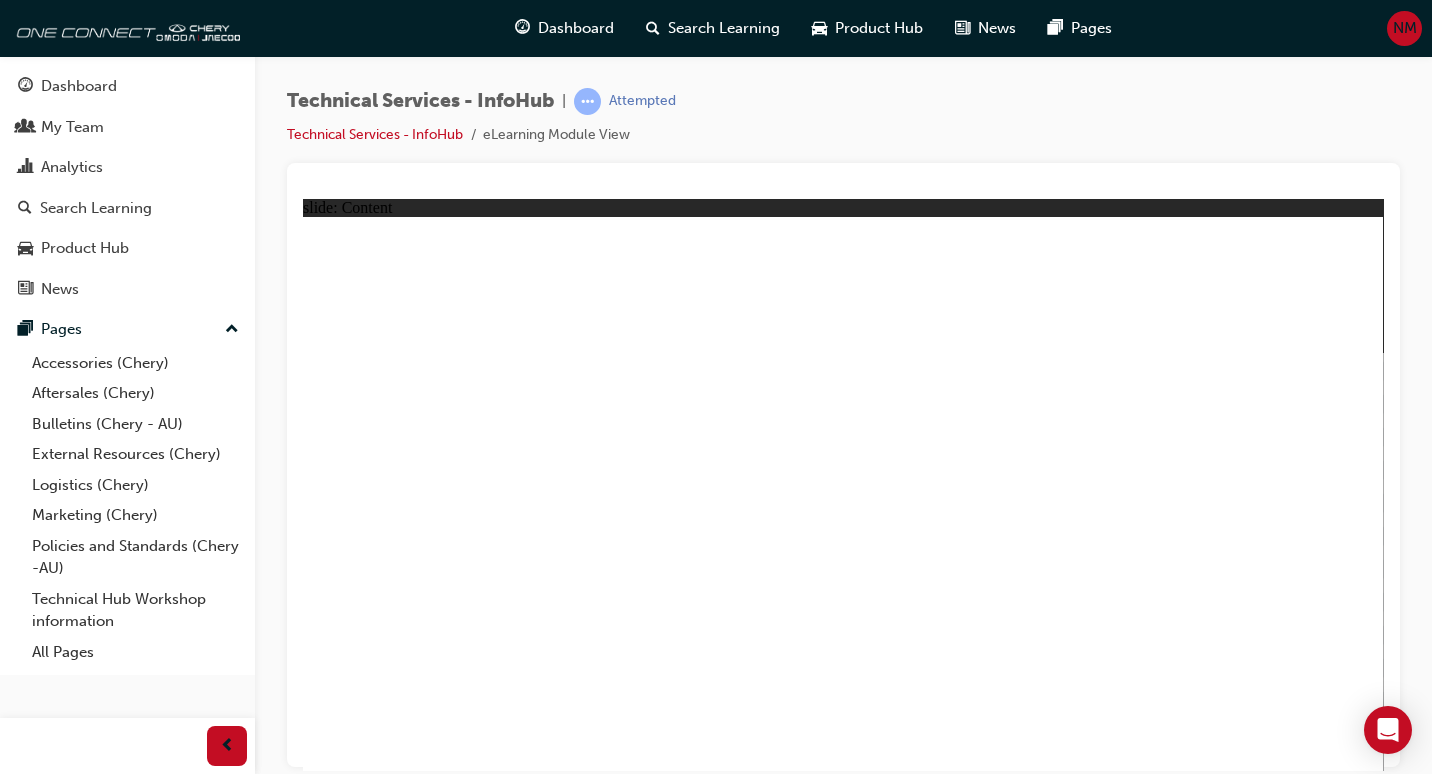 click 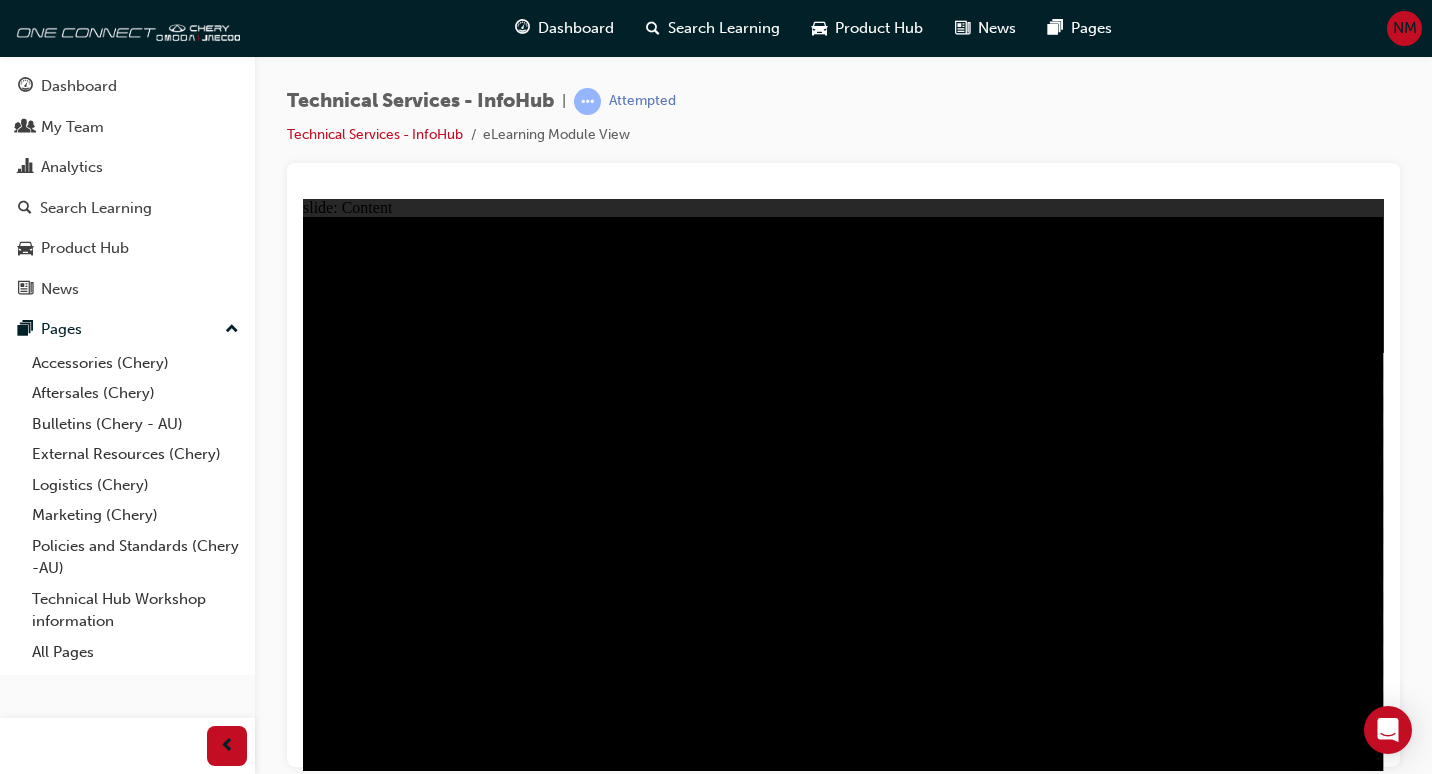 click at bounding box center [527, 1587] 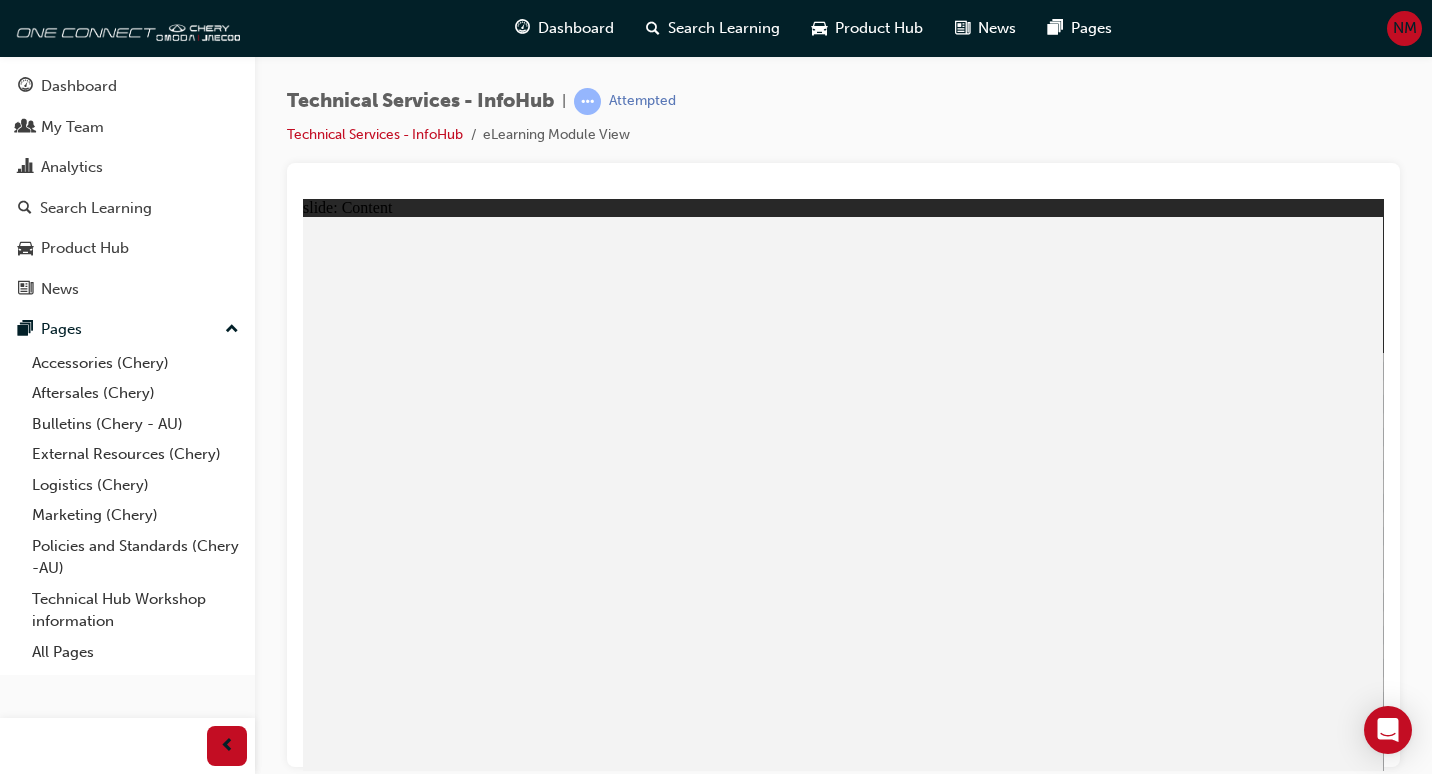 click 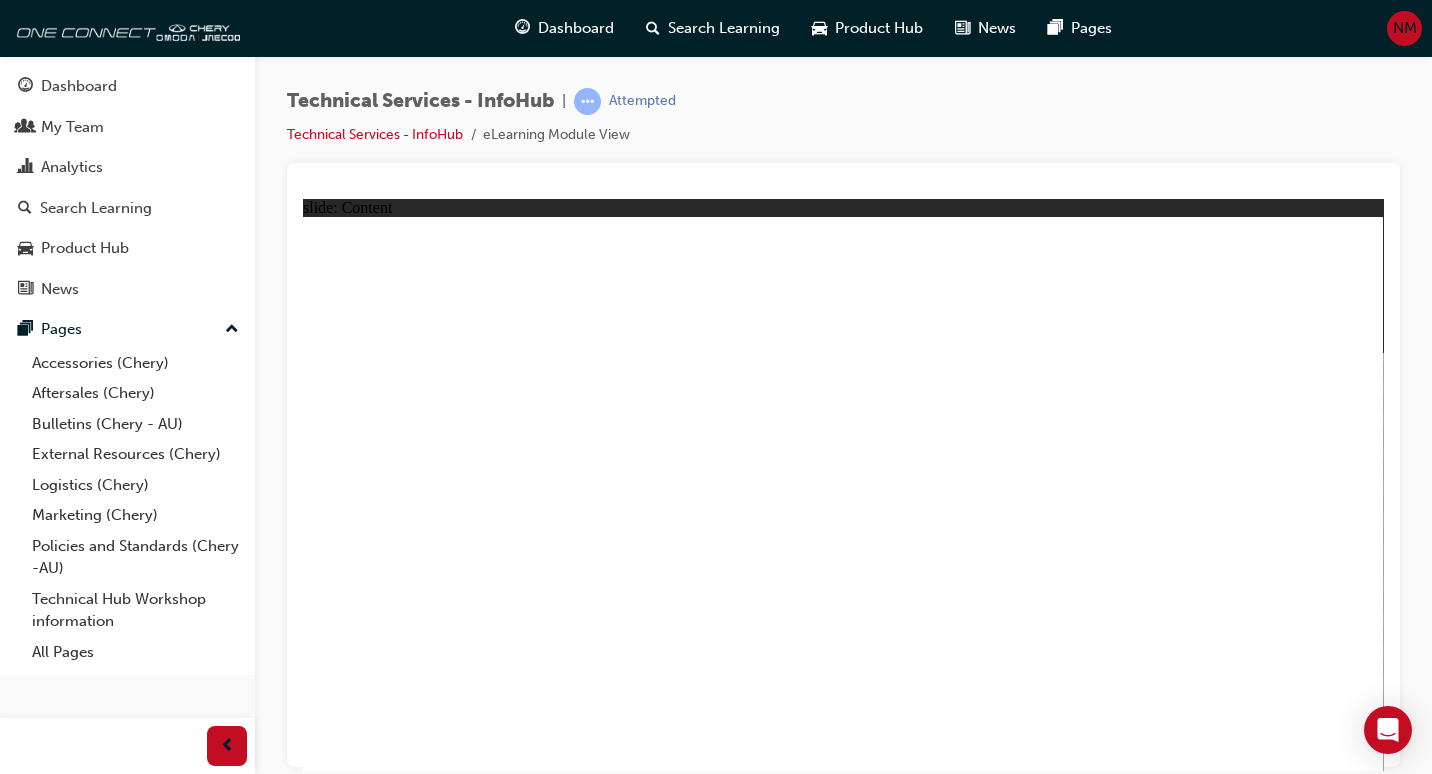 click 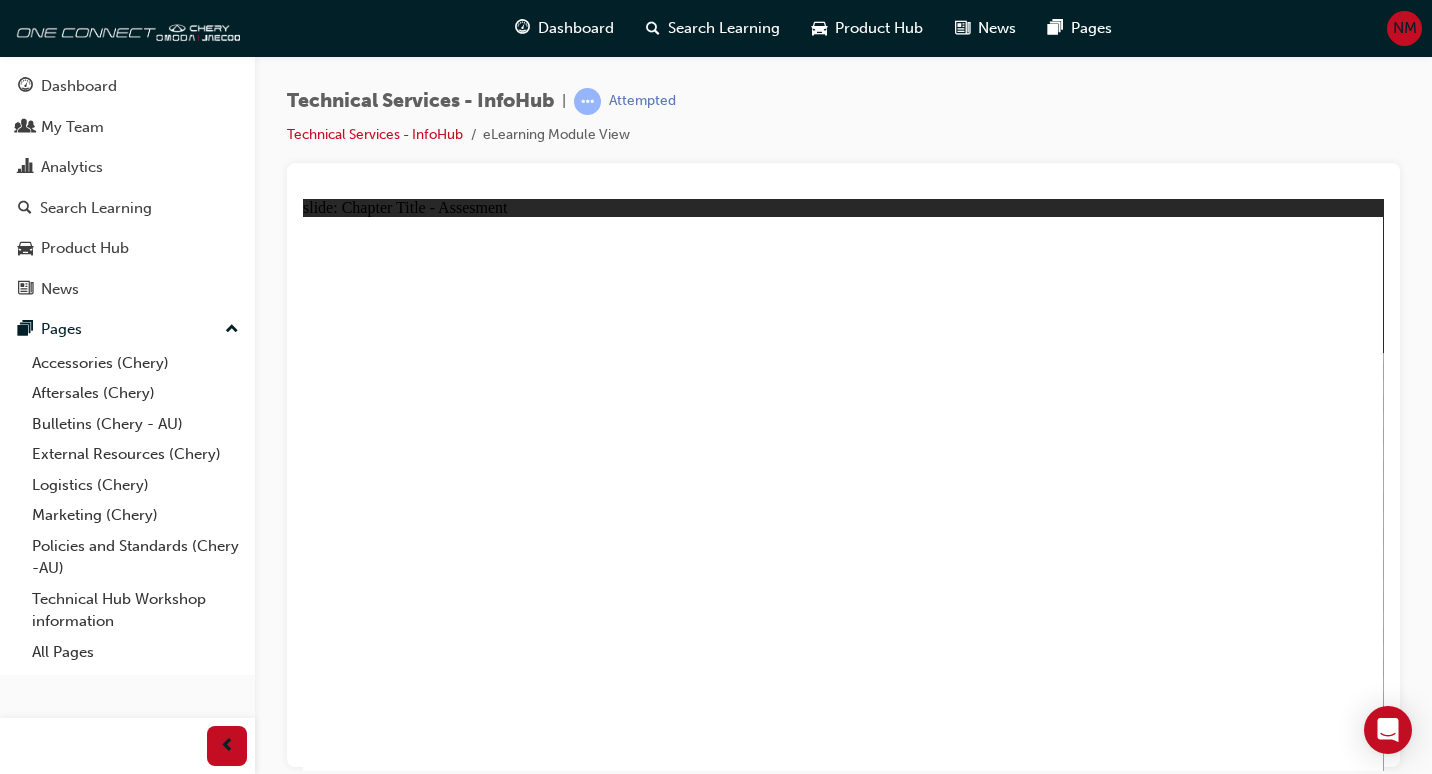 click 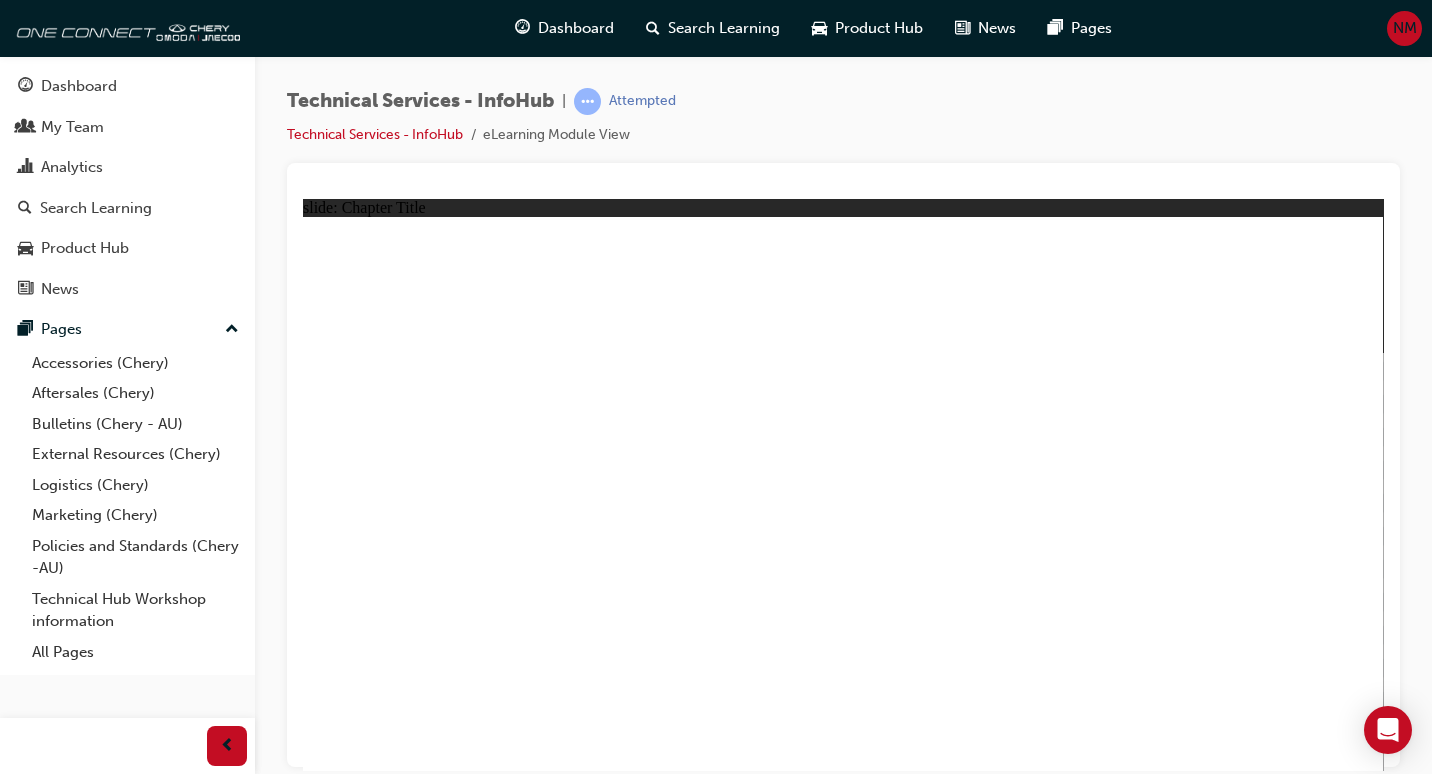 click 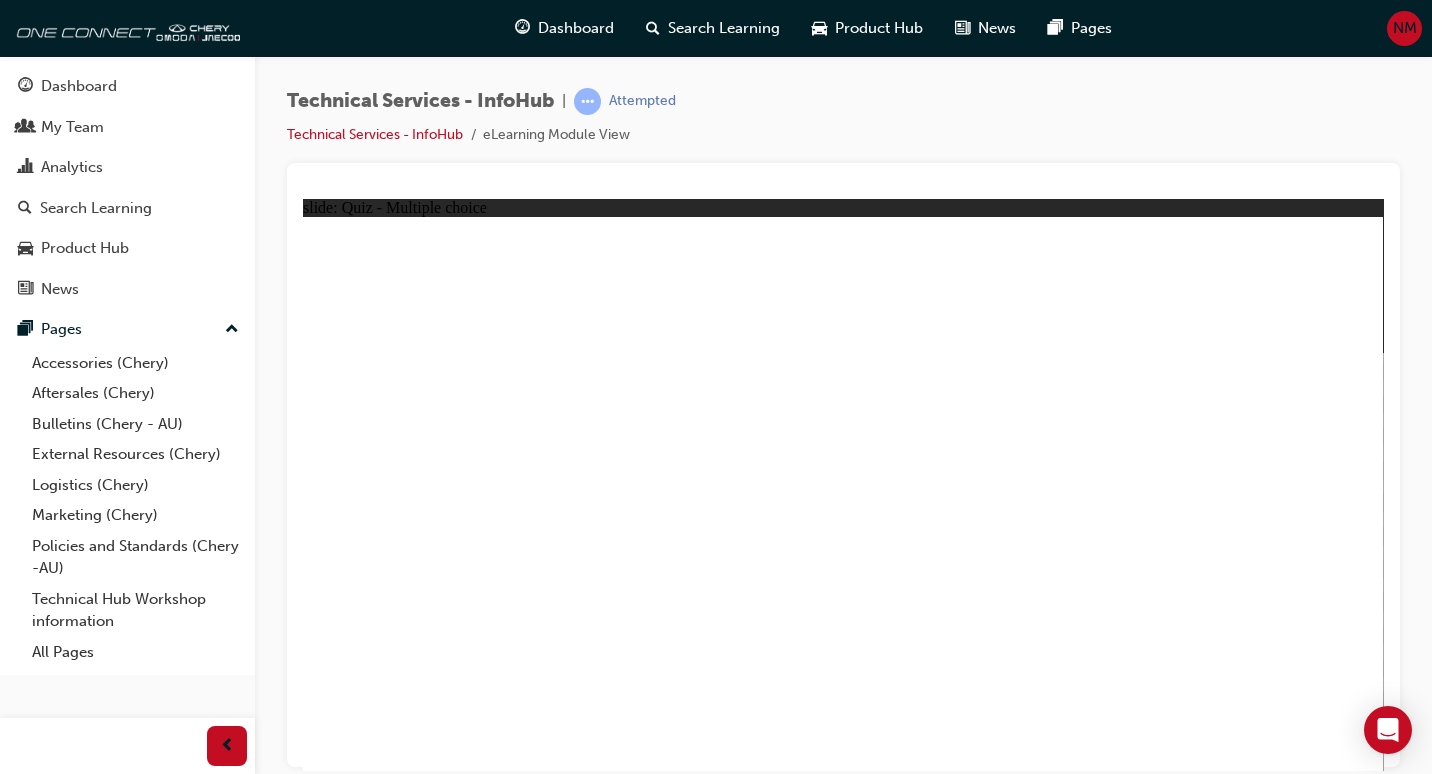 click 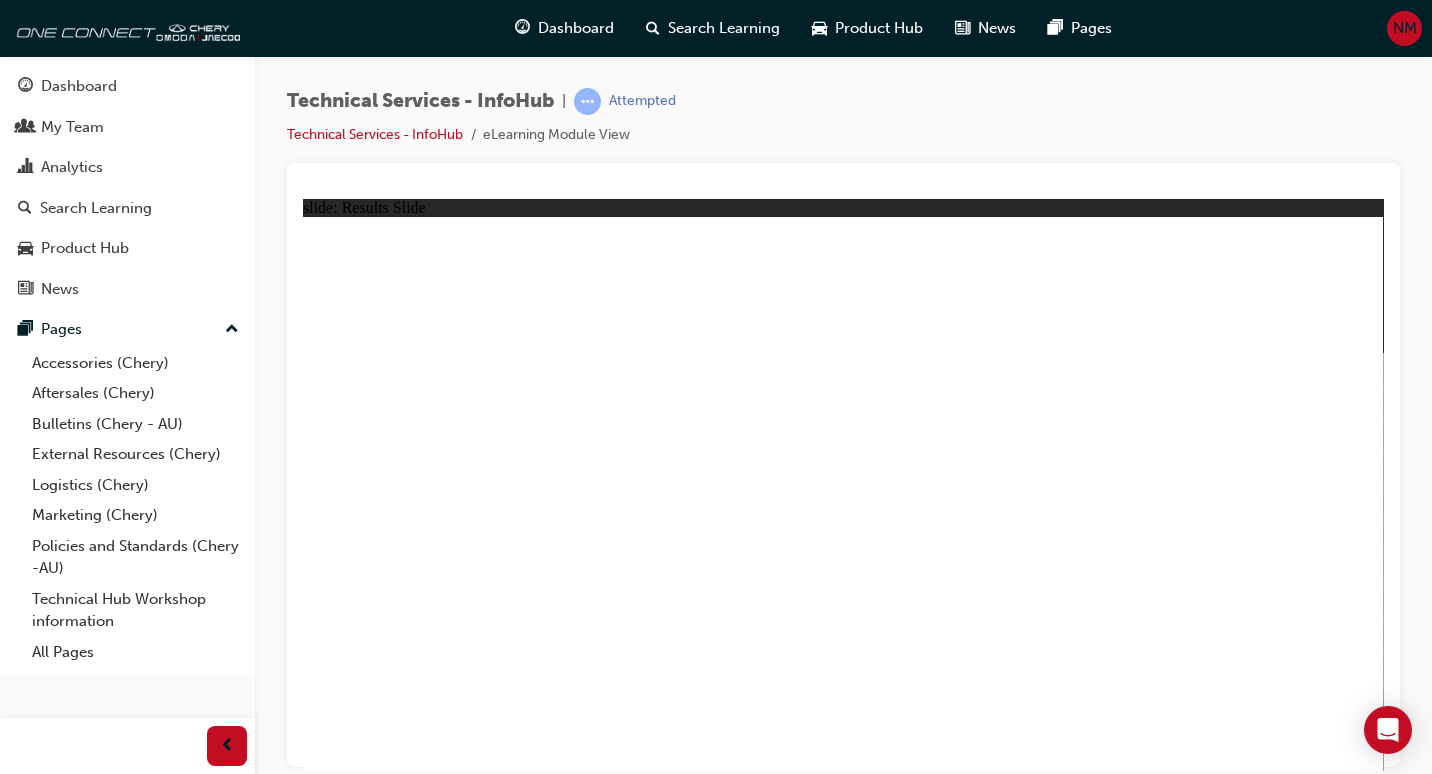 click 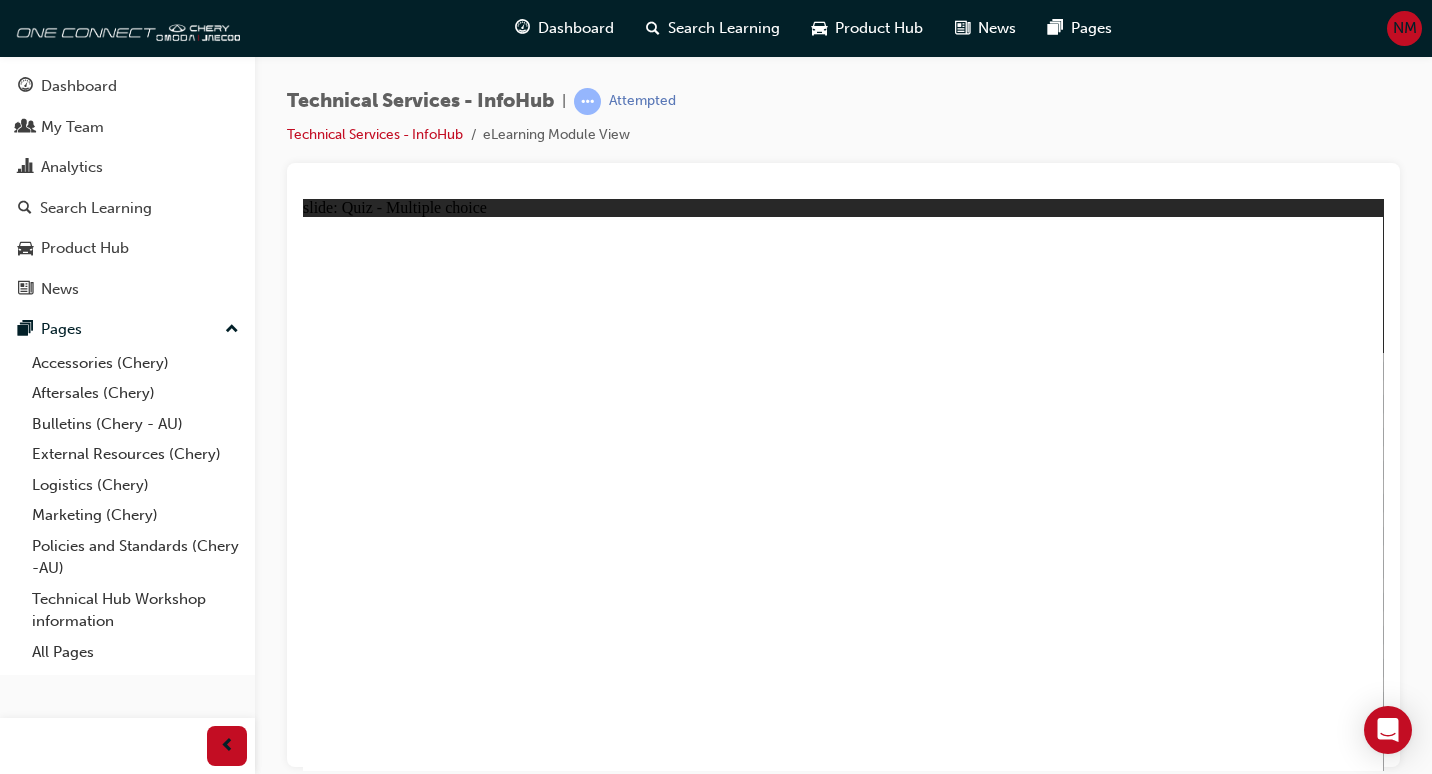 click 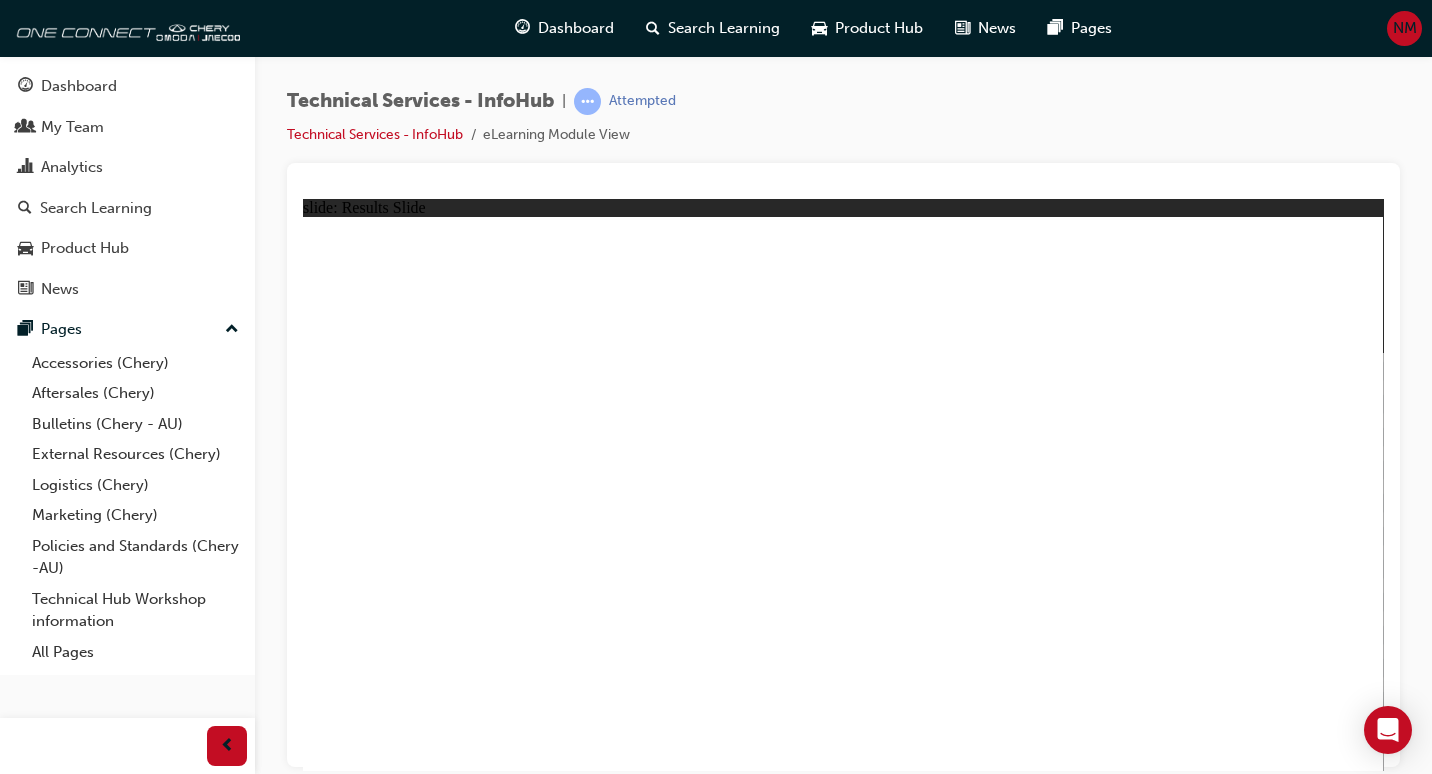 click 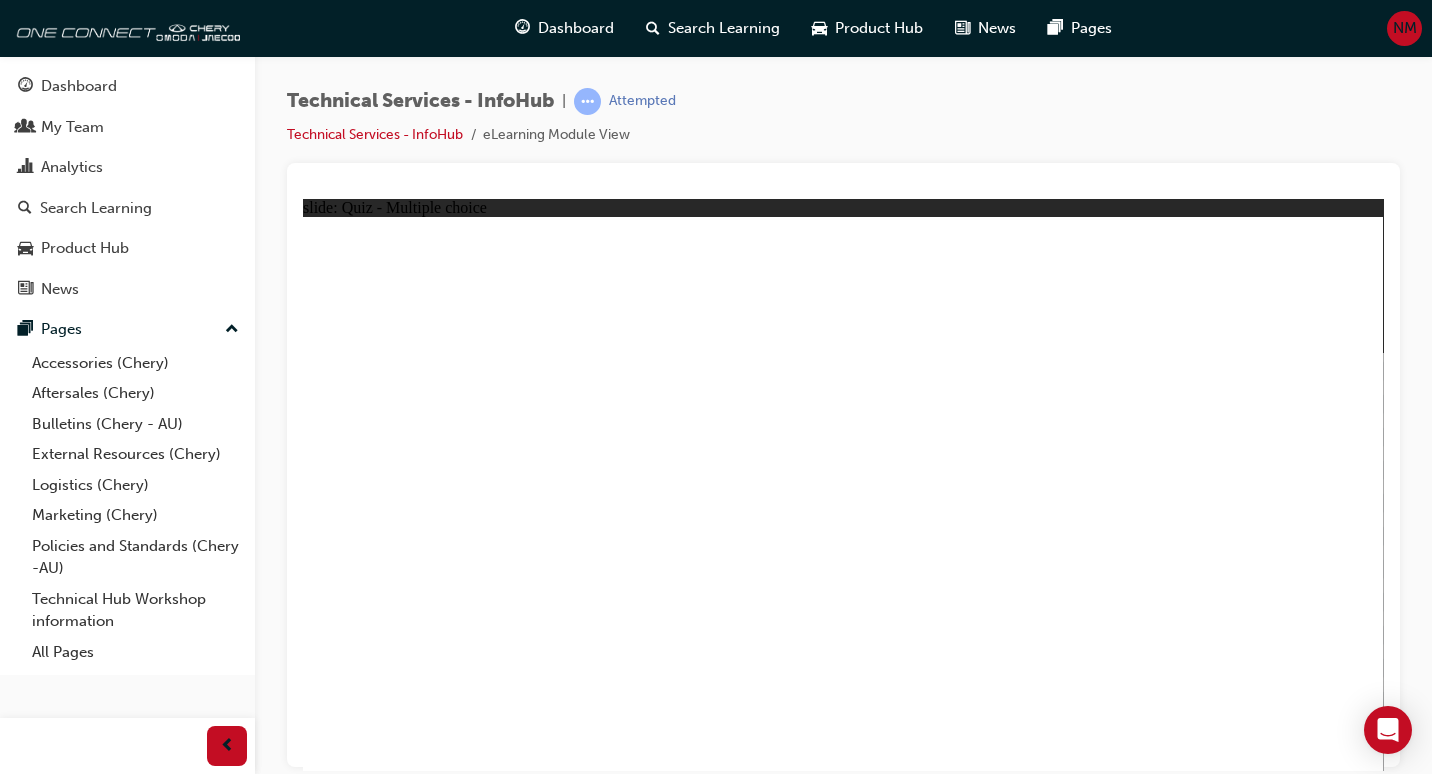 click 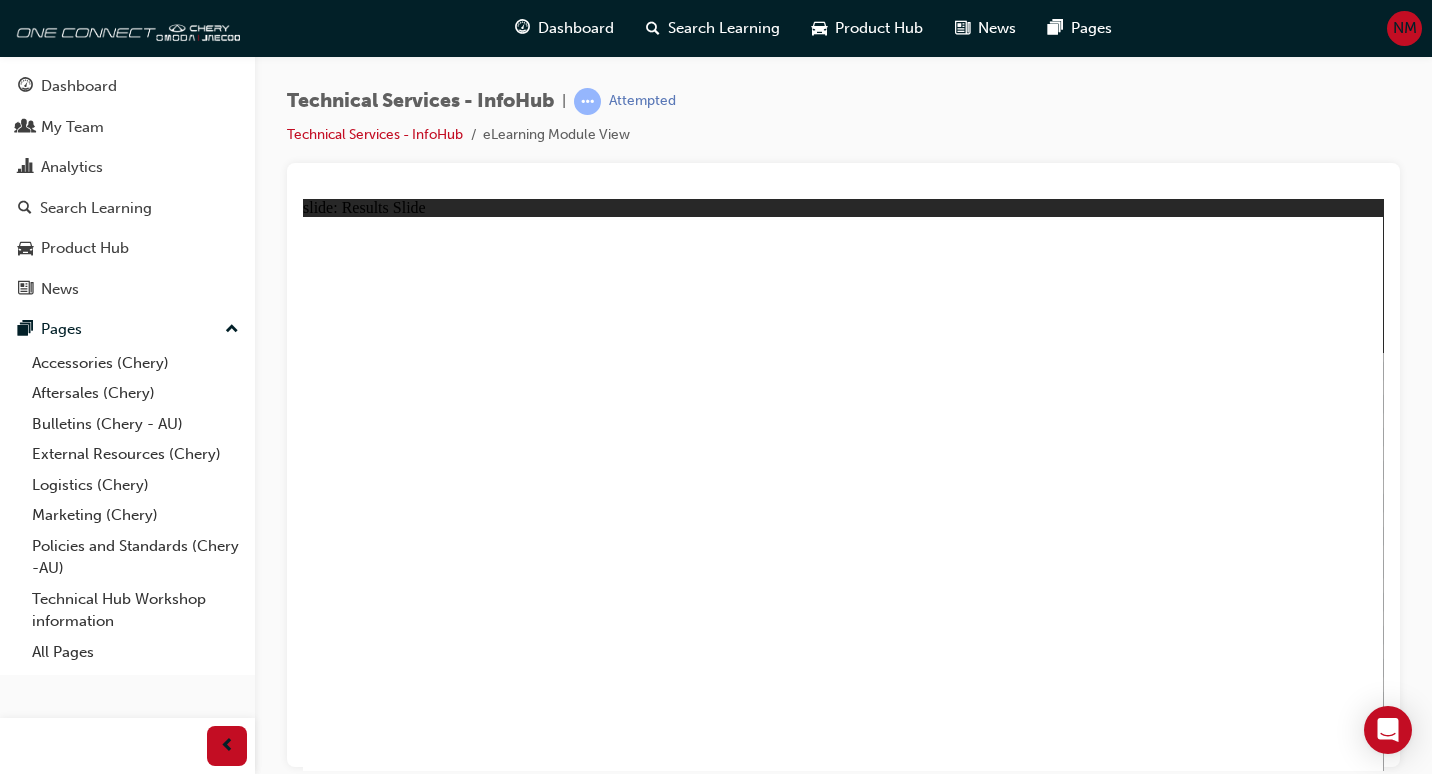 click 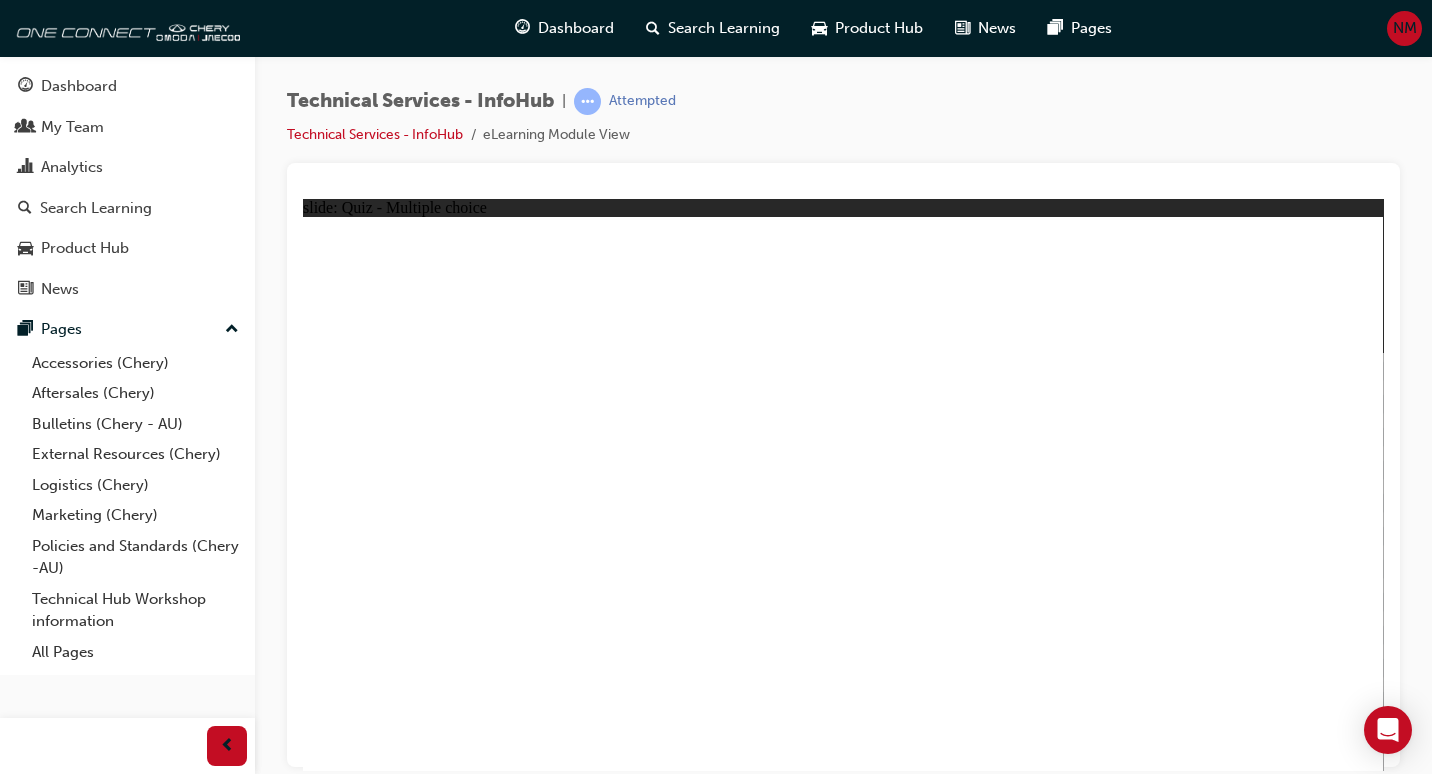 click 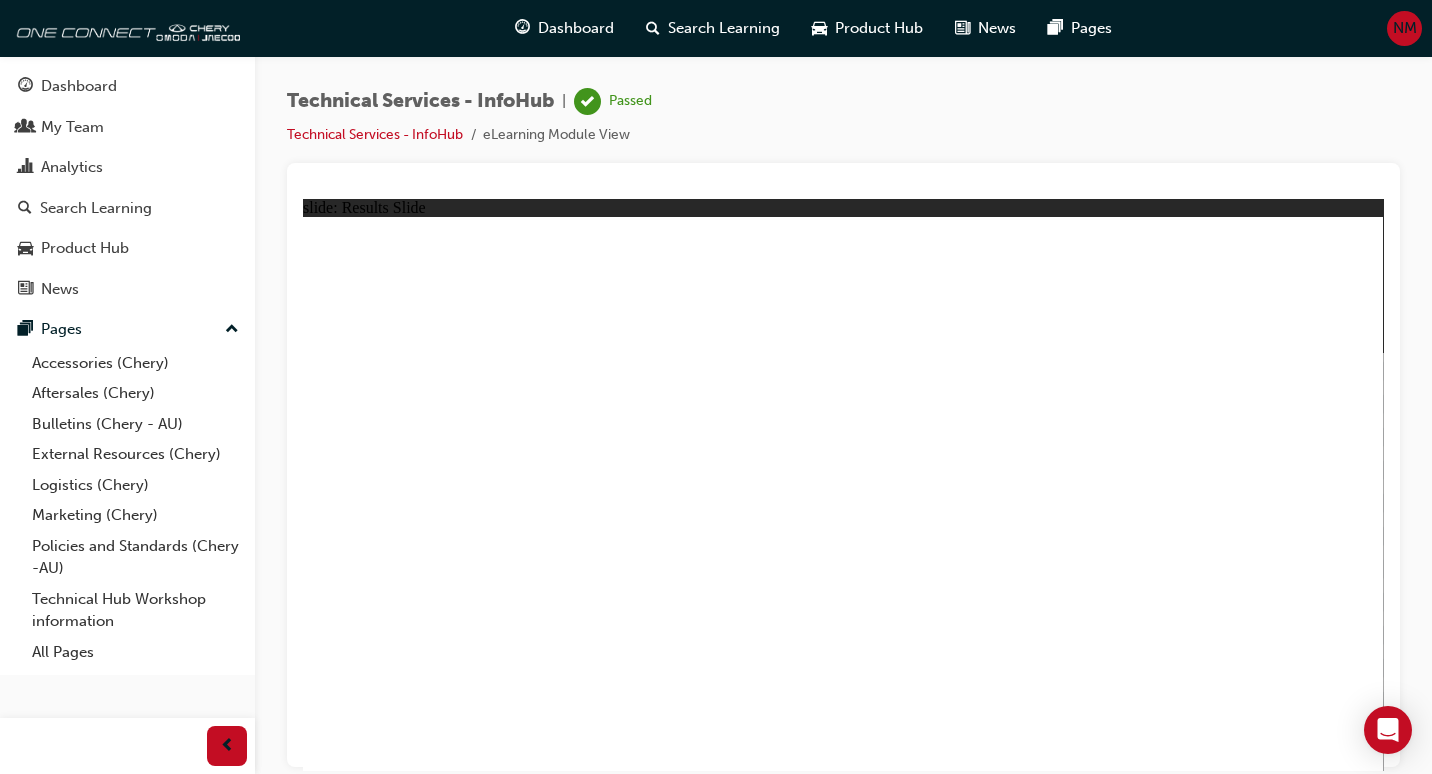 click 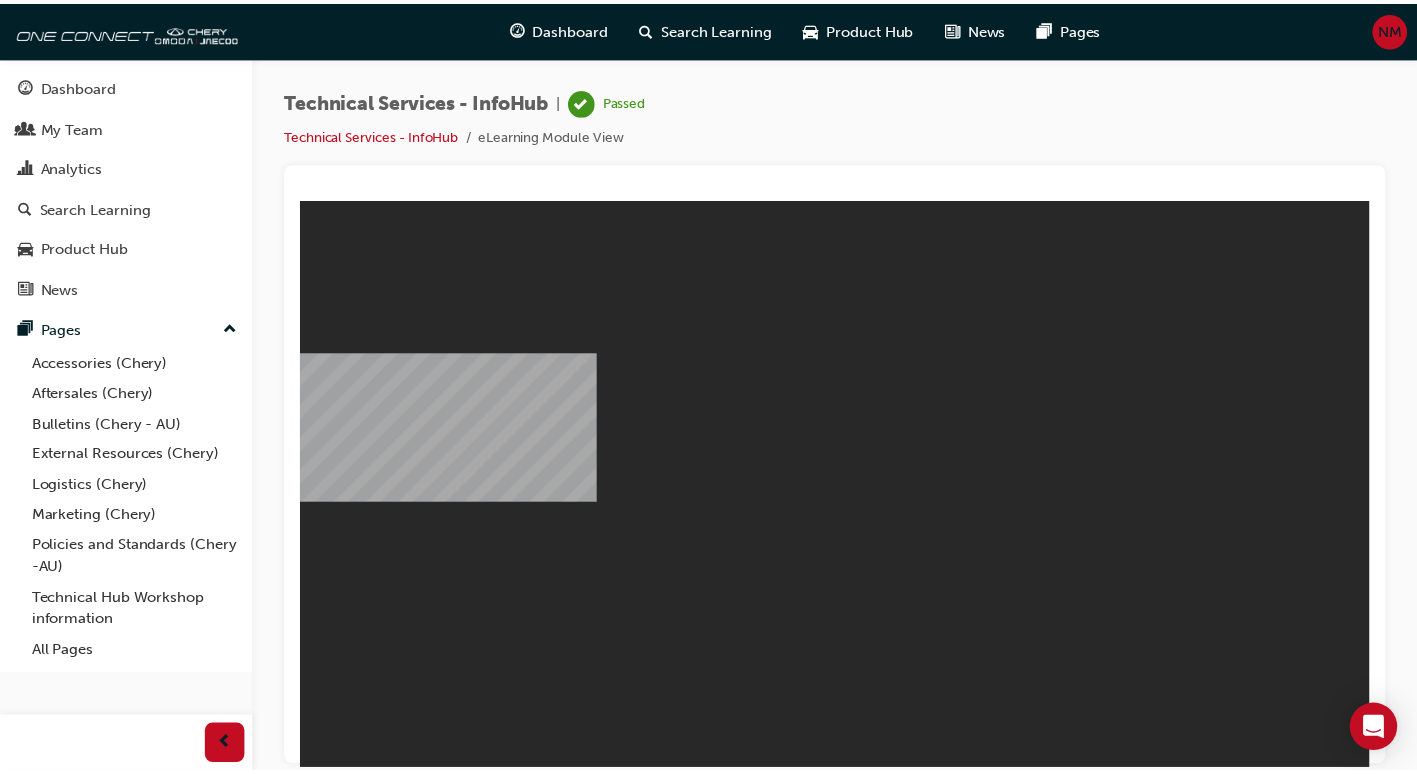 scroll, scrollTop: 0, scrollLeft: 0, axis: both 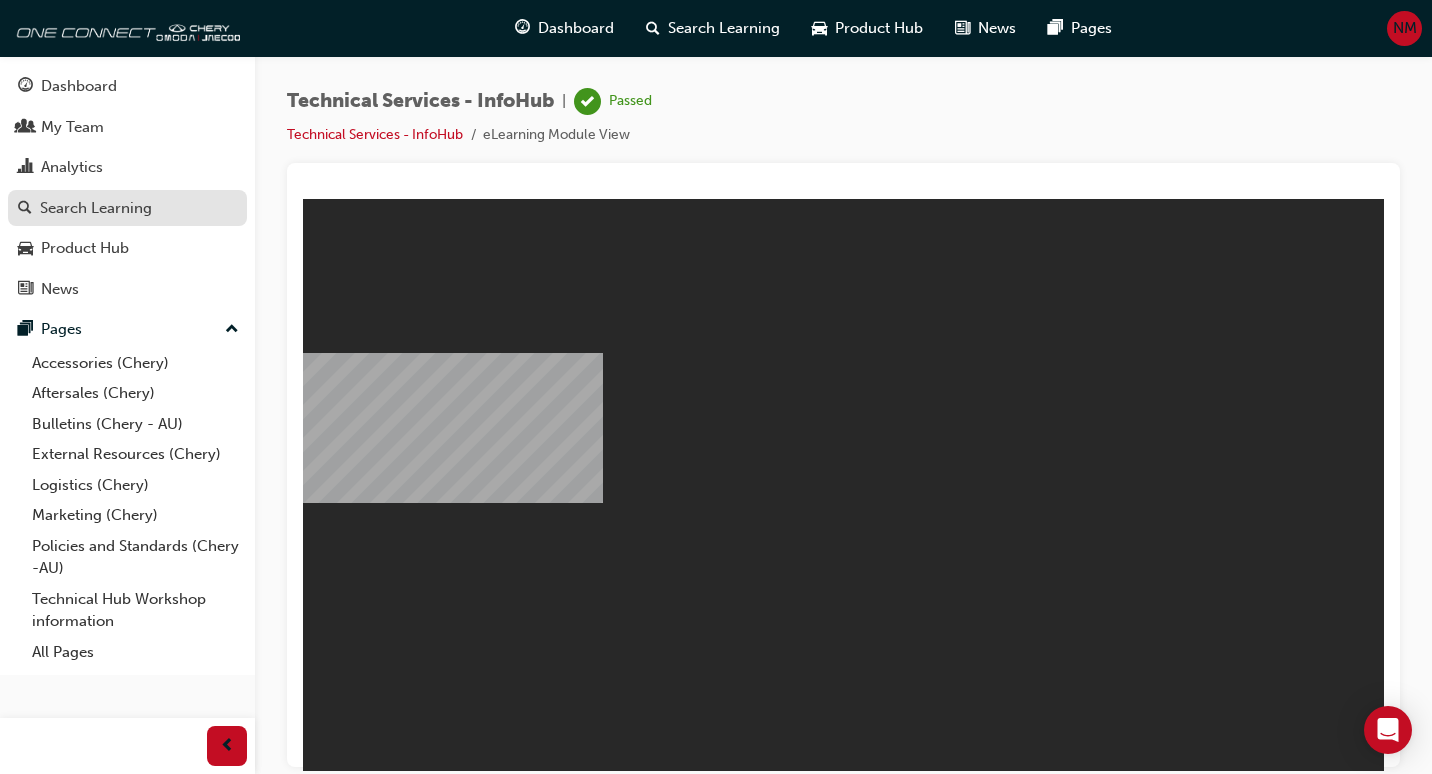 click on "Search Learning" at bounding box center (96, 208) 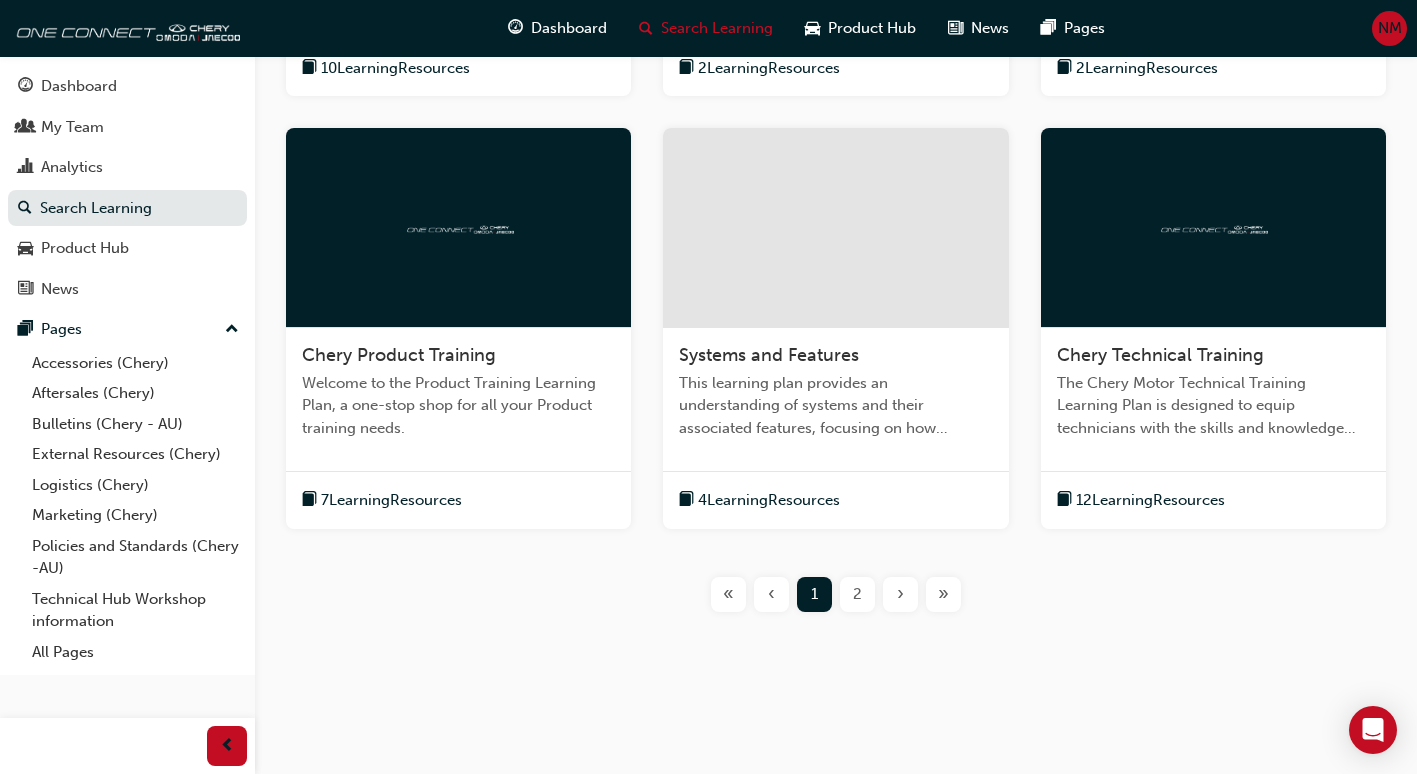 scroll, scrollTop: 768, scrollLeft: 0, axis: vertical 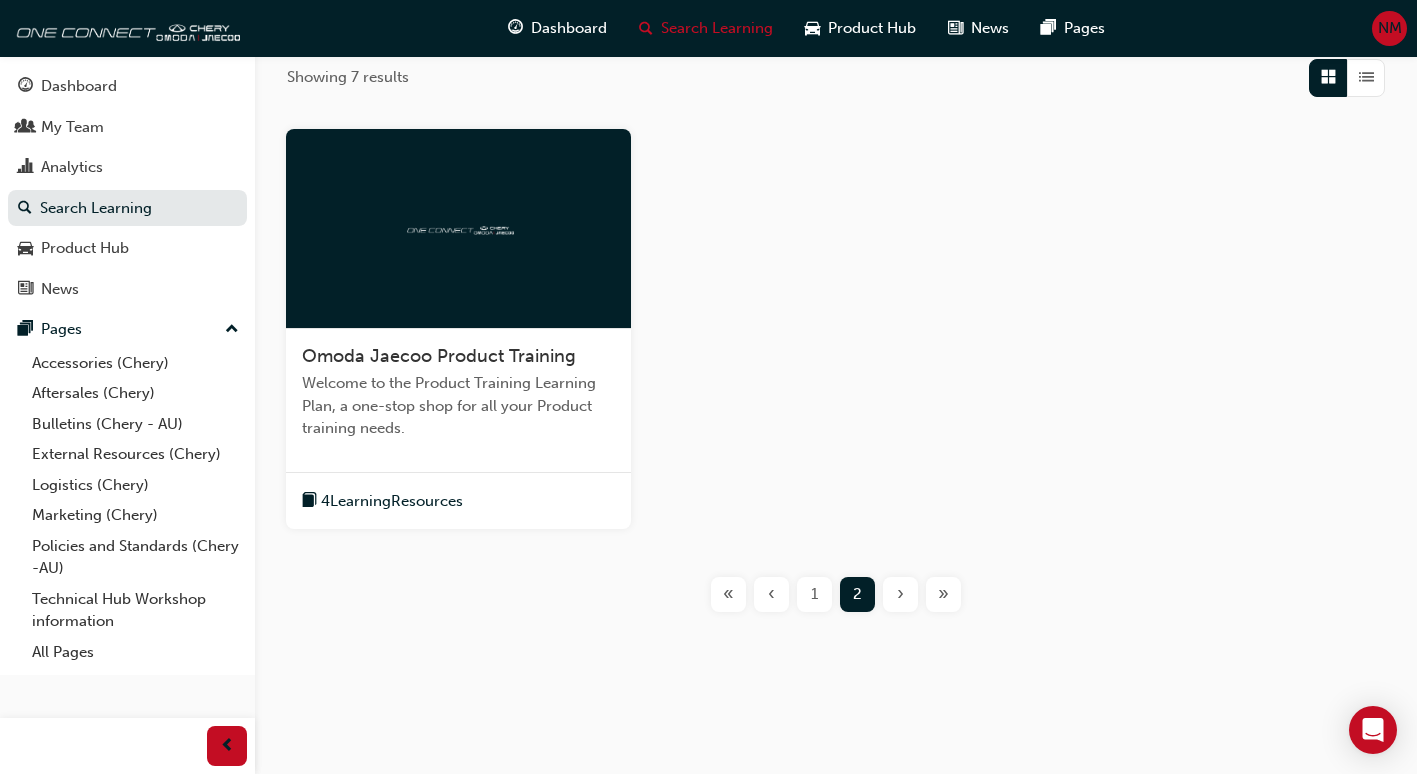 click on "1" at bounding box center (814, 594) 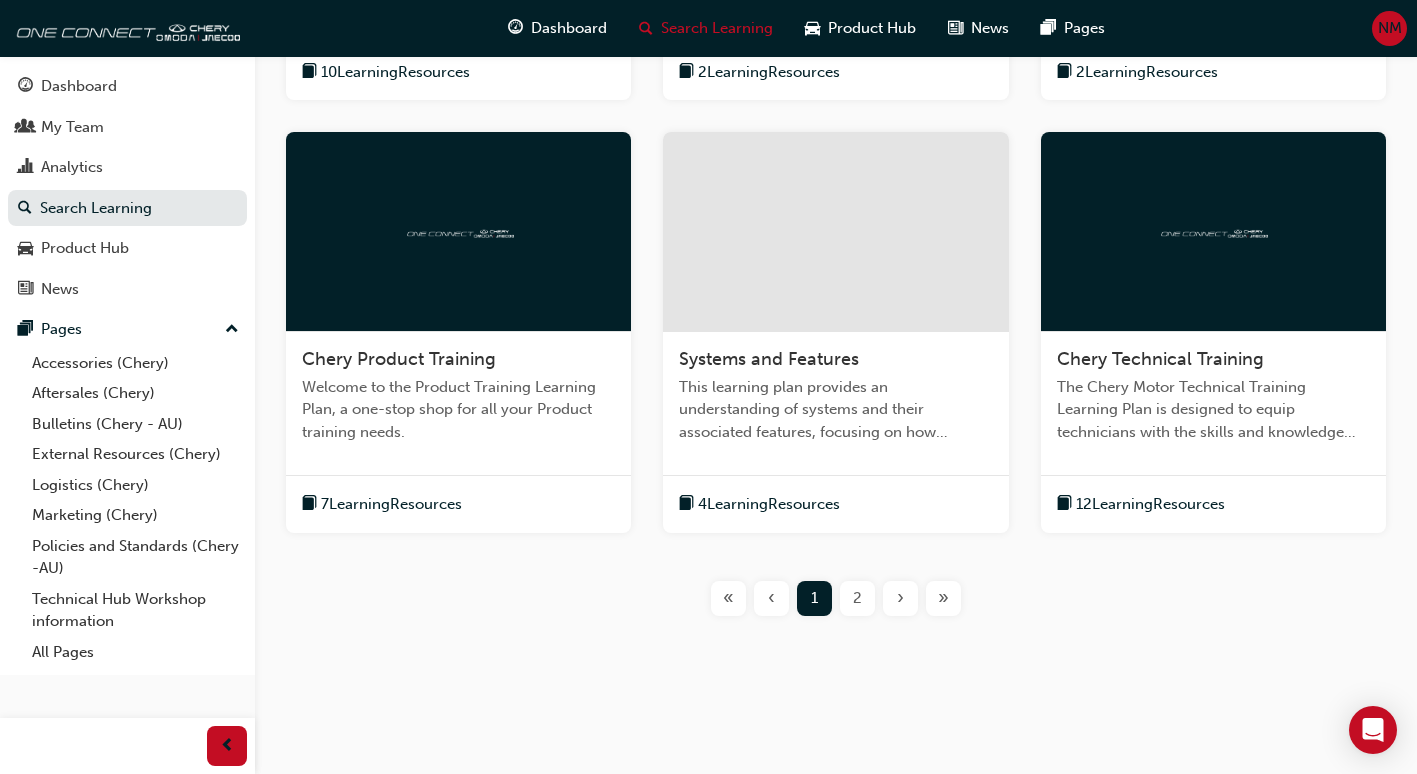 scroll, scrollTop: 768, scrollLeft: 0, axis: vertical 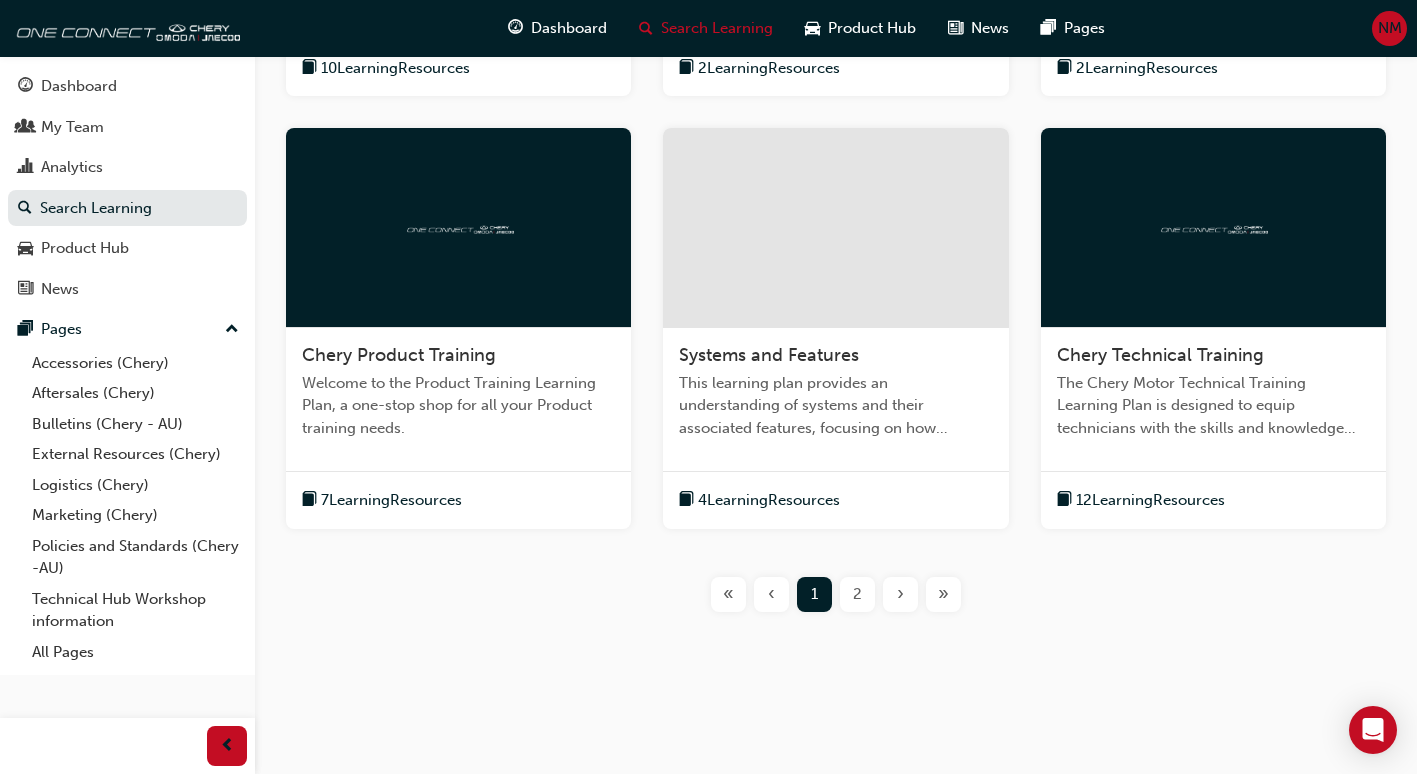 click at bounding box center (1213, 228) 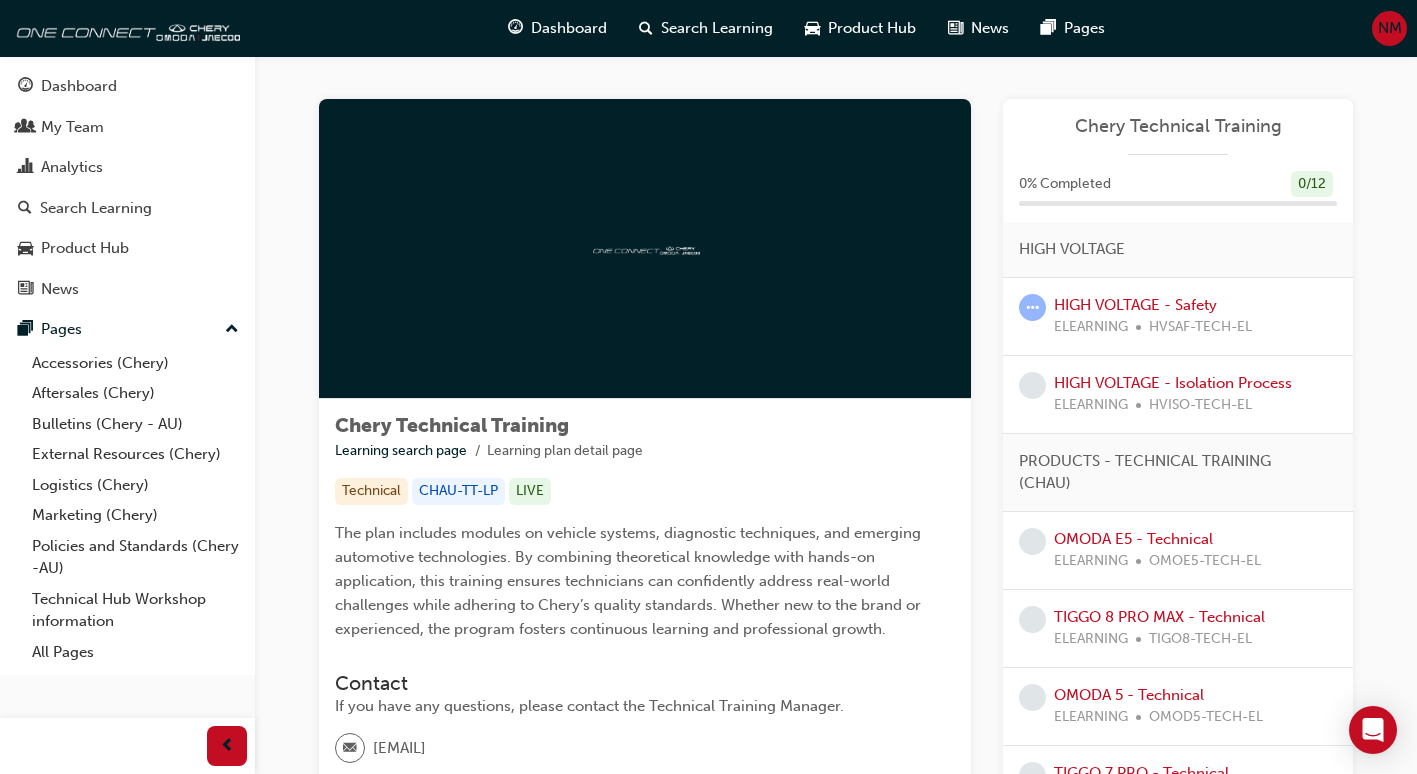 scroll, scrollTop: 0, scrollLeft: 0, axis: both 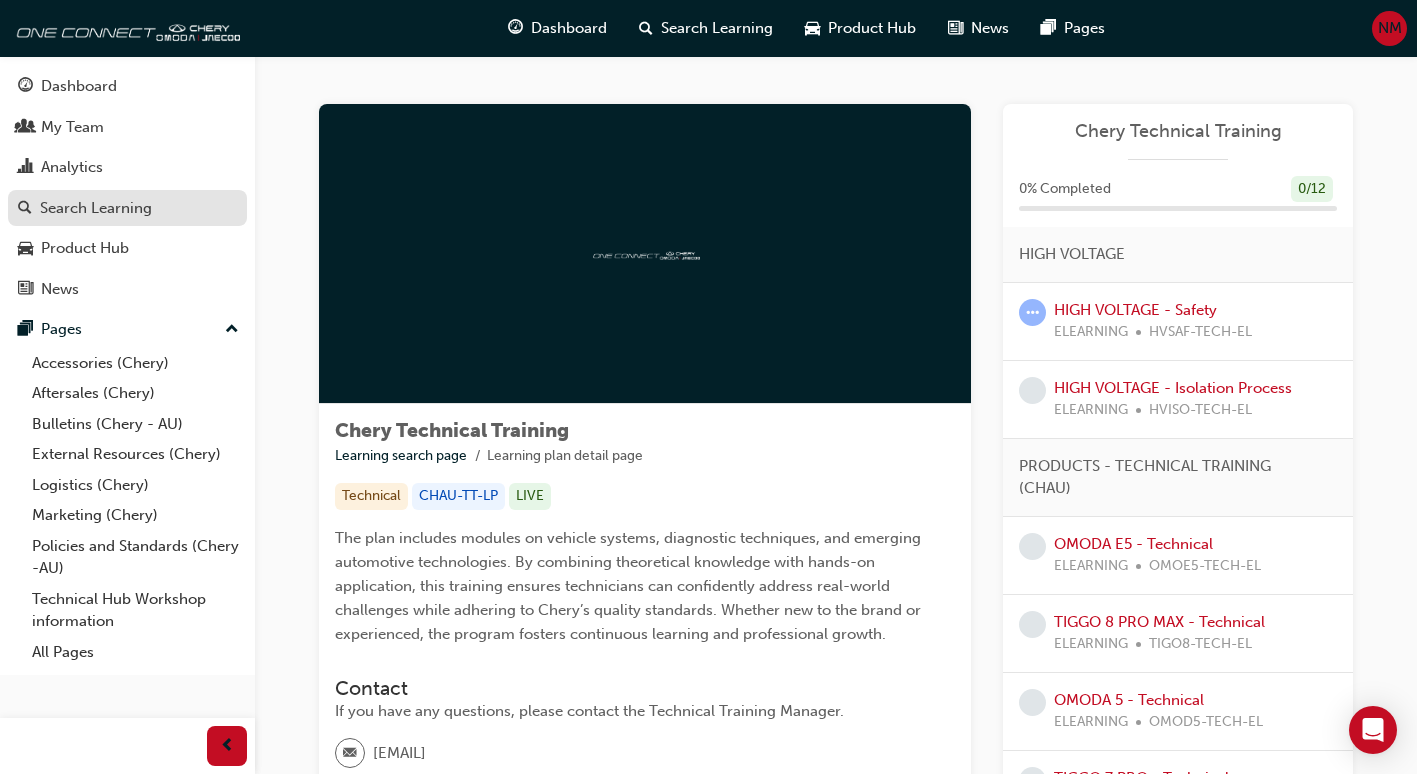 click on "Search Learning" at bounding box center (96, 208) 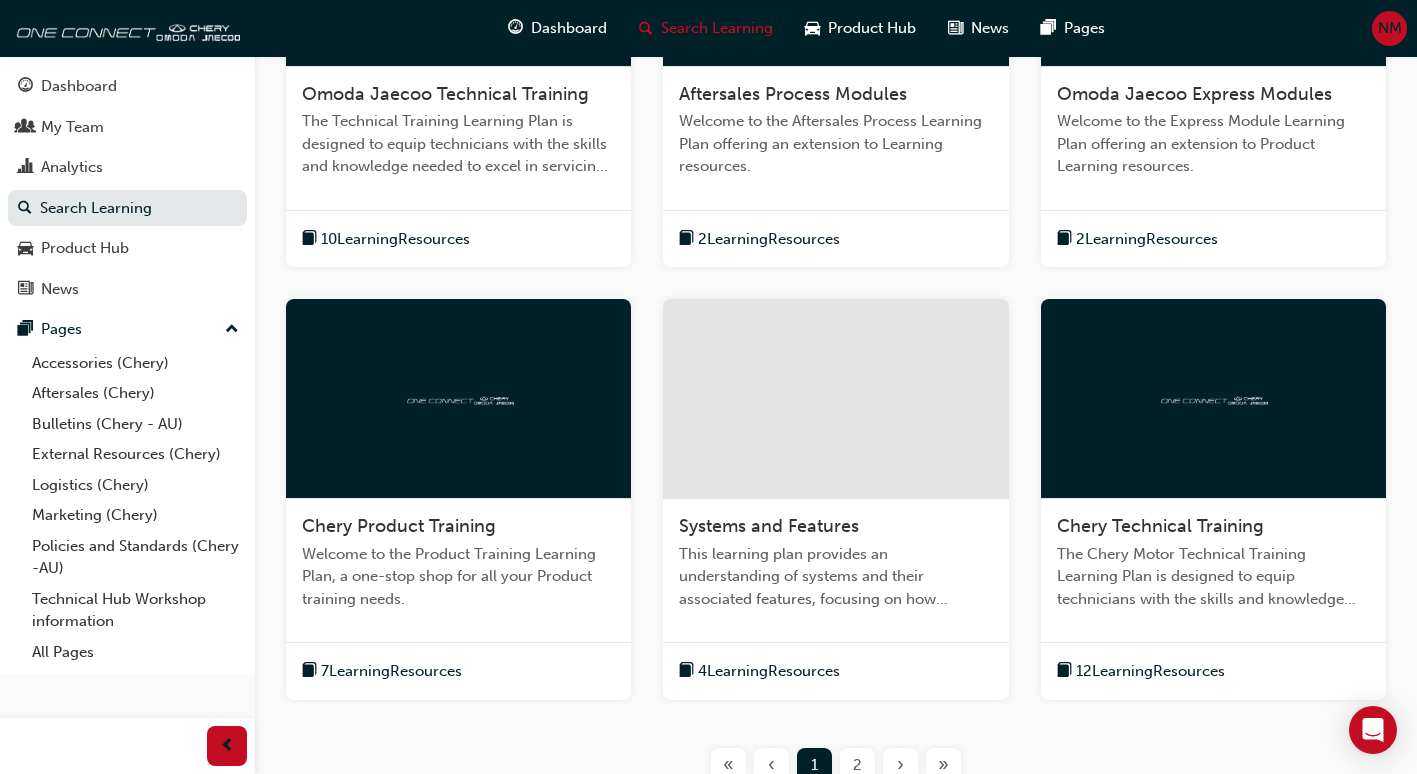 scroll, scrollTop: 600, scrollLeft: 0, axis: vertical 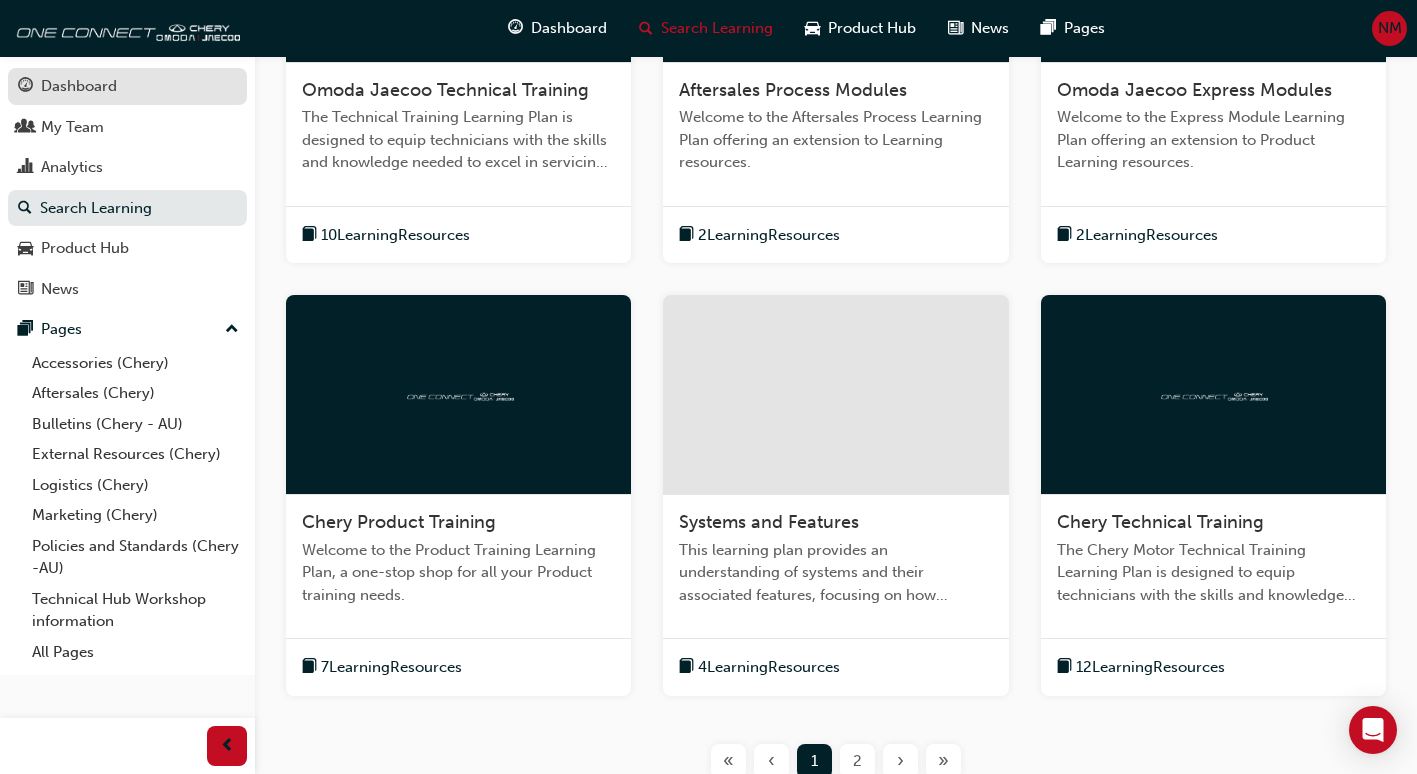 drag, startPoint x: 87, startPoint y: 105, endPoint x: 94, endPoint y: 87, distance: 19.313208 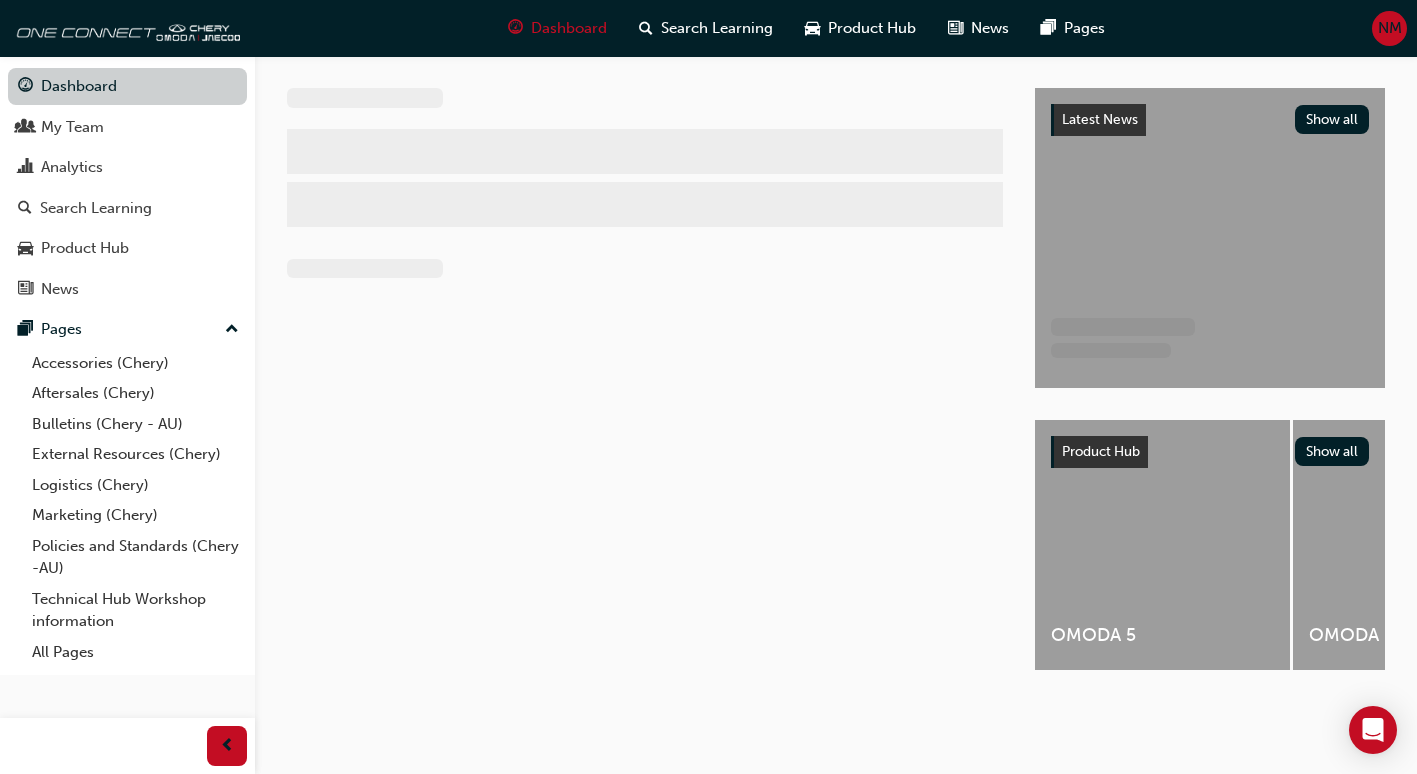 scroll, scrollTop: 0, scrollLeft: 0, axis: both 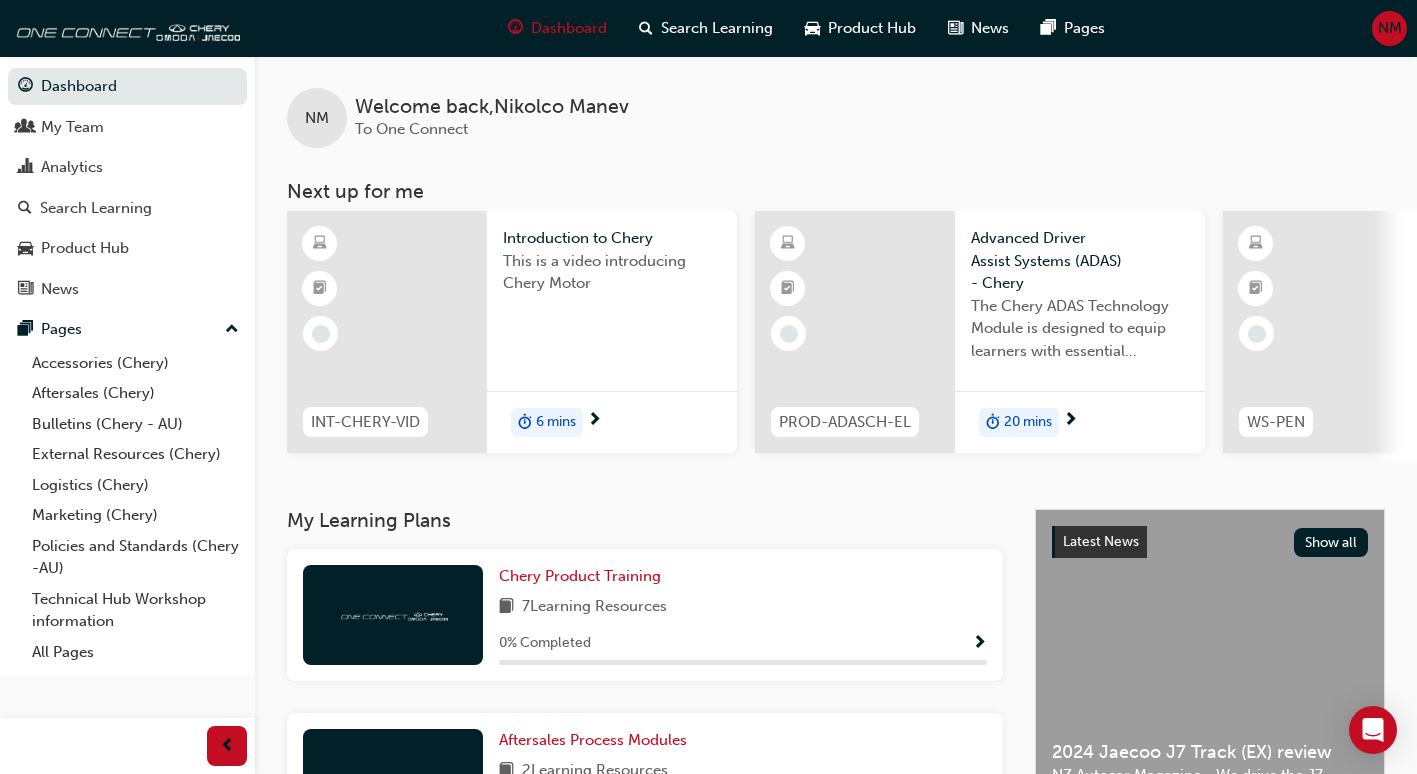 click on "PROD-ADASCH-EL" at bounding box center (845, 422) 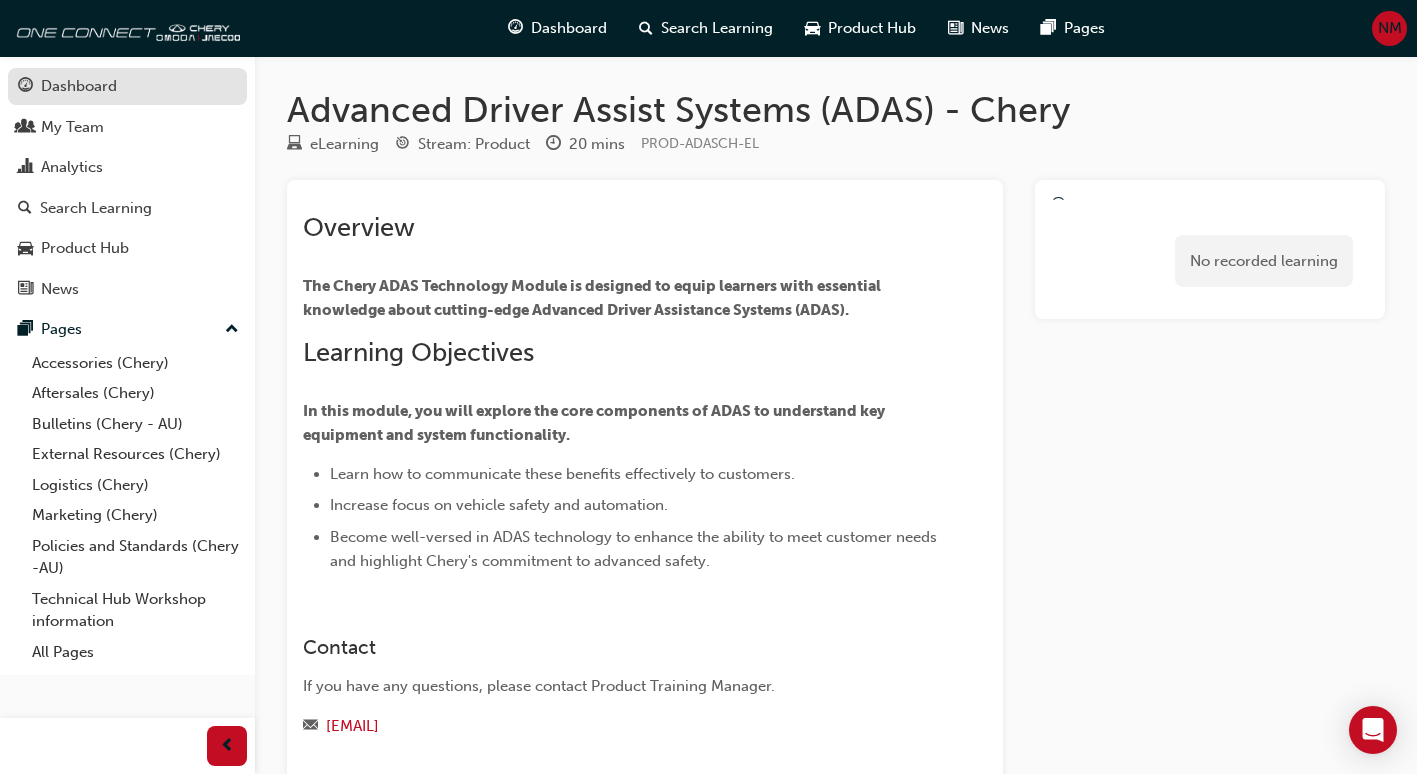 click on "Dashboard" at bounding box center (127, 86) 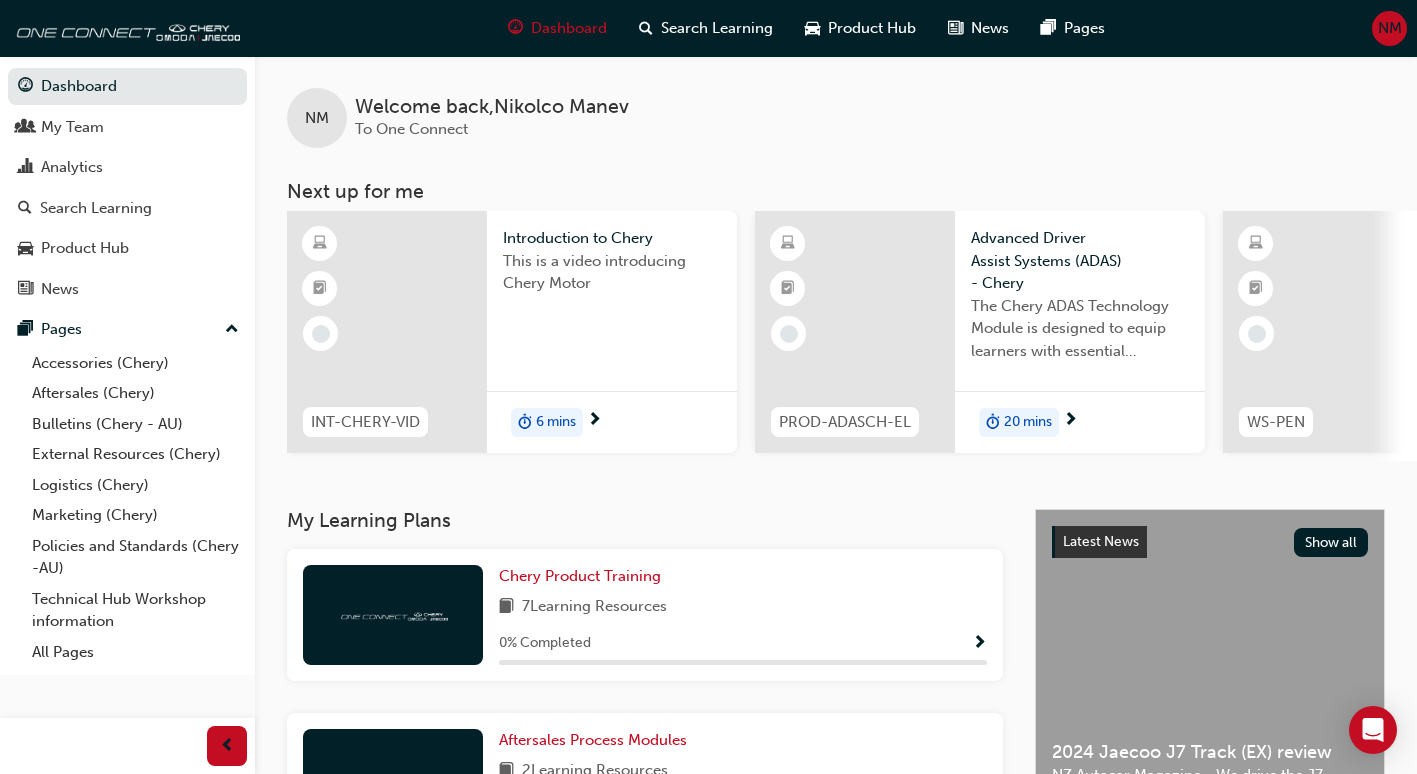click on "Introduction to Chery" at bounding box center (612, 238) 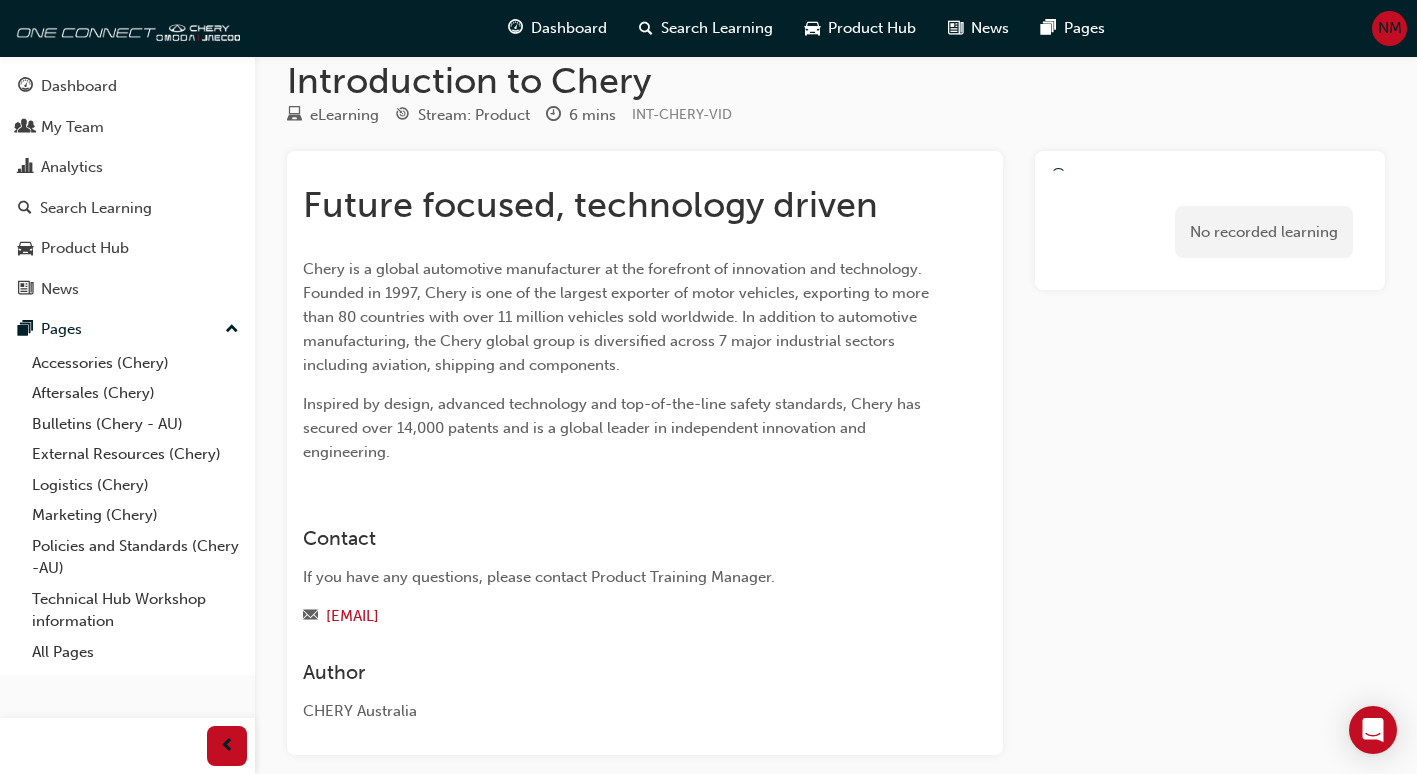 scroll, scrollTop: 0, scrollLeft: 0, axis: both 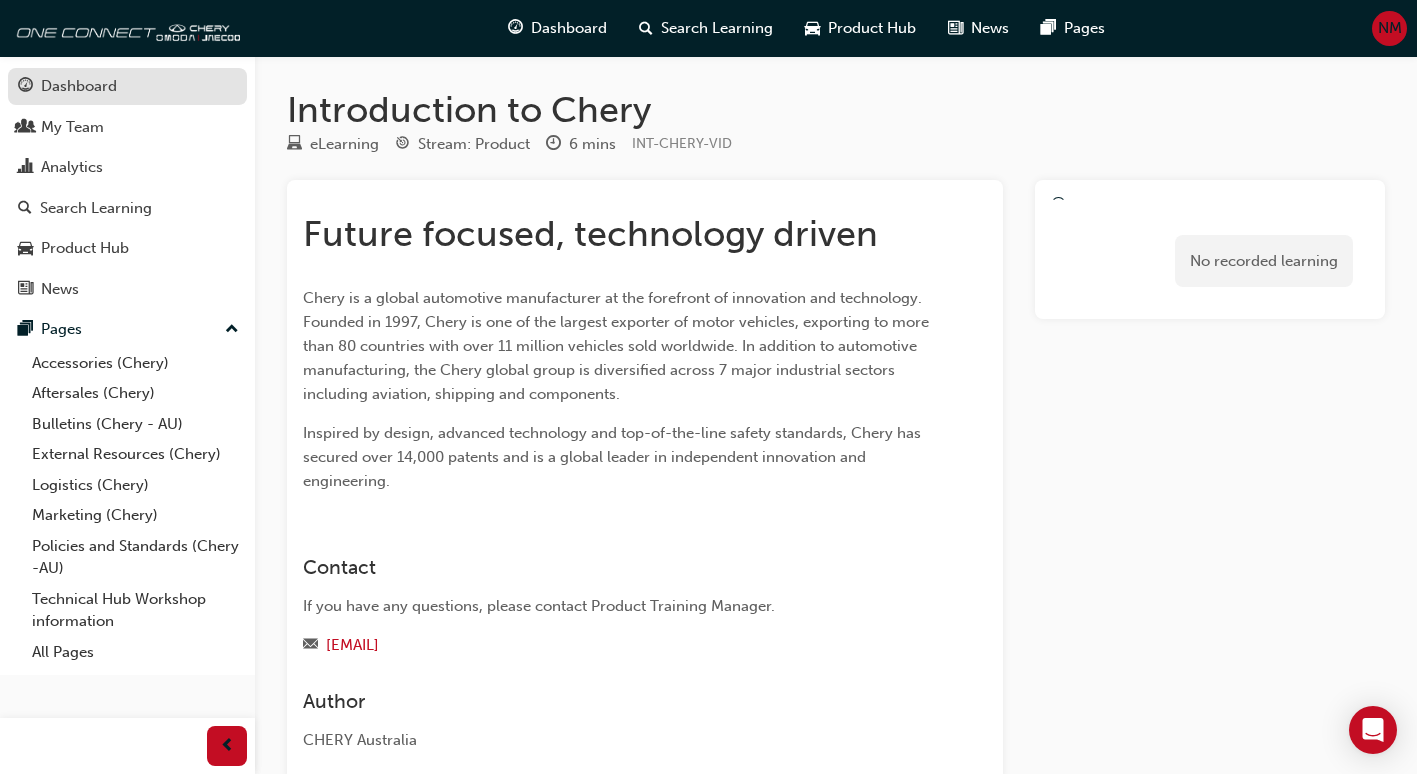 click on "Dashboard" at bounding box center [79, 86] 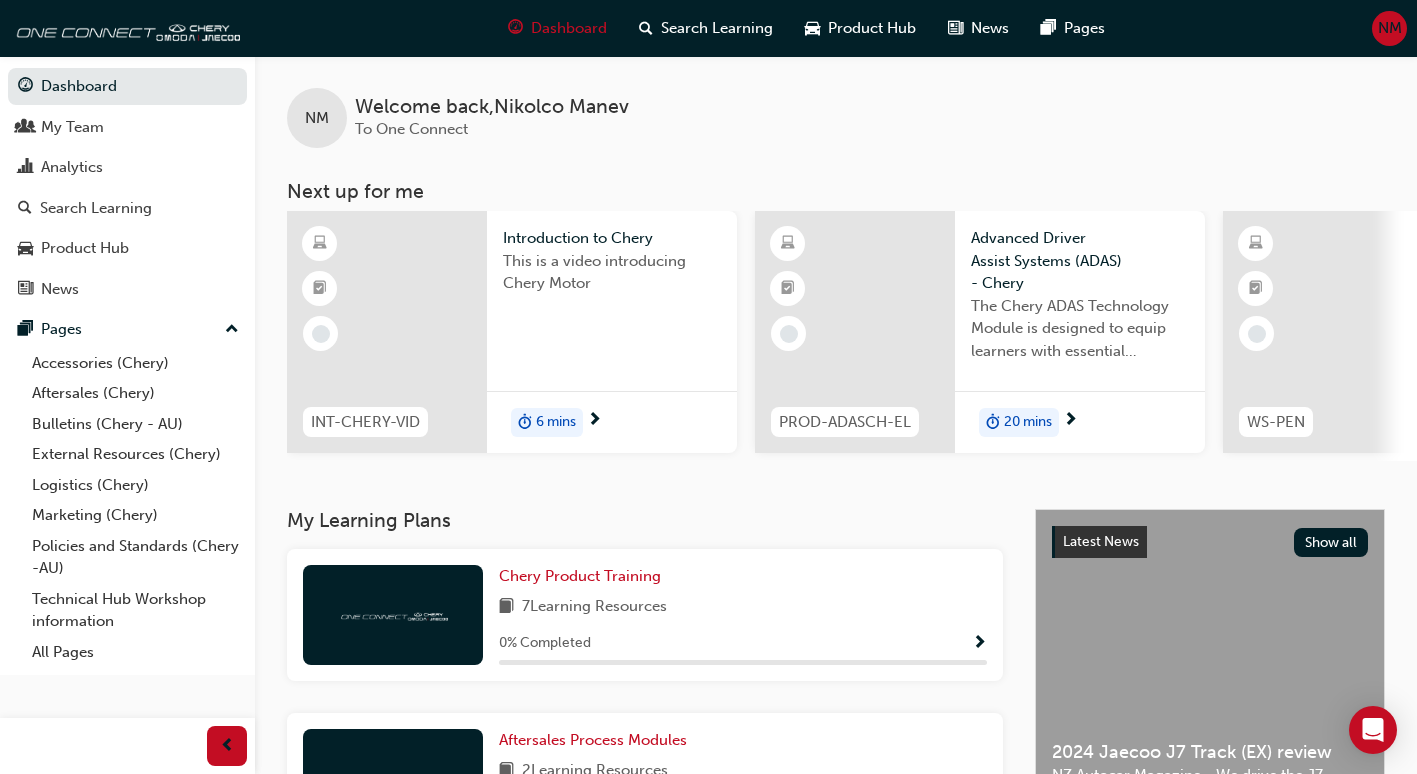 click at bounding box center [387, 332] 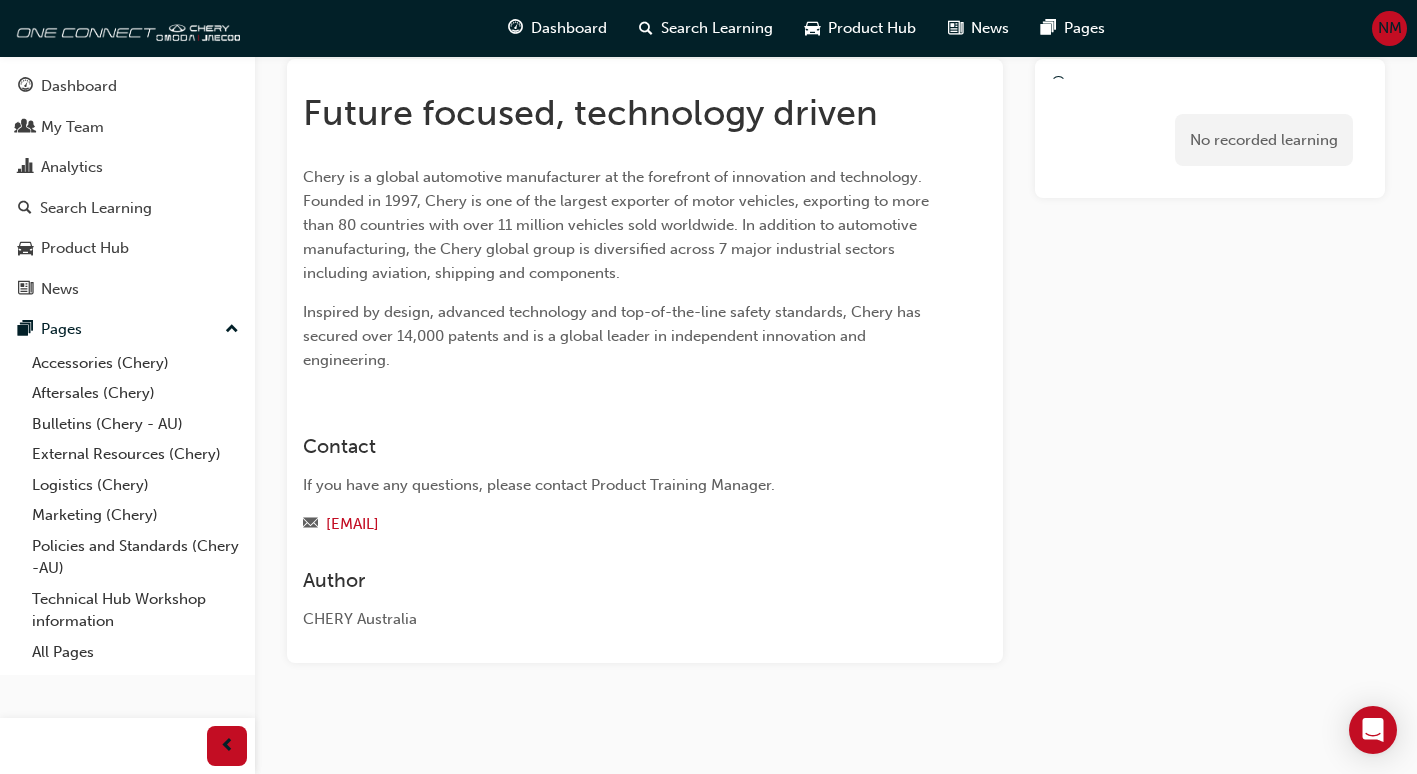 scroll, scrollTop: 125, scrollLeft: 0, axis: vertical 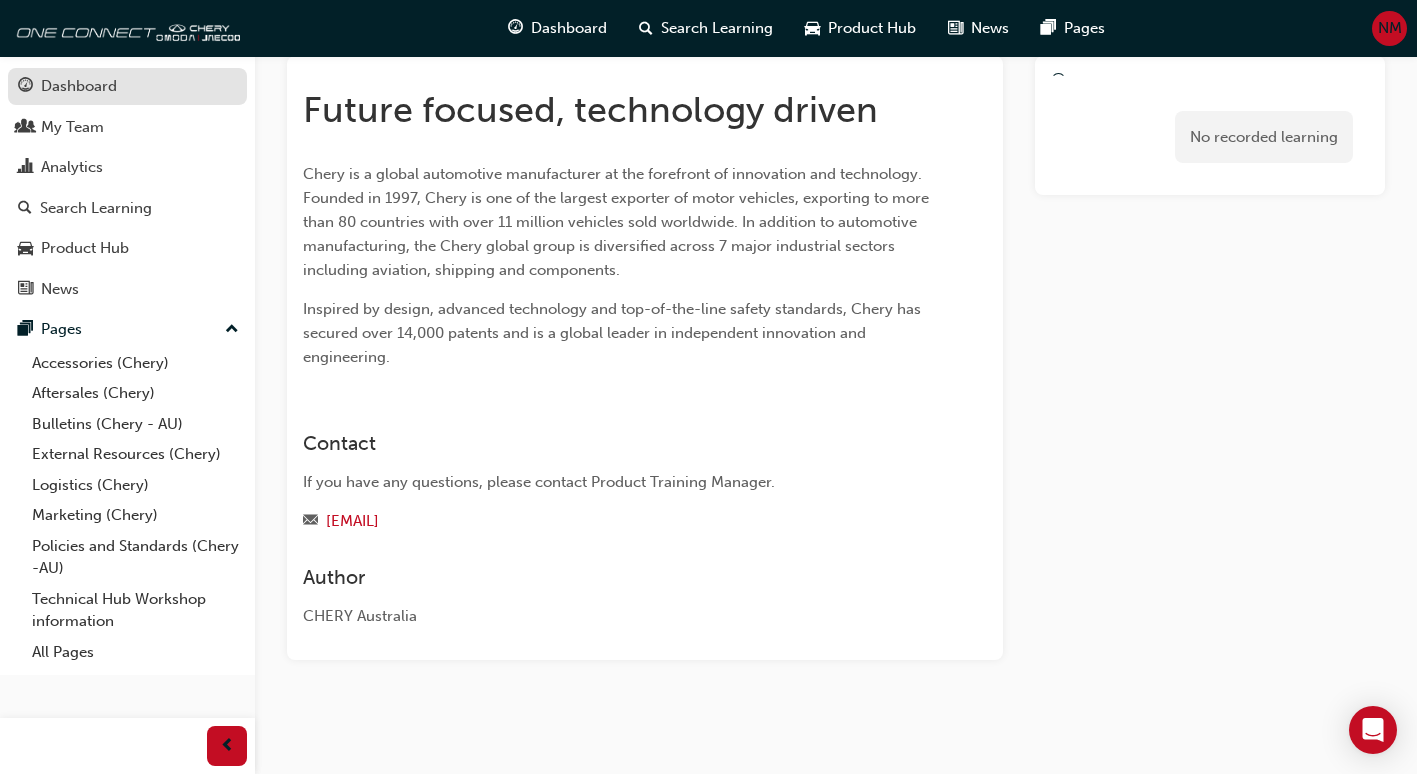 click on "Dashboard" at bounding box center (79, 86) 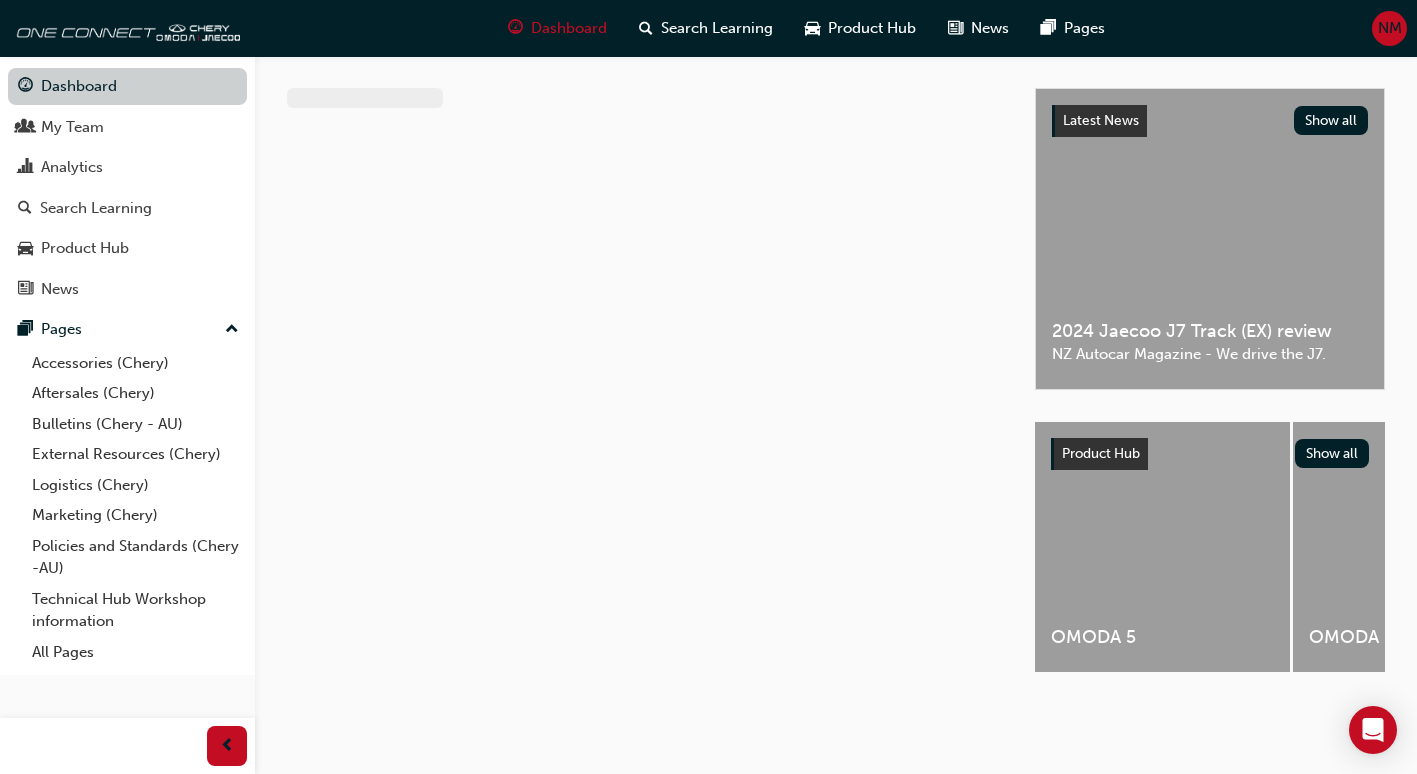 scroll, scrollTop: 0, scrollLeft: 0, axis: both 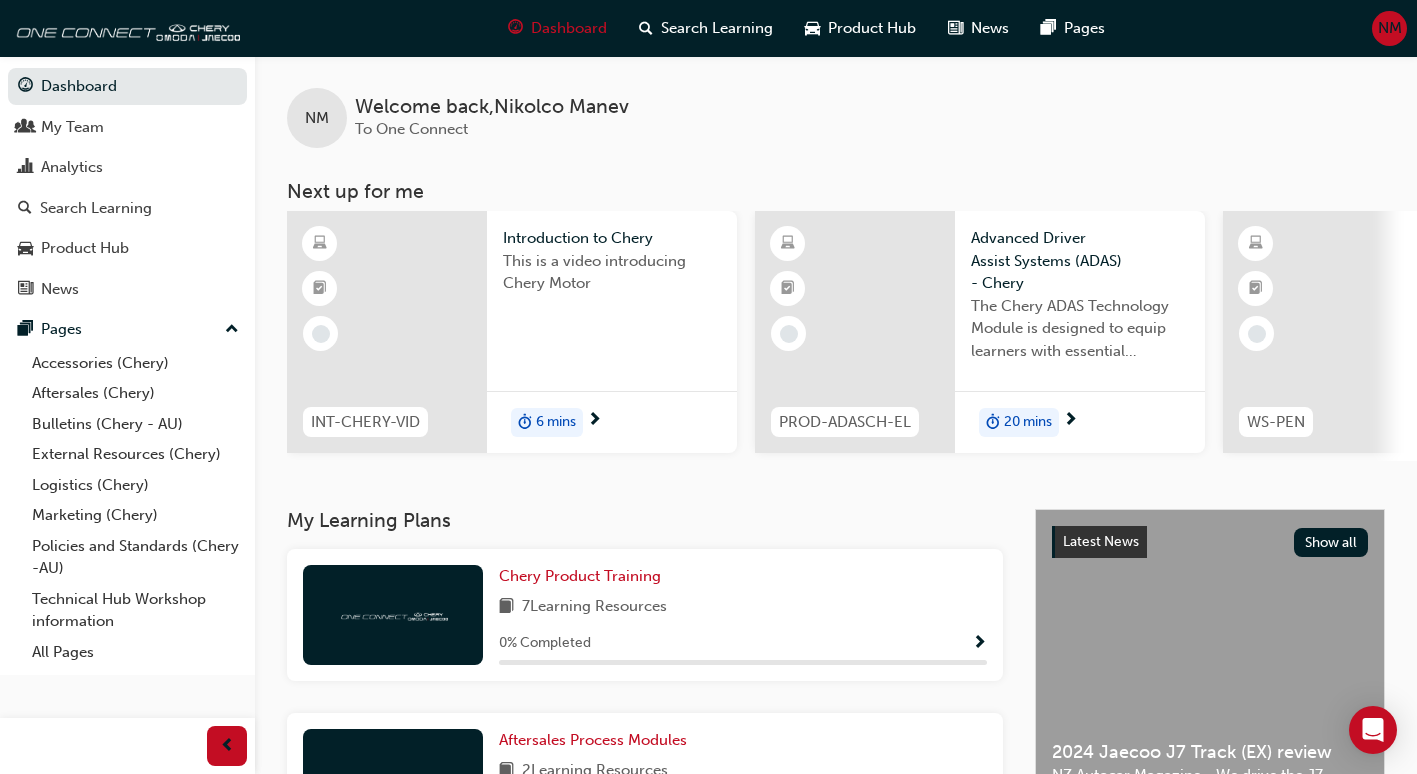 click on "6 mins" at bounding box center (556, 422) 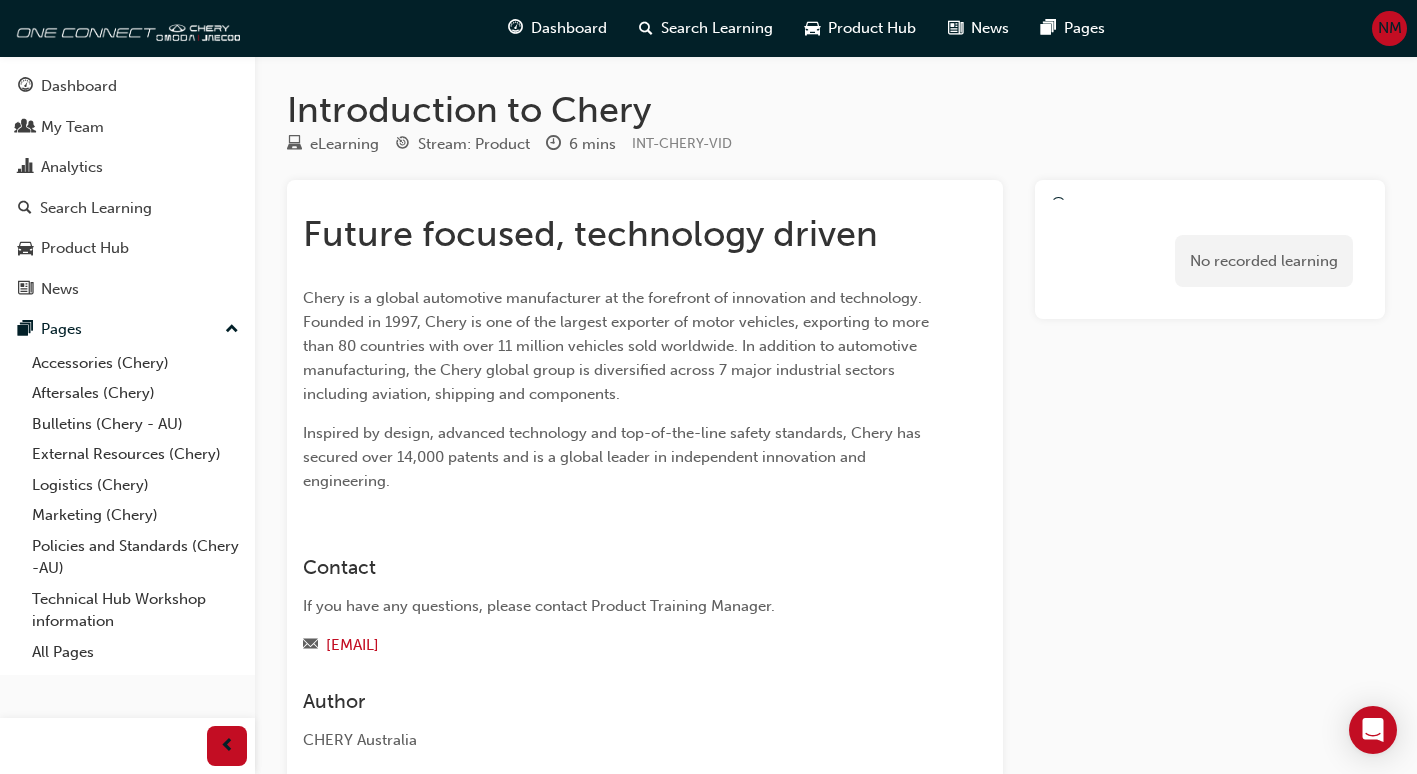 scroll, scrollTop: 125, scrollLeft: 0, axis: vertical 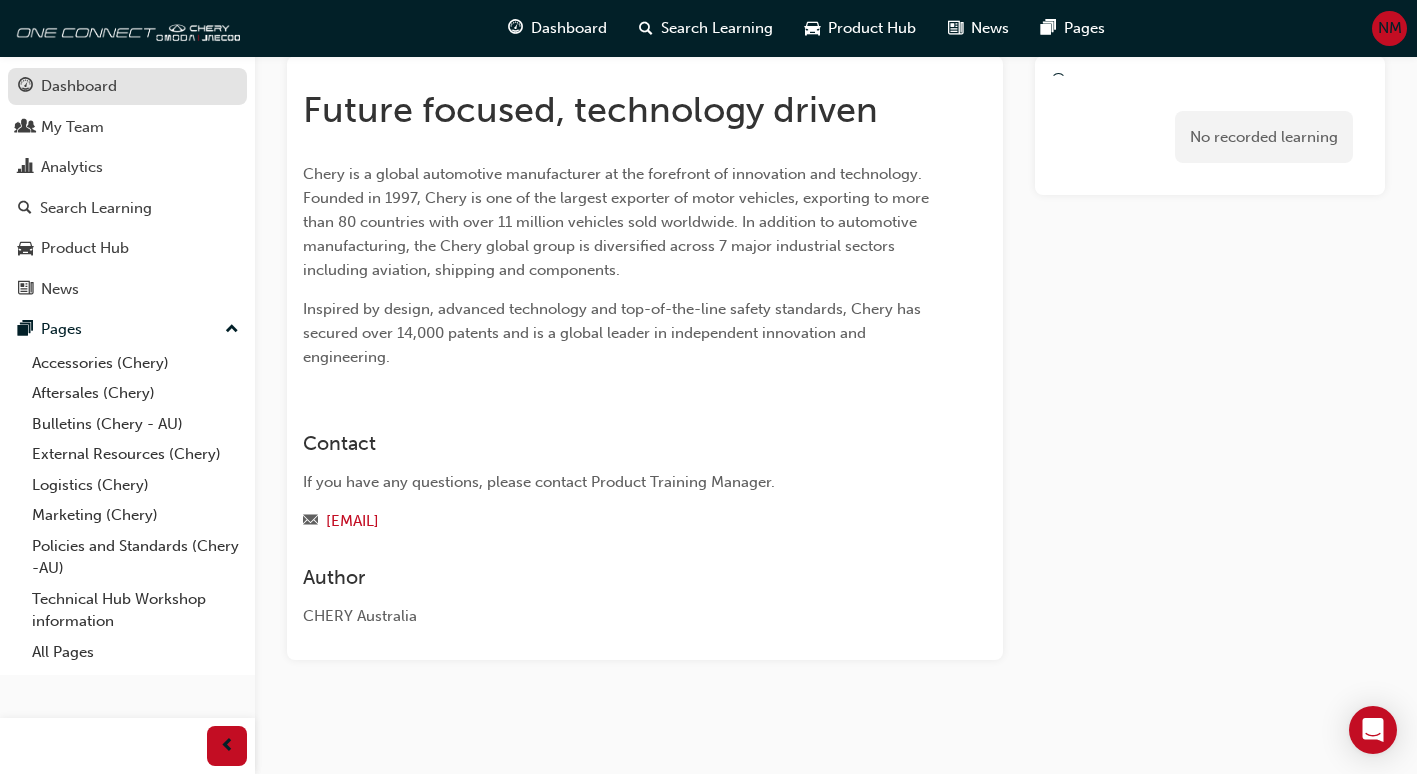 click on "Dashboard" at bounding box center (79, 86) 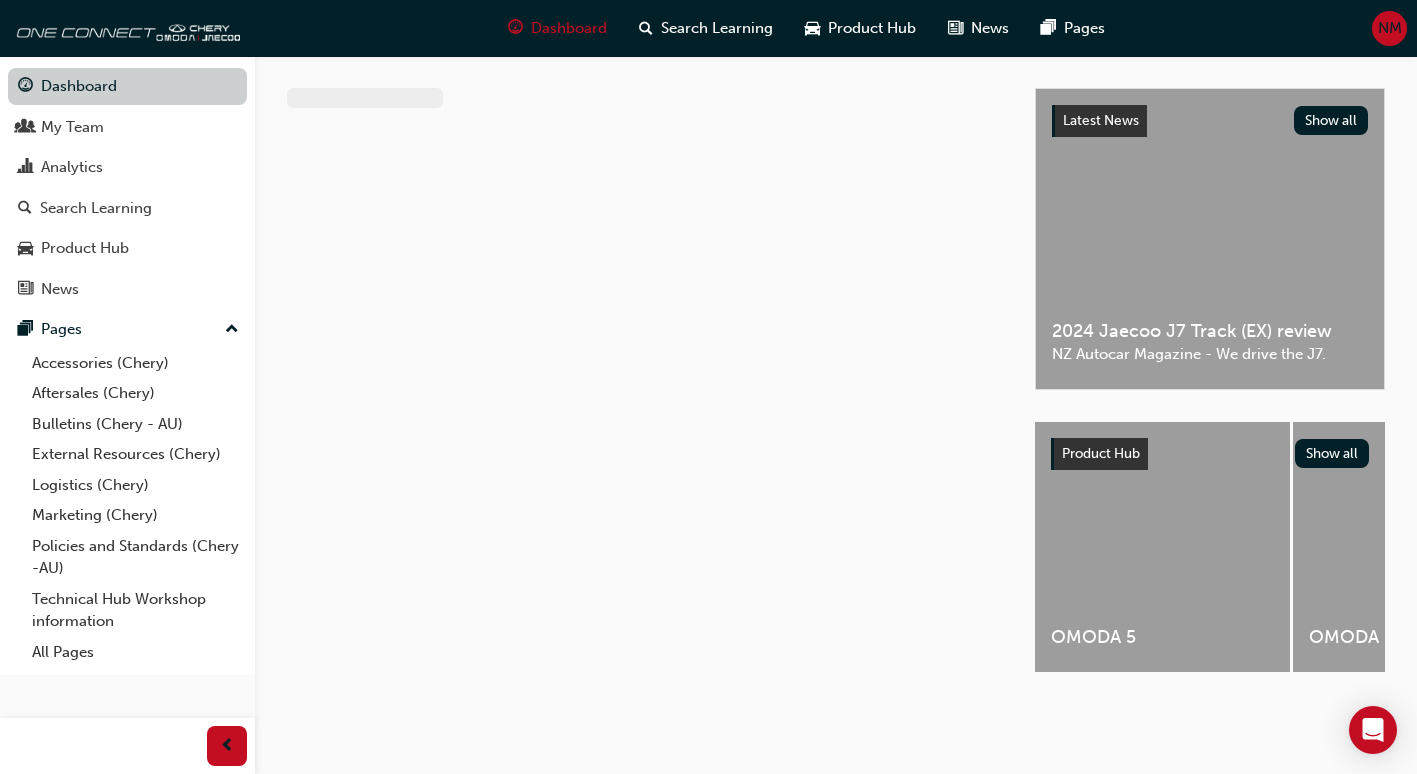 scroll, scrollTop: 0, scrollLeft: 0, axis: both 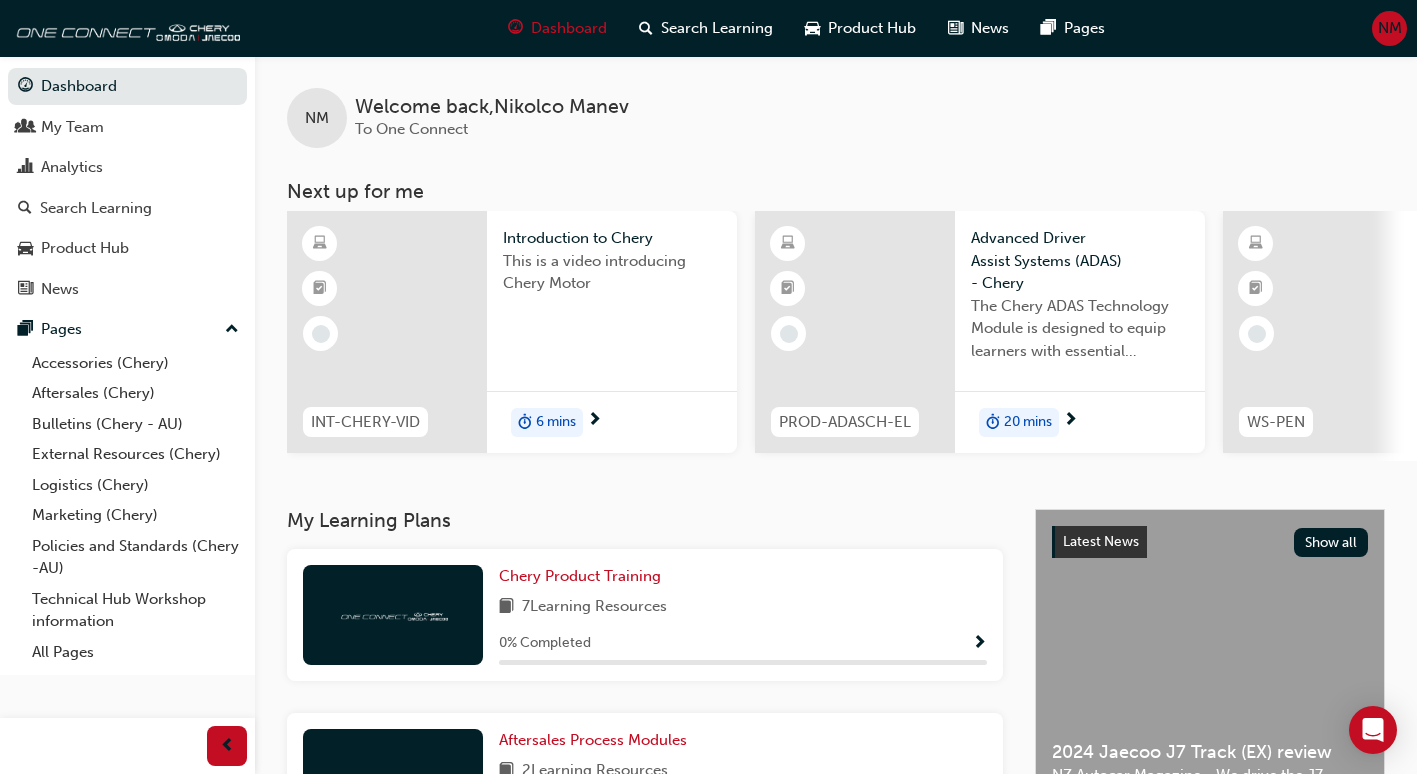 click at bounding box center [387, 332] 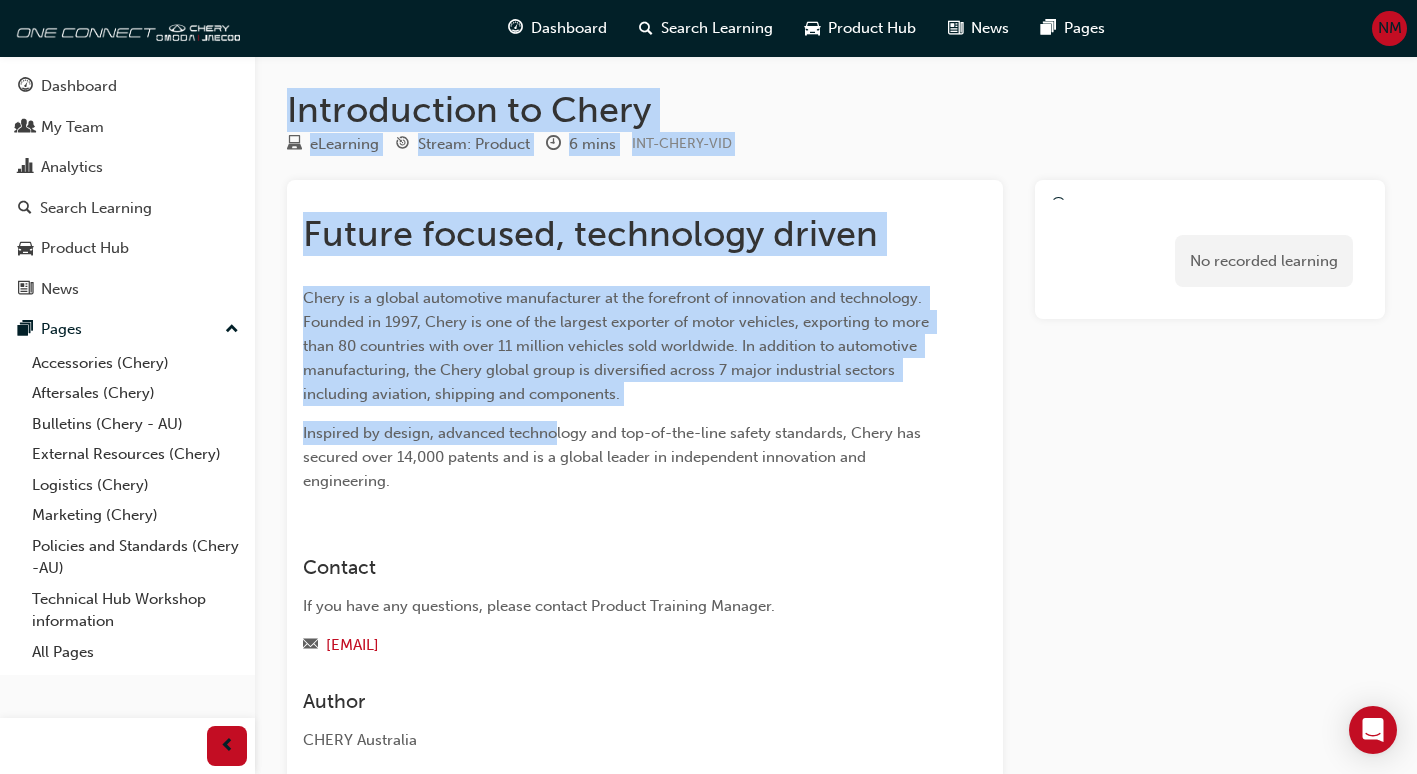 drag, startPoint x: 557, startPoint y: 429, endPoint x: 15, endPoint y: -22, distance: 705.0993 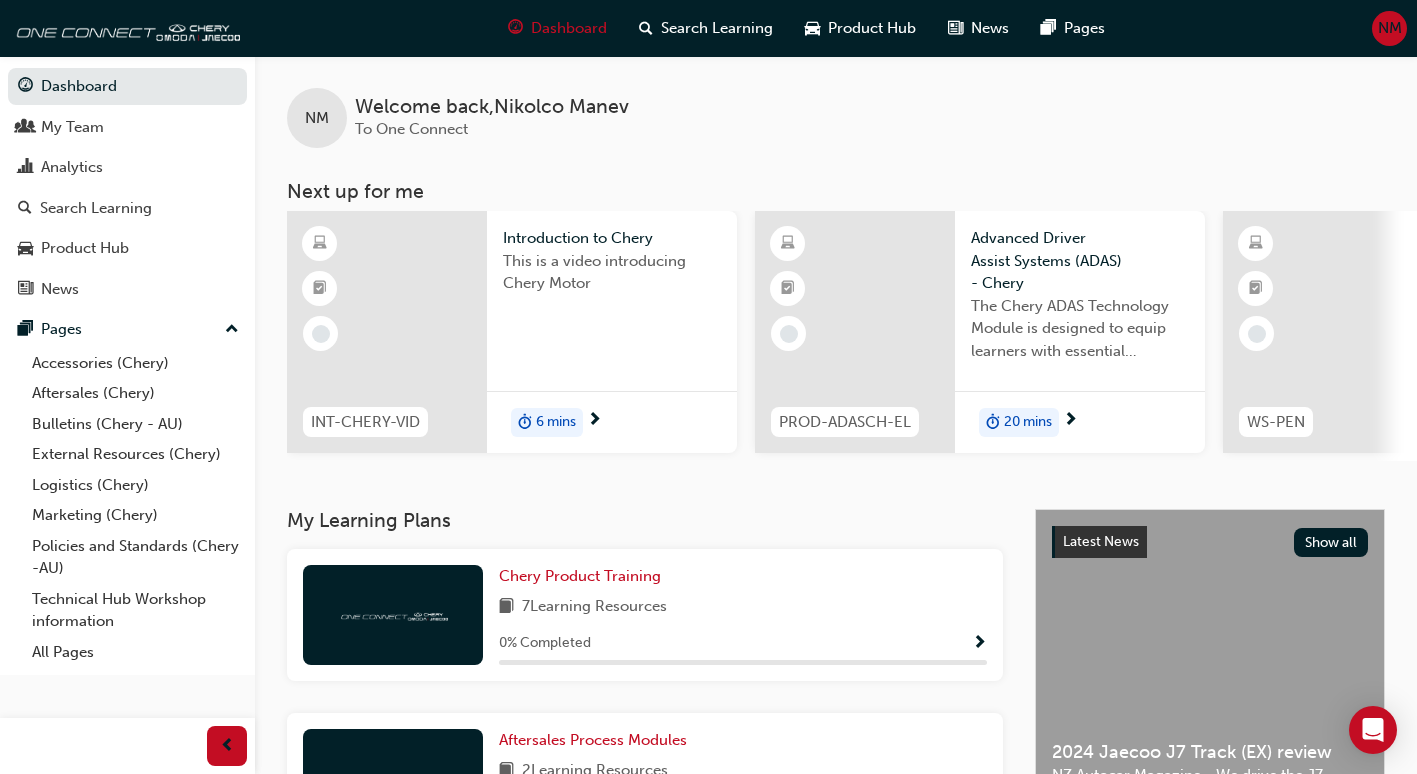 click at bounding box center (594, 421) 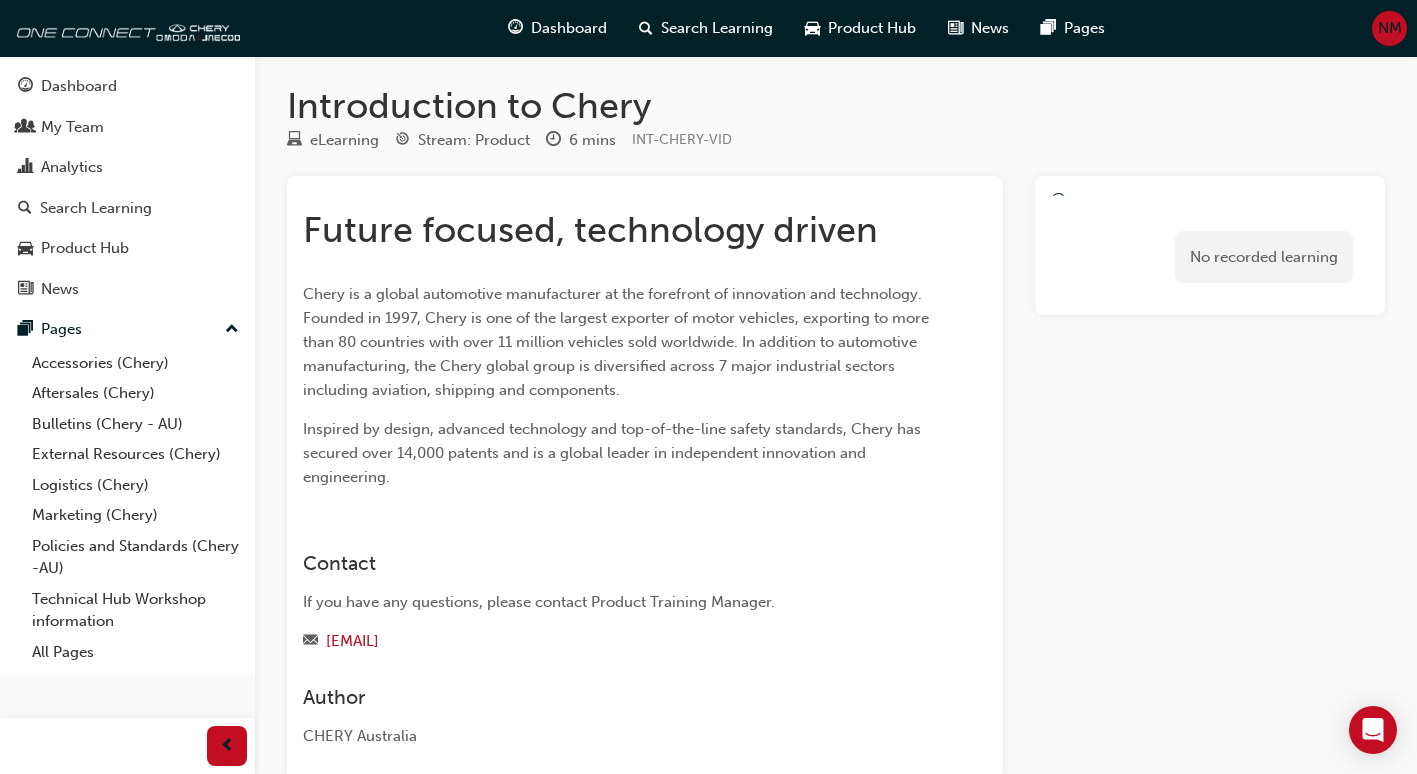 scroll, scrollTop: 0, scrollLeft: 0, axis: both 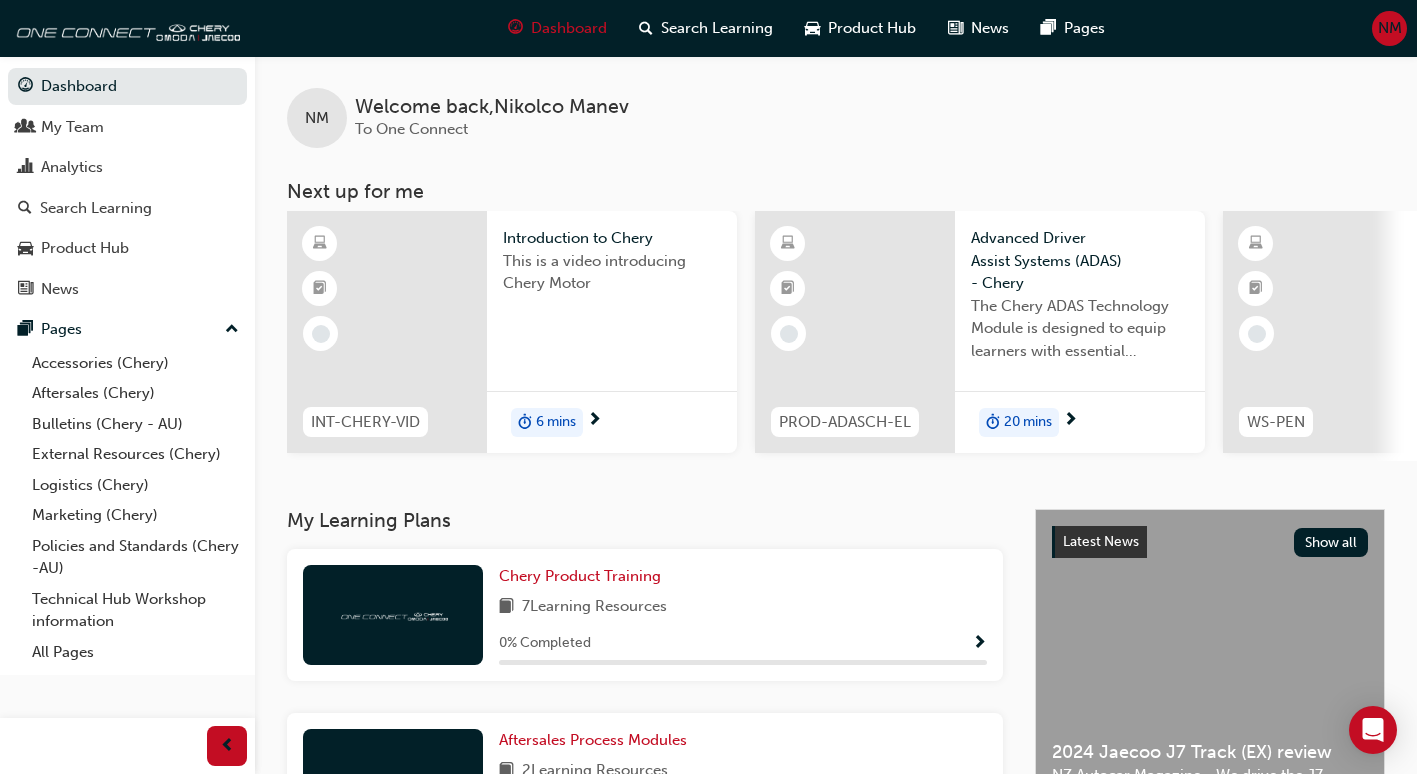click on "20 mins" at bounding box center [1028, 422] 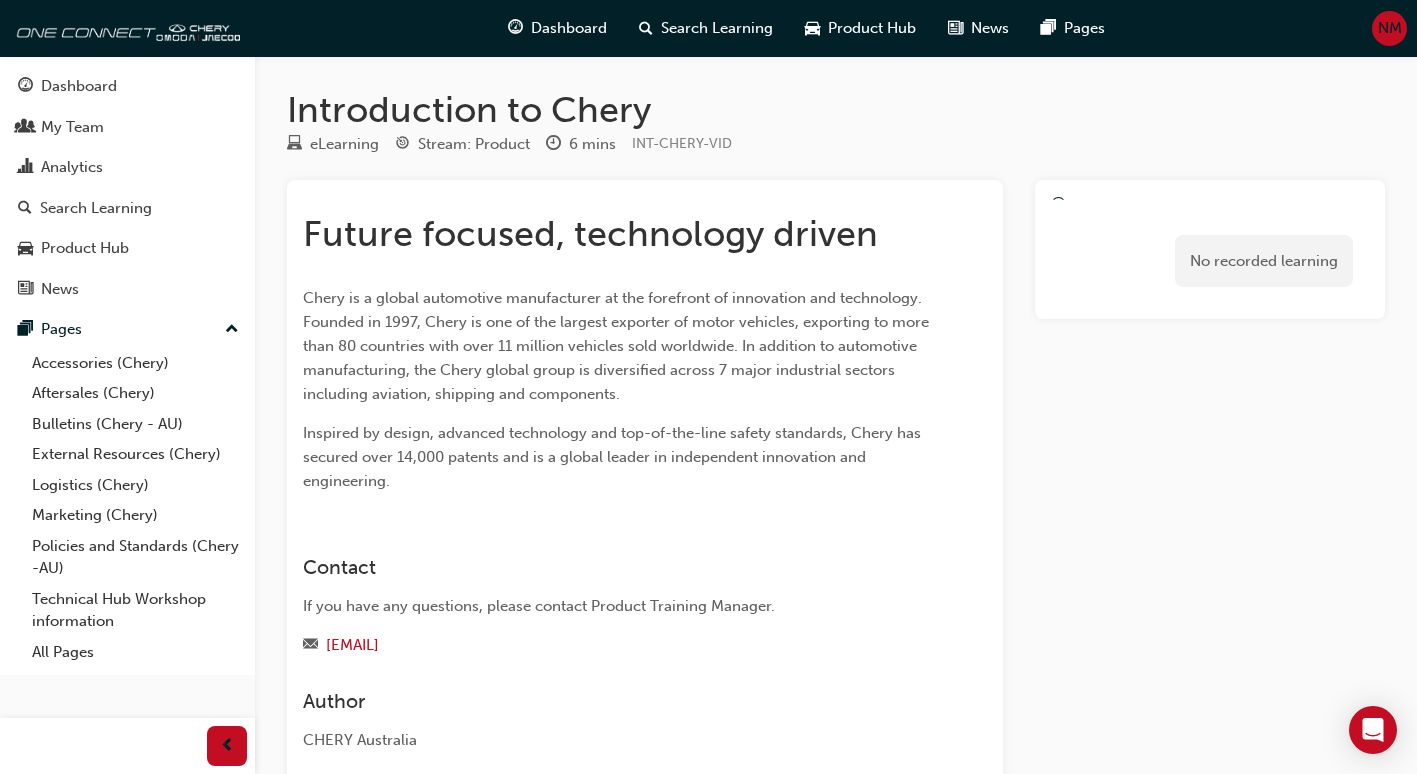 click on "Future focused, technology driven Chery is a global automotive manufacturer at the forefront of innovation and technology. Founded in 1997, Chery is one of the largest exporter of motor vehicles, exporting to more than 80 countries with over 11 million vehicles sold worldwide. In addition to automotive manufacturing, the Chery global group is diversified across 7 major industrial sectors including aviation, shipping and components. Inspired by design, advanced technology and top-of-the-line safety standards, Chery has secured over 14,000 patents and is a global leader in independent innovation and engineering. Contact If you have any questions, please contact Product Training Manager. training@cherymotor.com.au Author CHERY Australia No recorded learning" at bounding box center [836, 482] 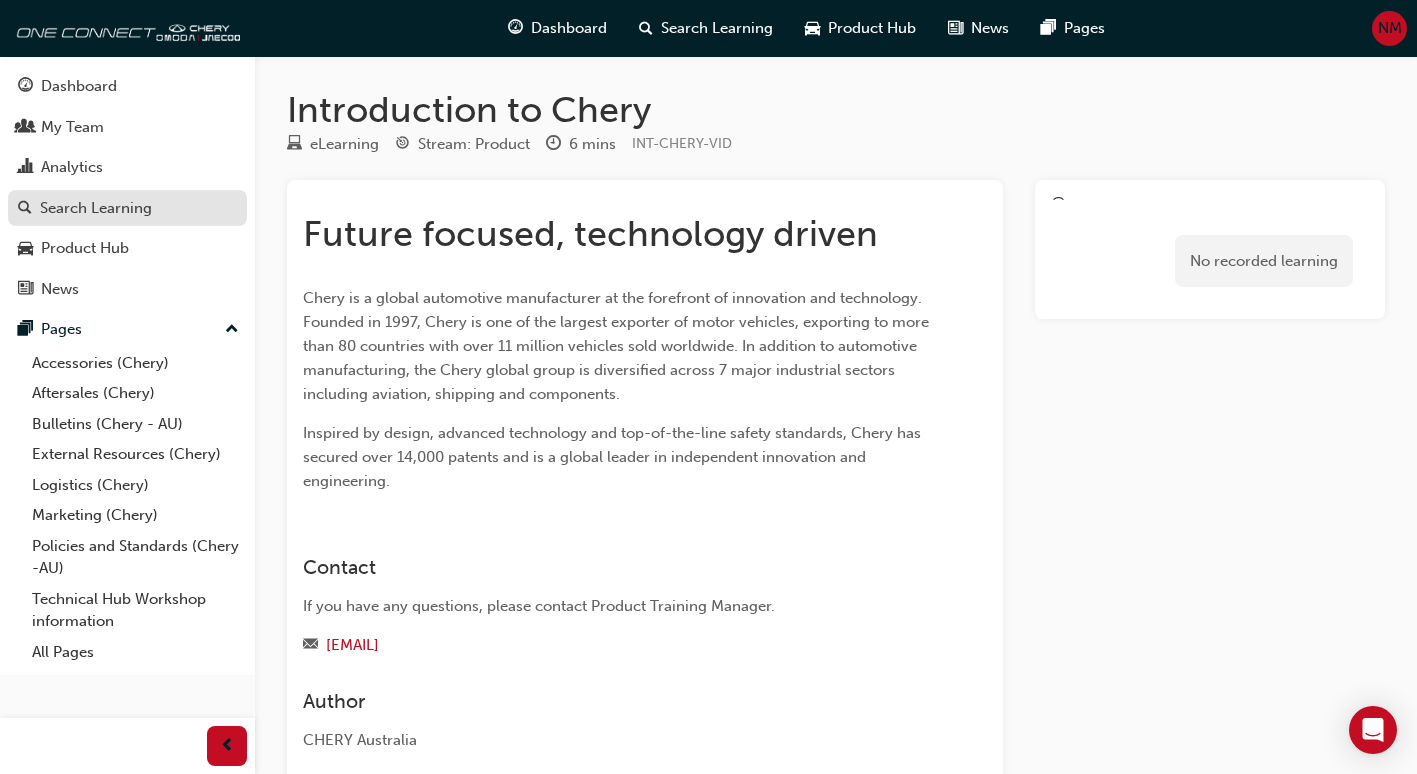 click on "Search Learning" at bounding box center [96, 208] 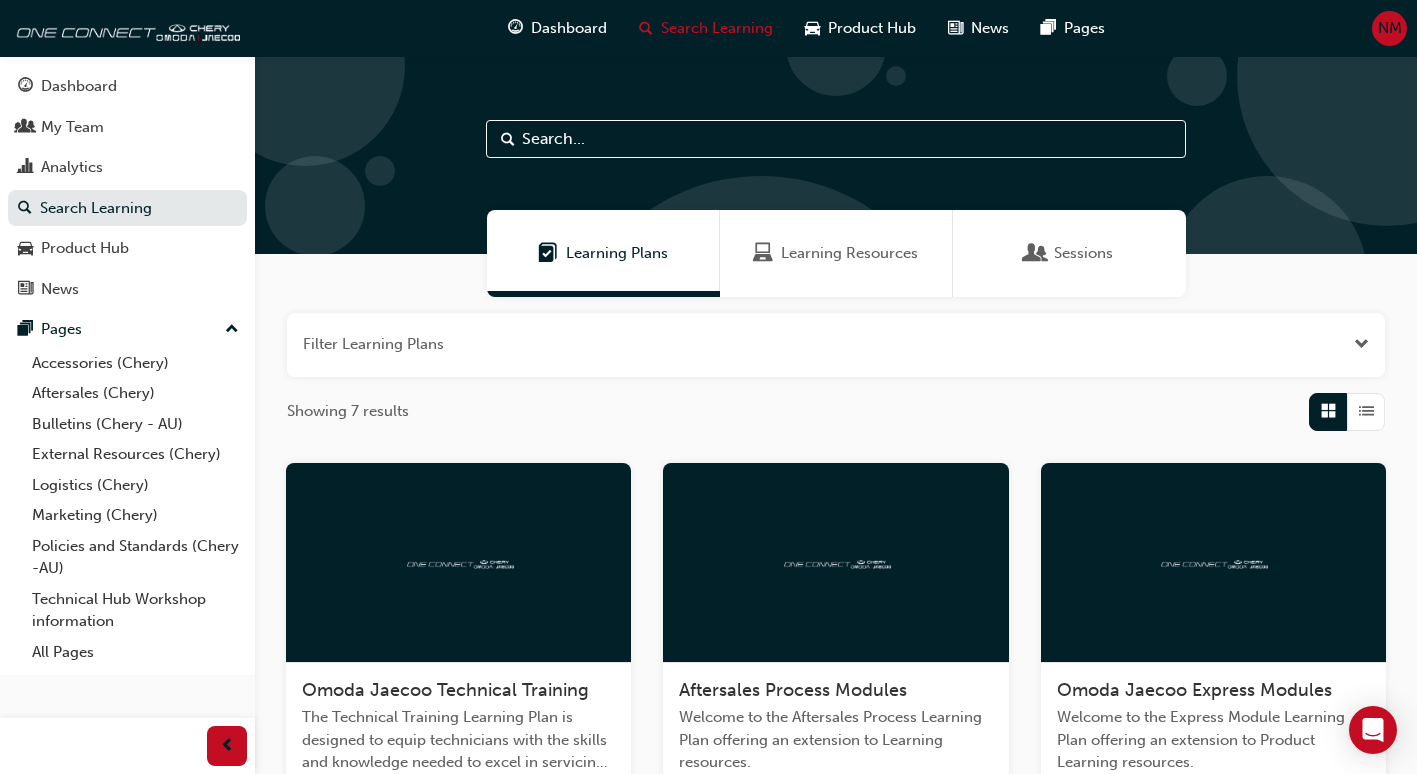 click on "Learning Plans" at bounding box center [617, 253] 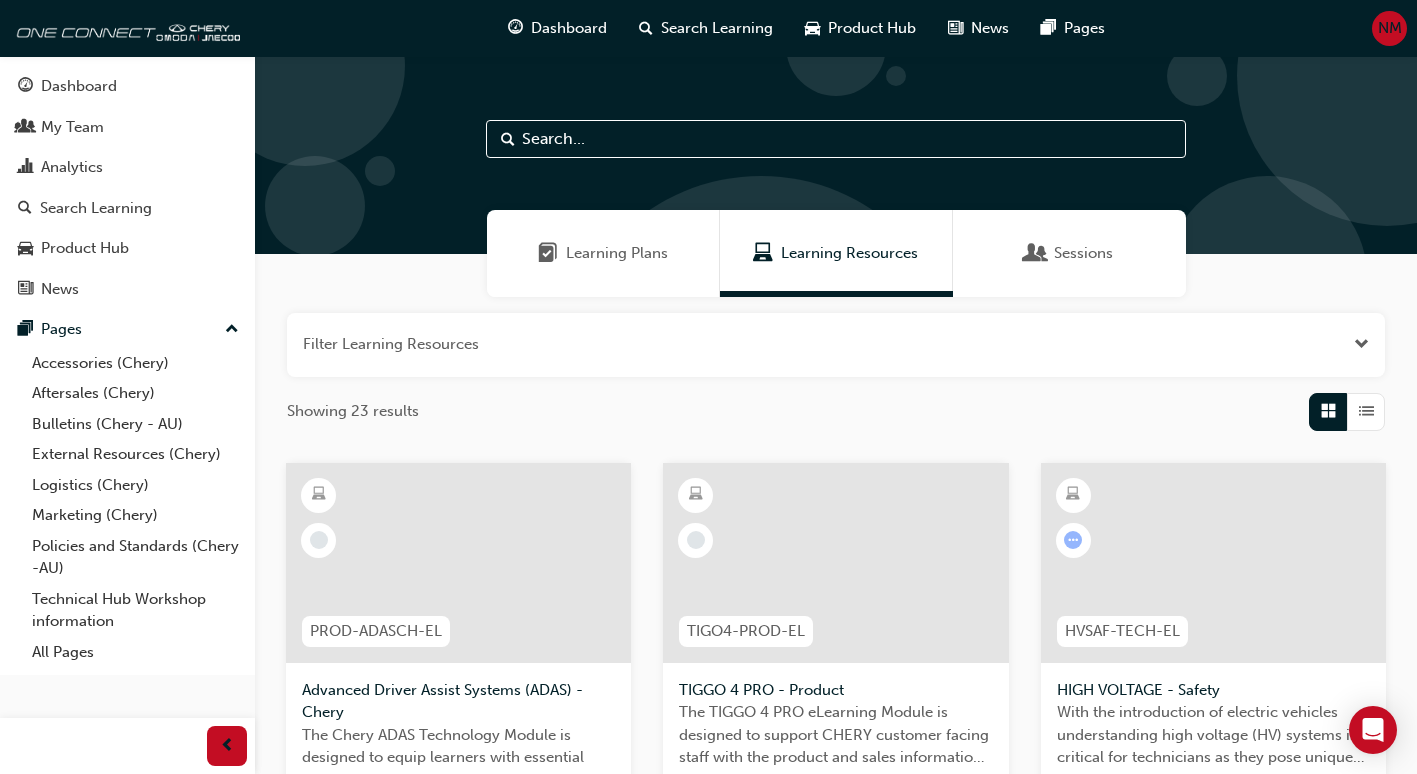 click on "Learning Plans" at bounding box center [603, 253] 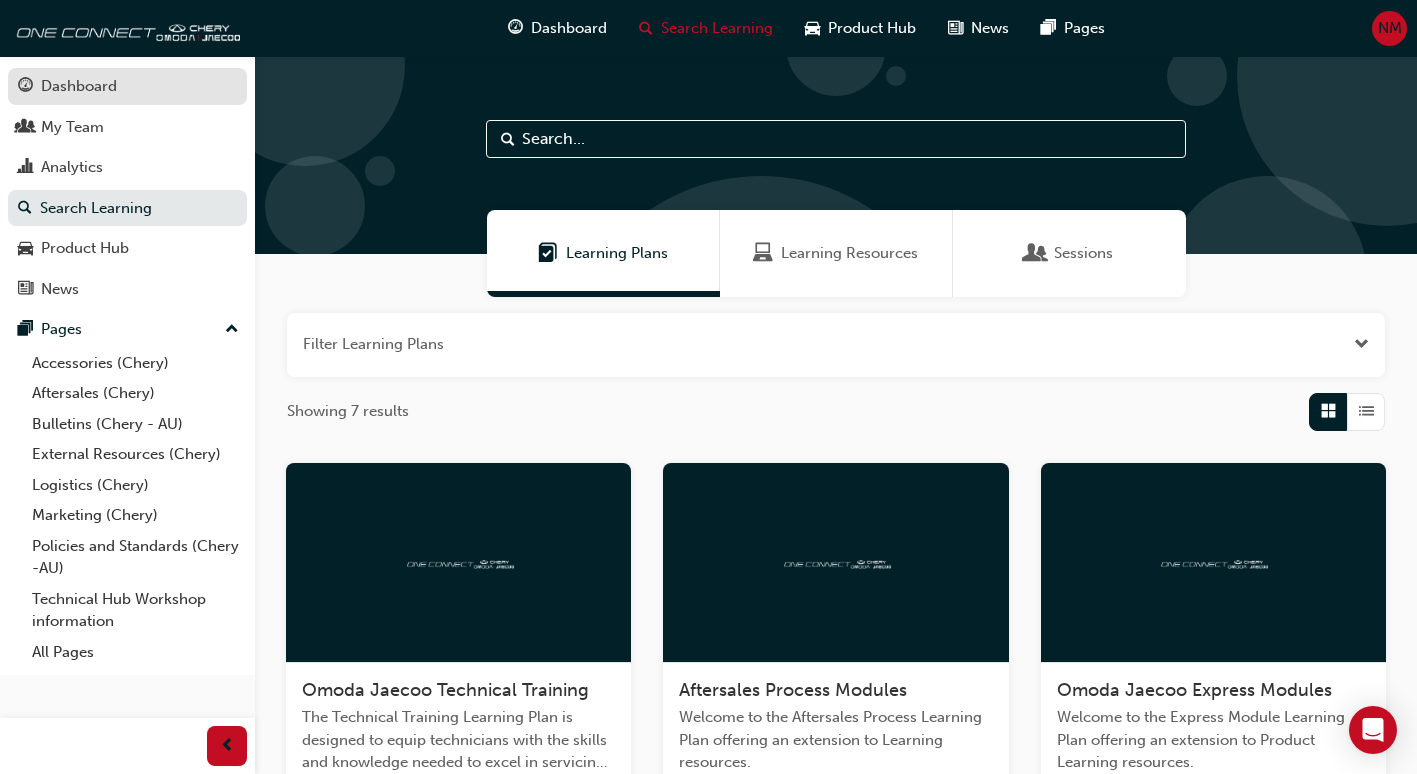 click on "Dashboard" at bounding box center [127, 86] 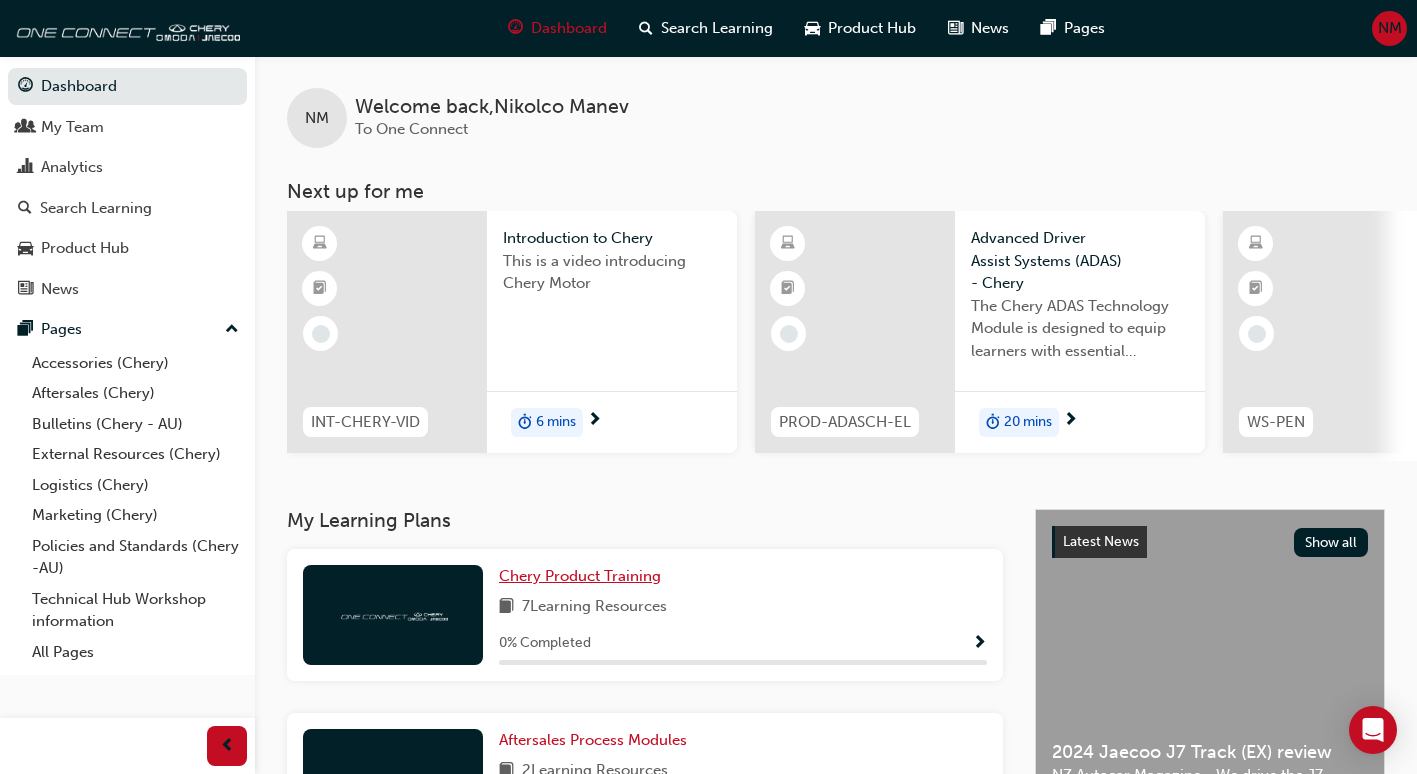 click on "Chery Product Training" at bounding box center [580, 576] 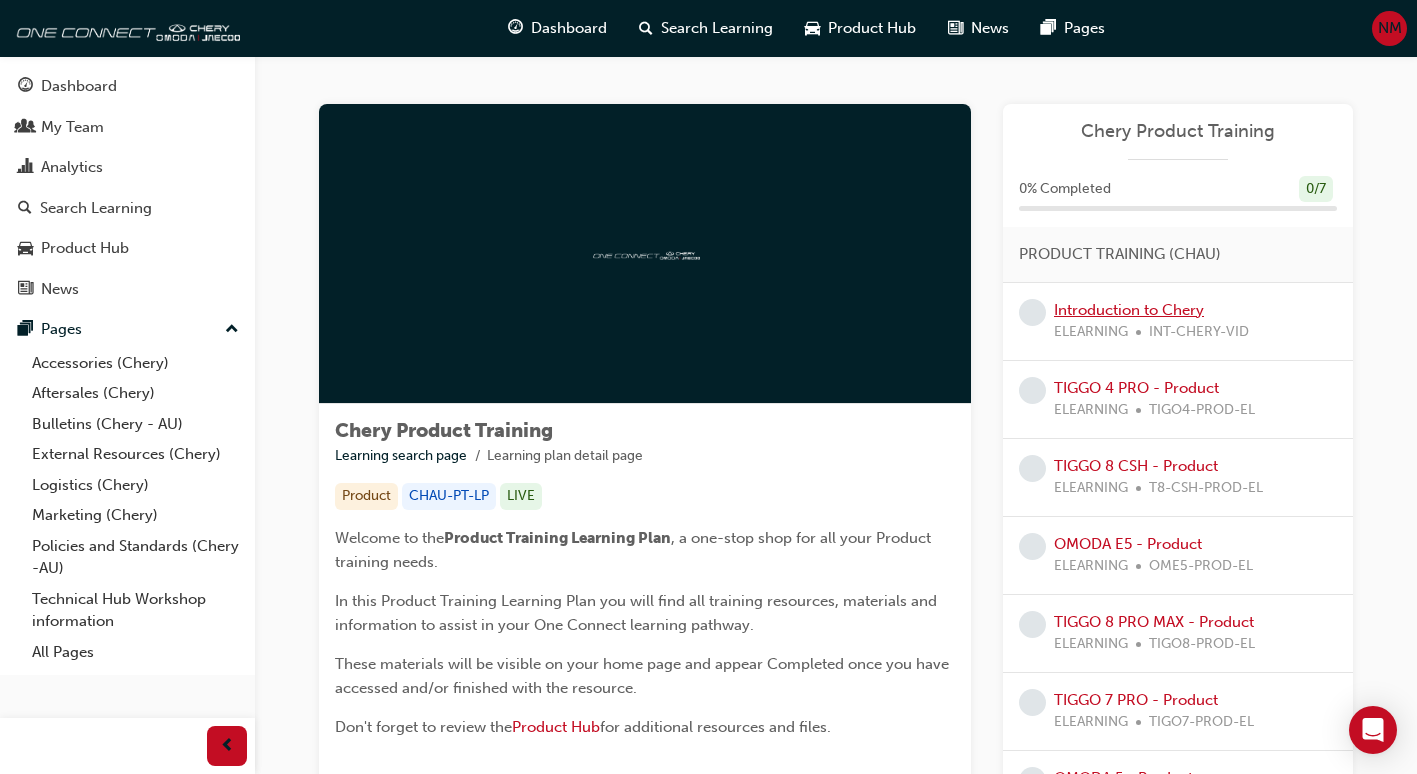 click on "Introduction to Chery" at bounding box center (1129, 310) 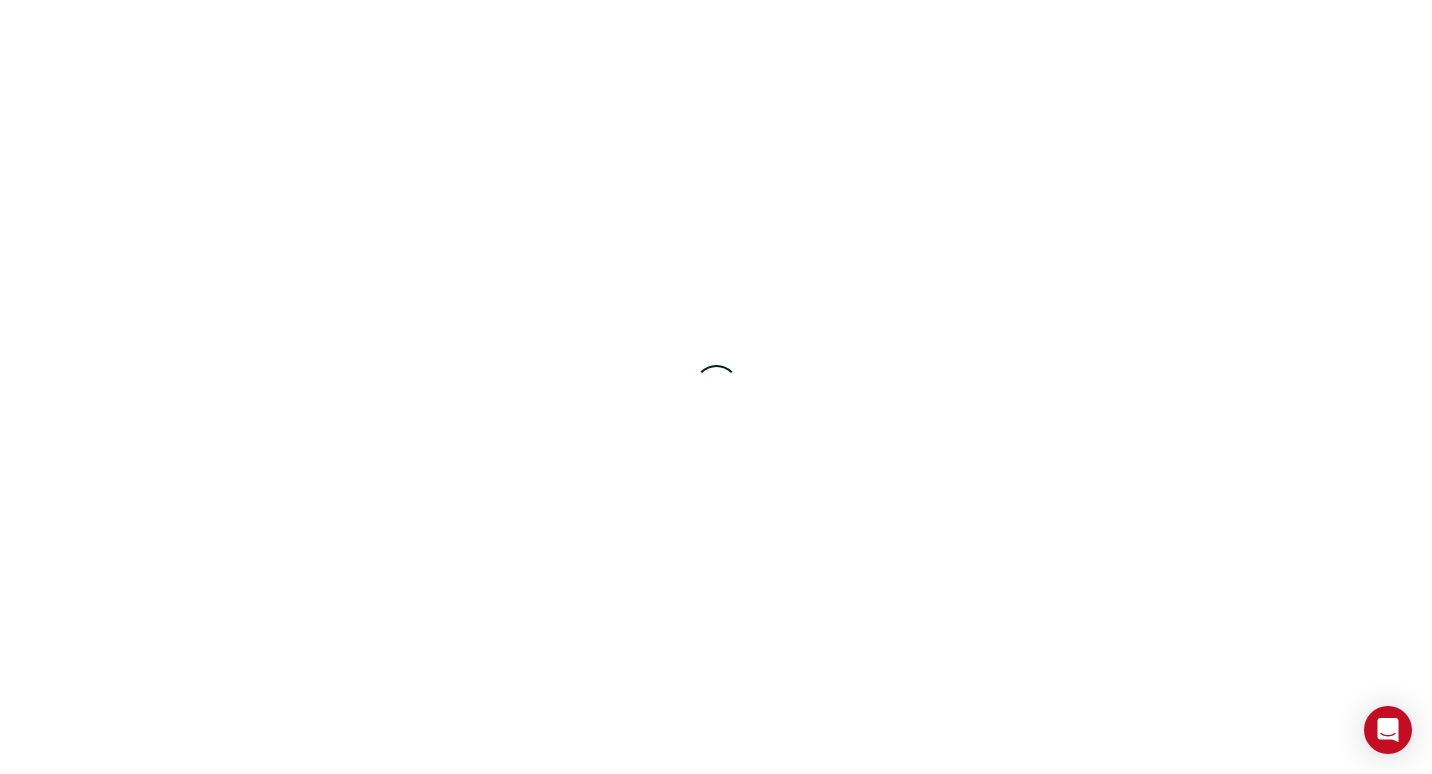 scroll, scrollTop: 0, scrollLeft: 0, axis: both 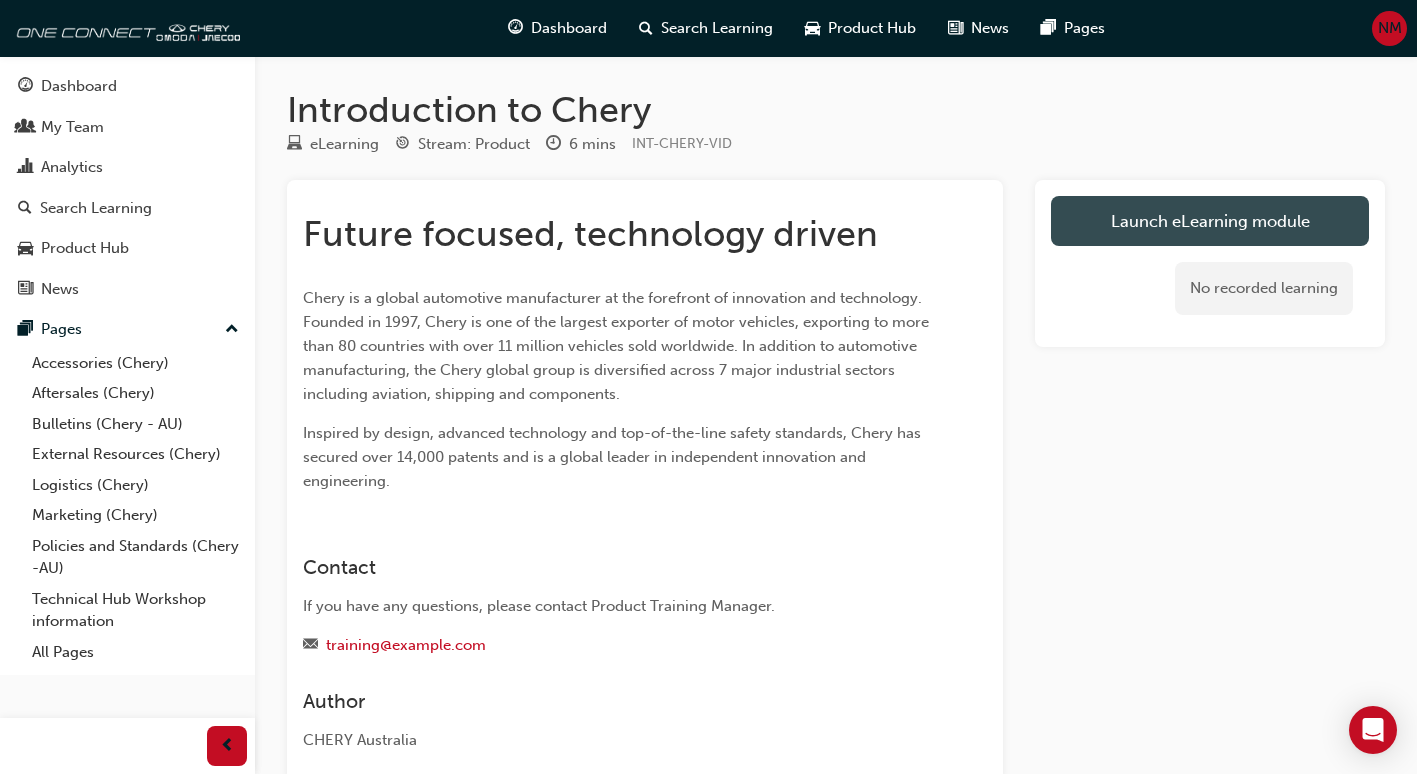 click on "Launch eLearning module" at bounding box center [1210, 221] 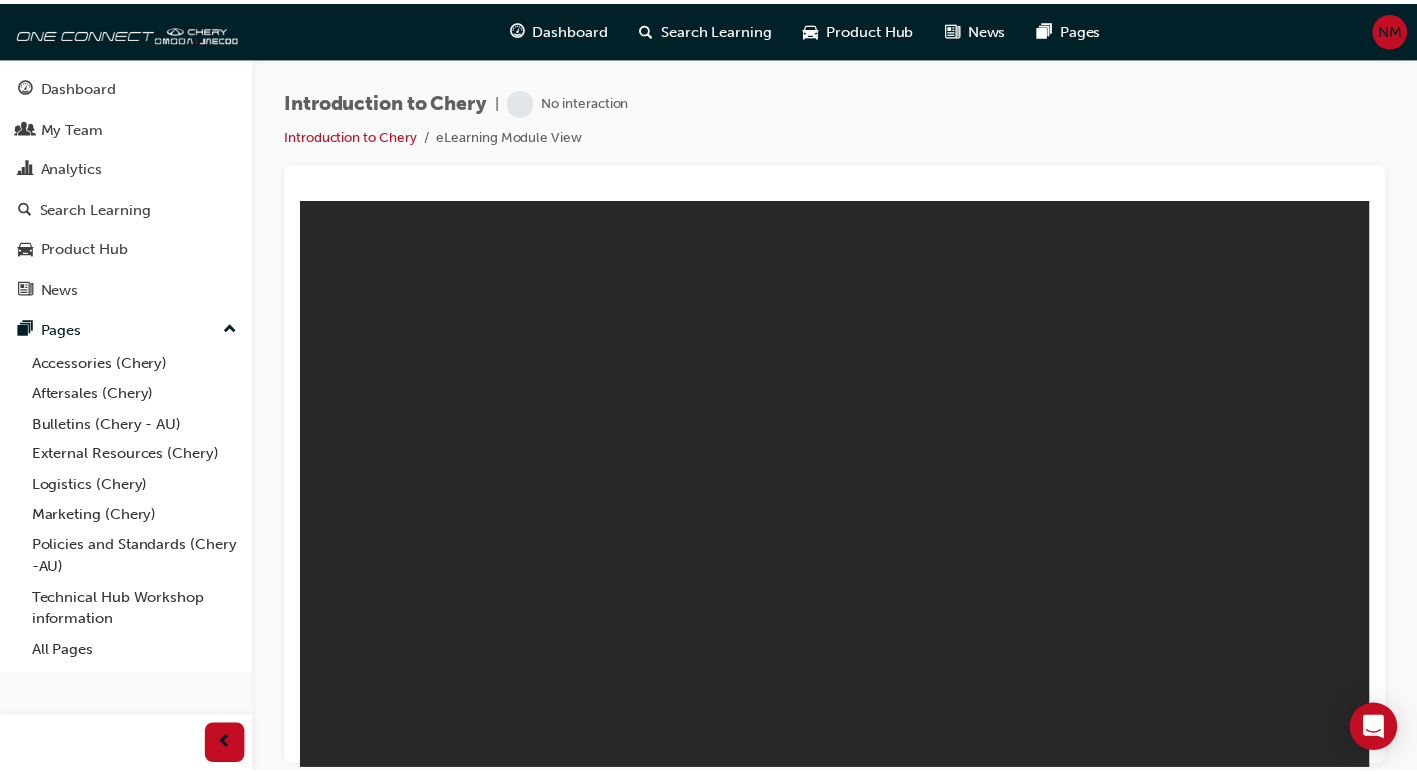 scroll, scrollTop: 0, scrollLeft: 0, axis: both 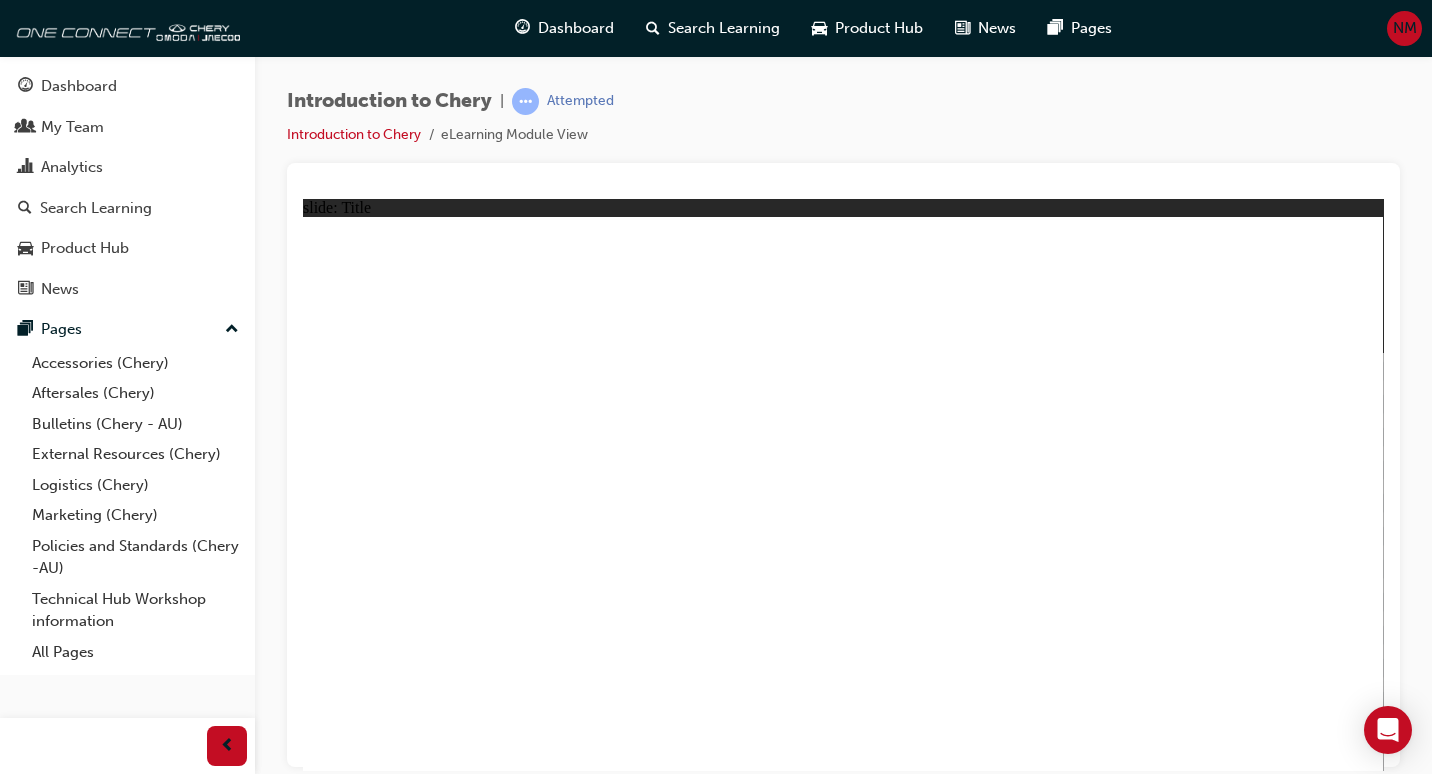 click 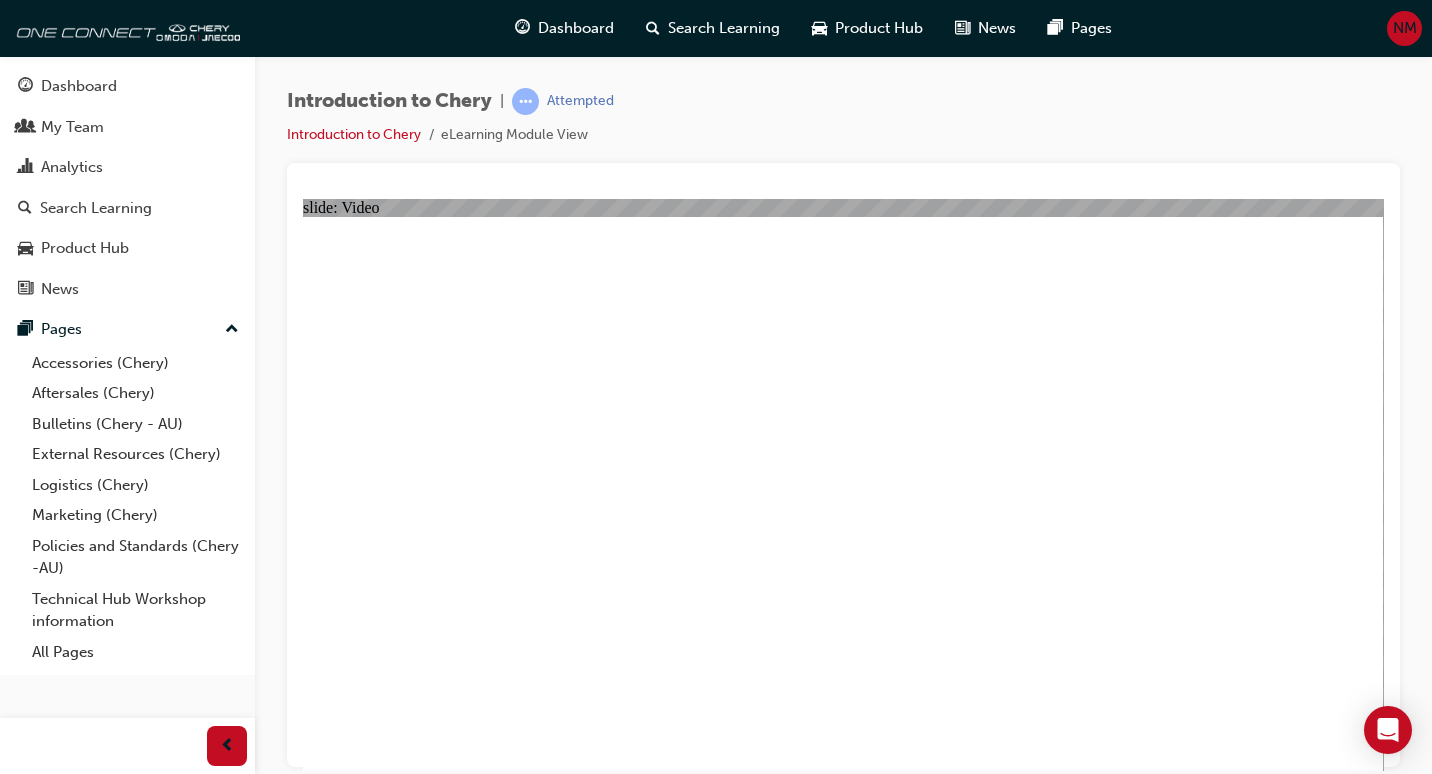 click at bounding box center [844, 3528] 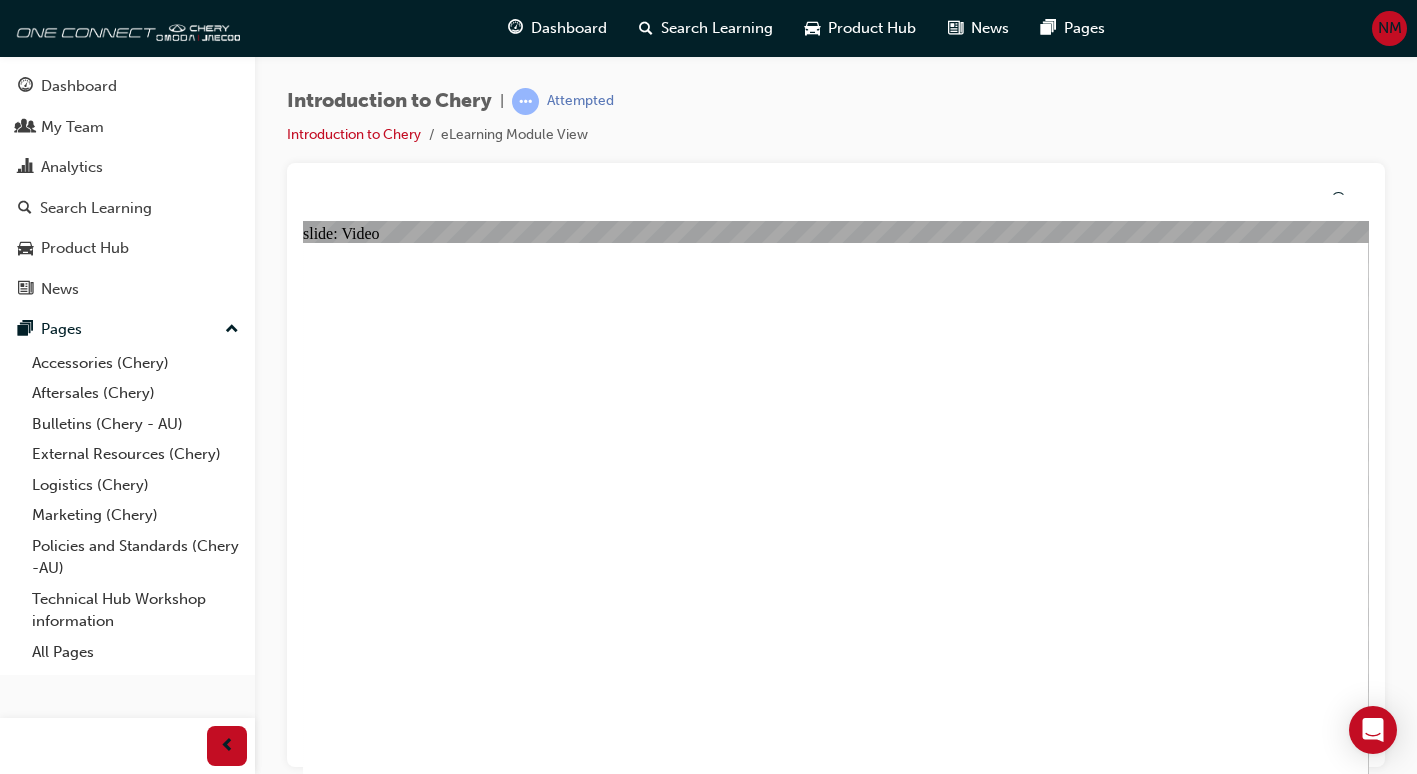 type on "311" 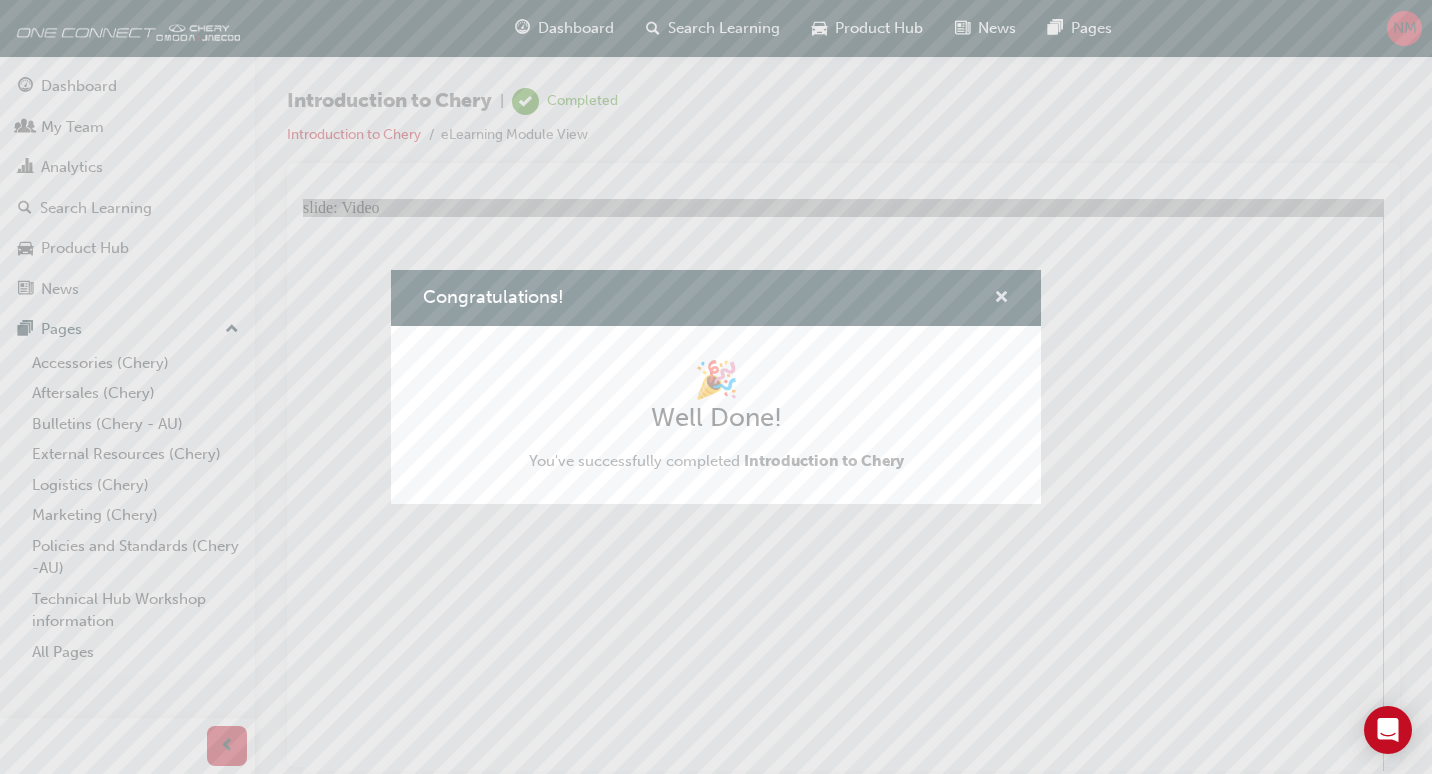 click at bounding box center (1001, 299) 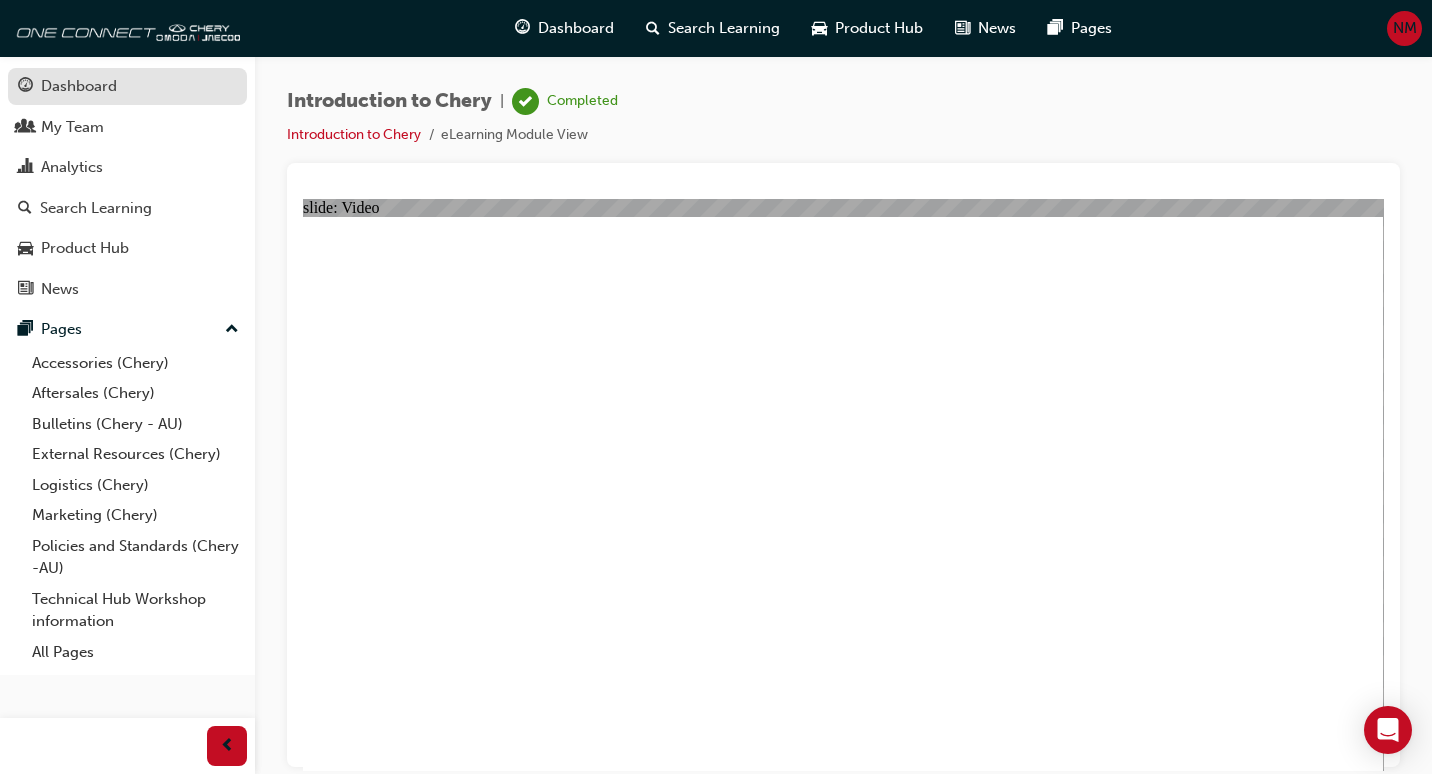 click on "Dashboard" at bounding box center [79, 86] 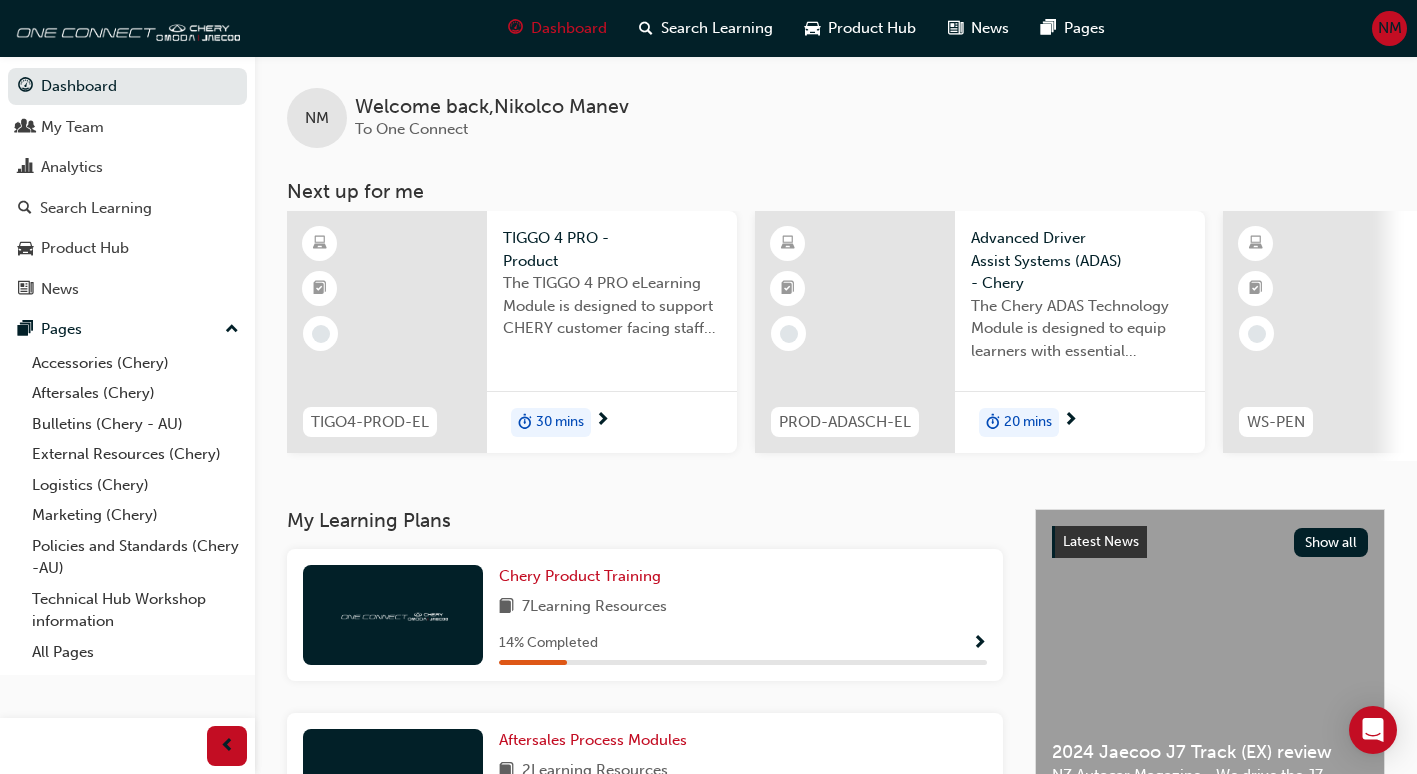click on "30 mins" at bounding box center [560, 422] 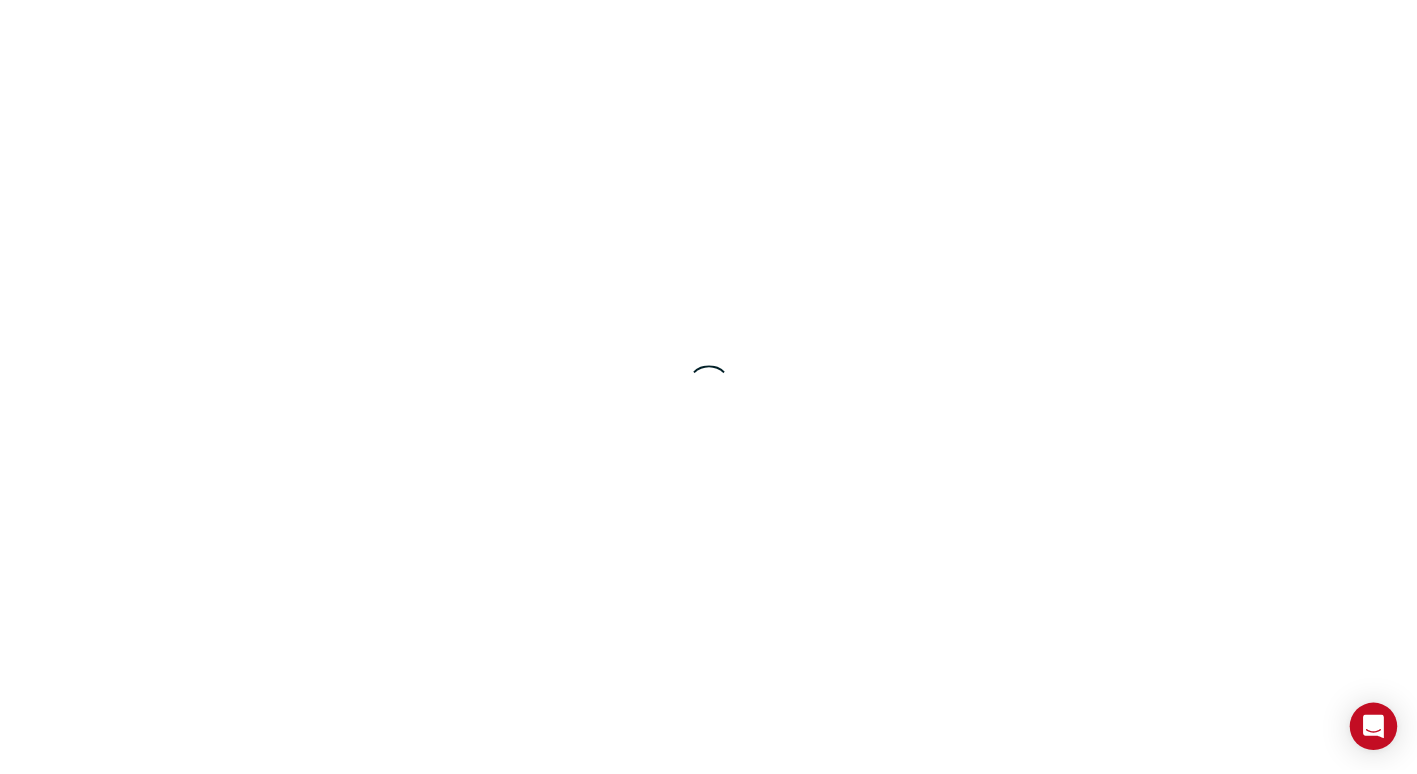 scroll, scrollTop: 0, scrollLeft: 0, axis: both 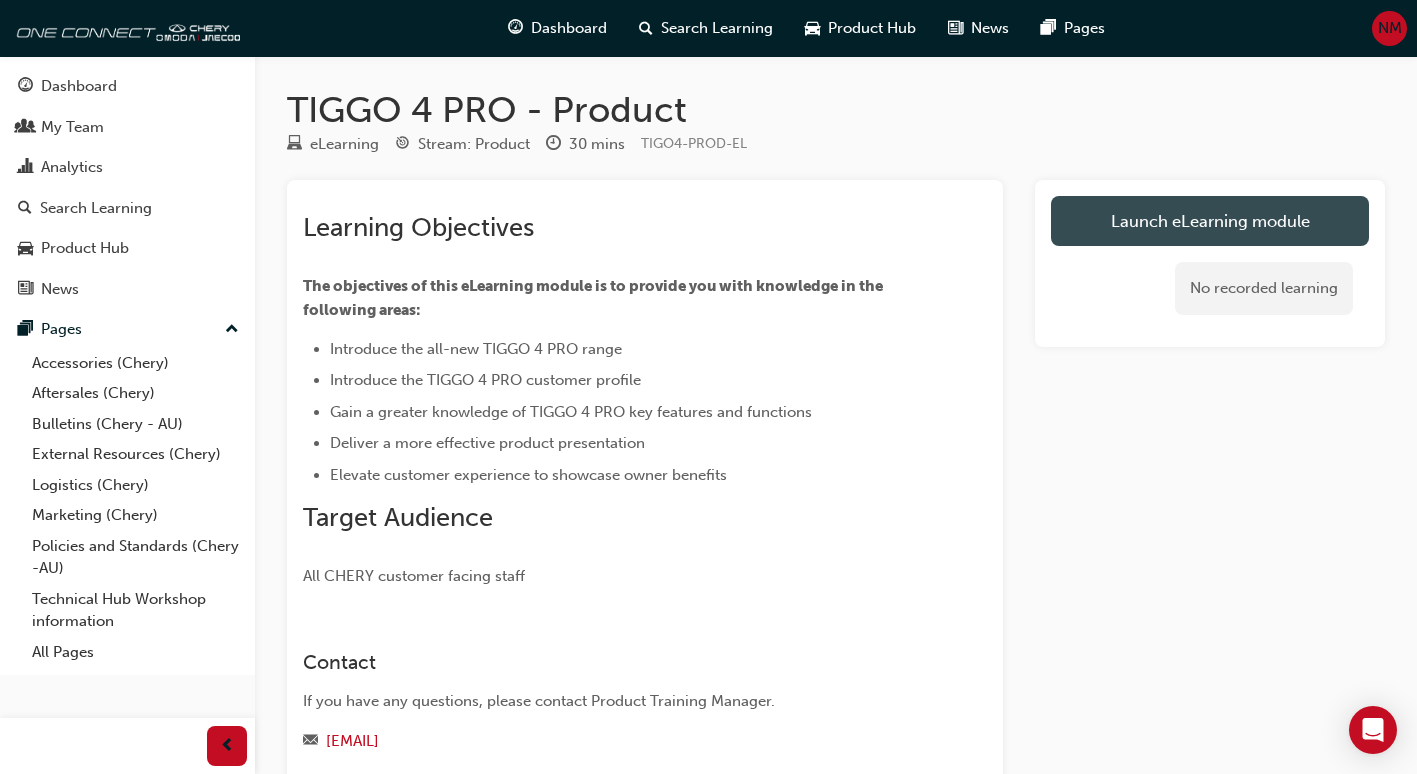 click on "Launch eLearning module" at bounding box center [1210, 221] 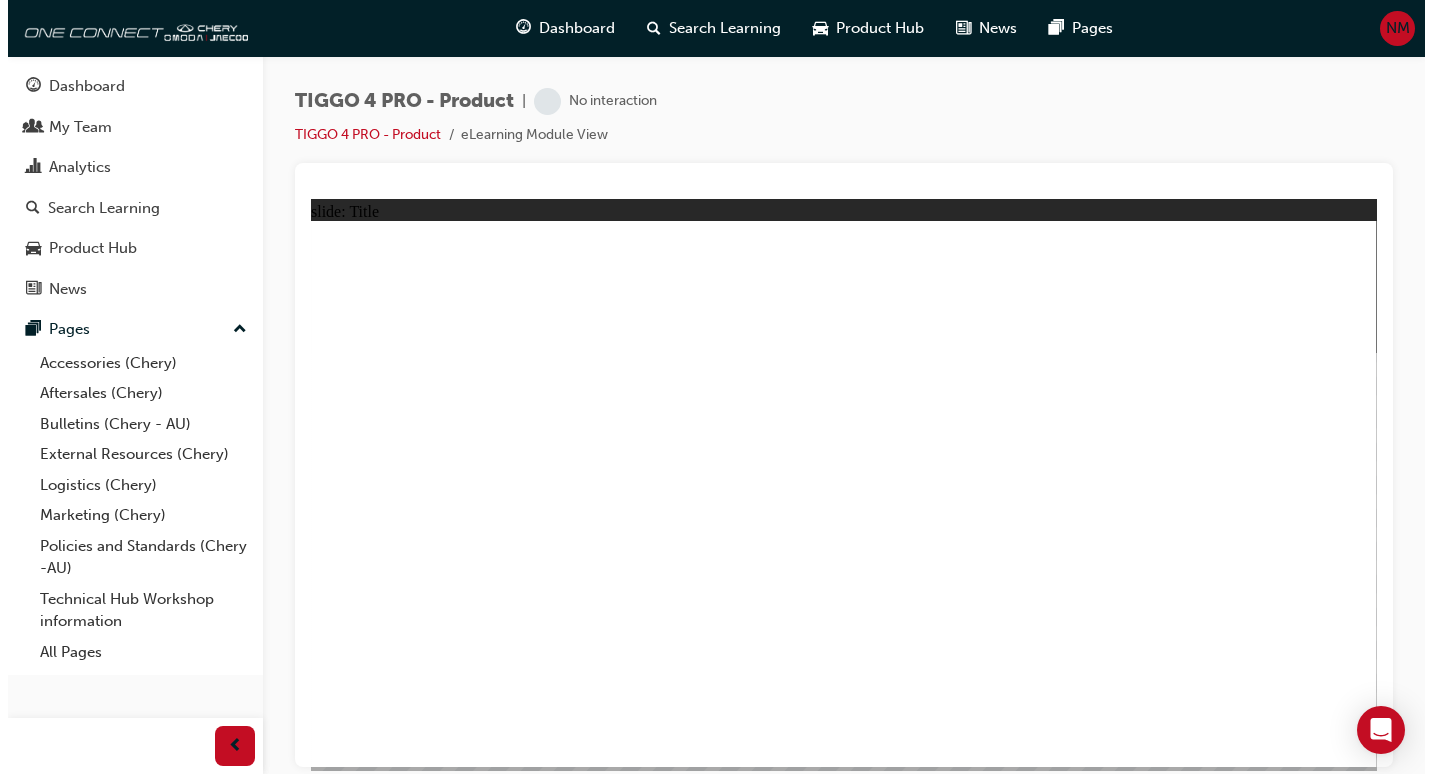 scroll, scrollTop: 0, scrollLeft: 0, axis: both 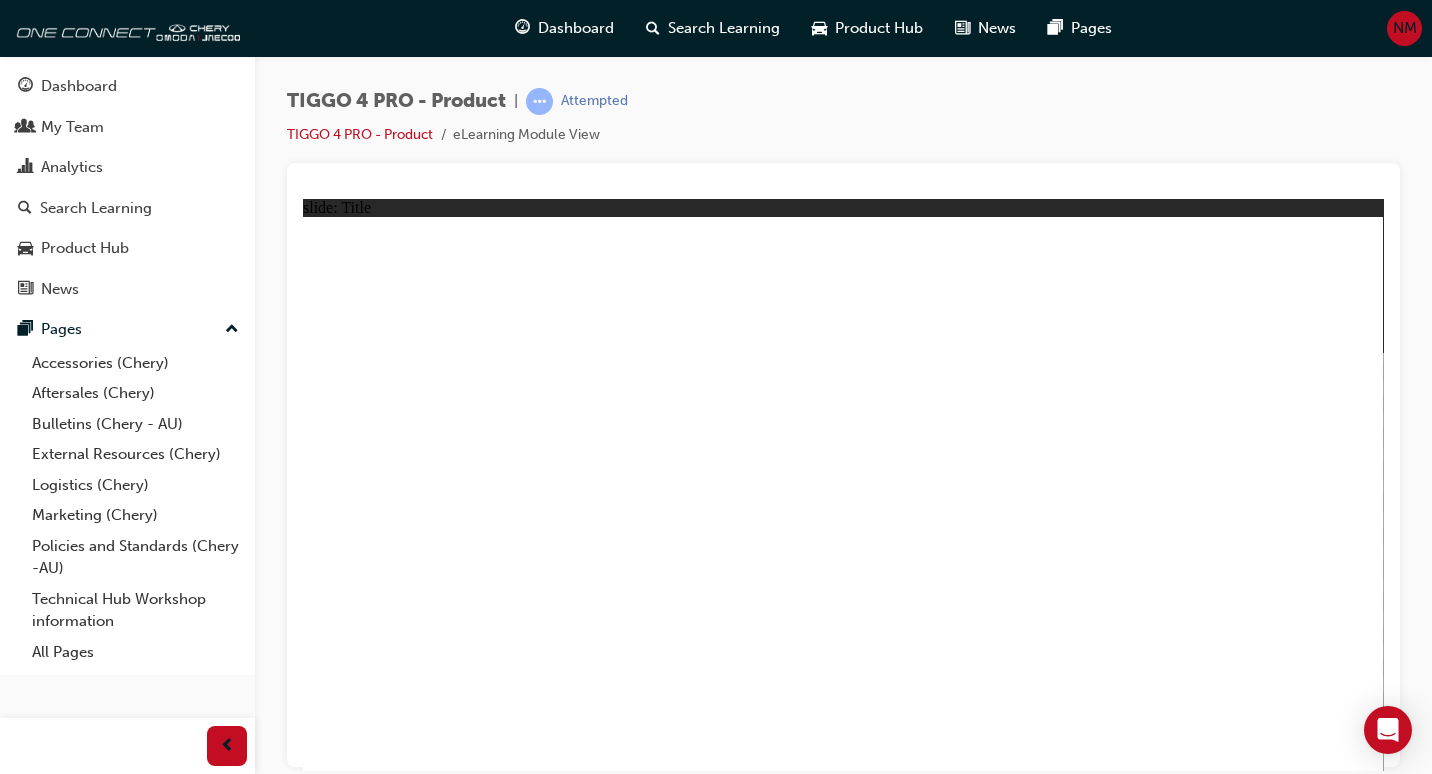 click 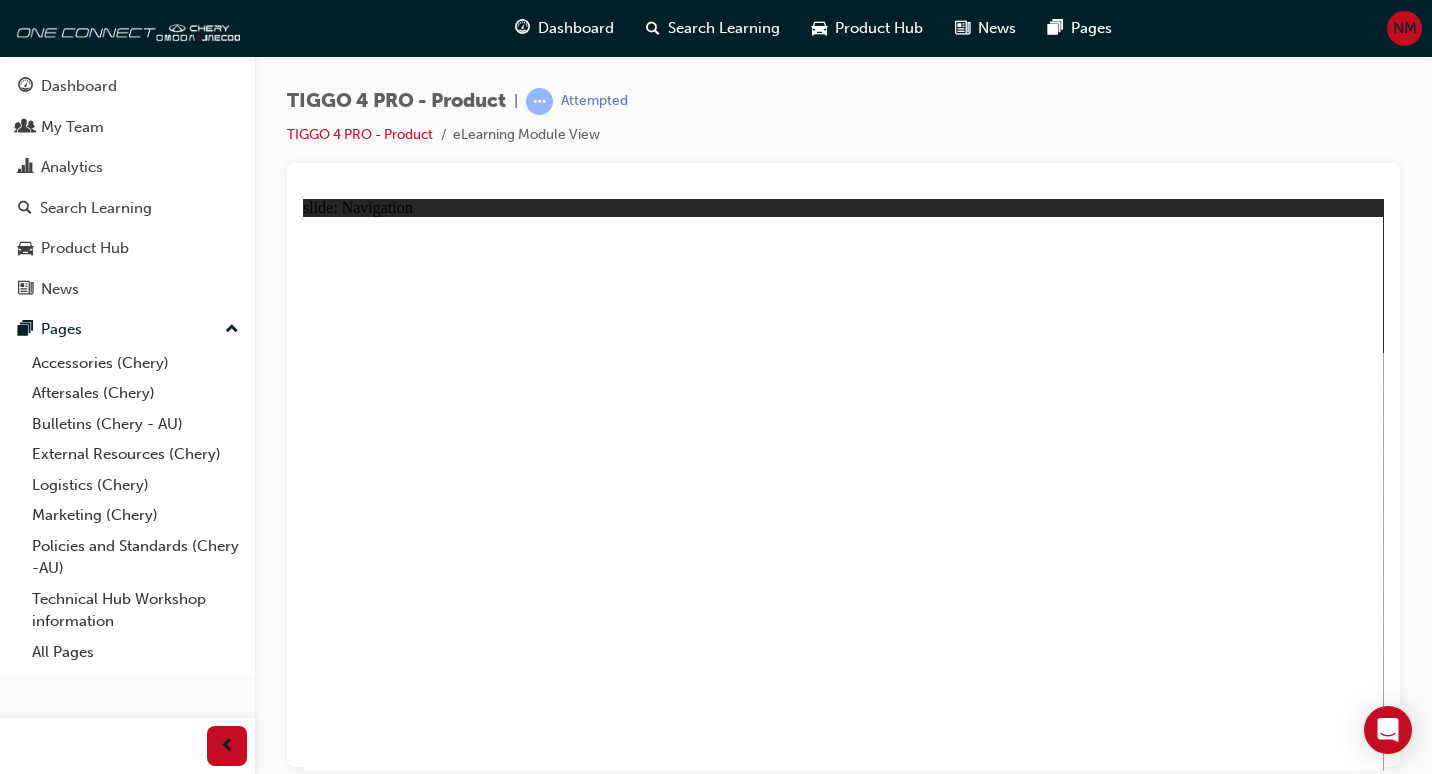 click 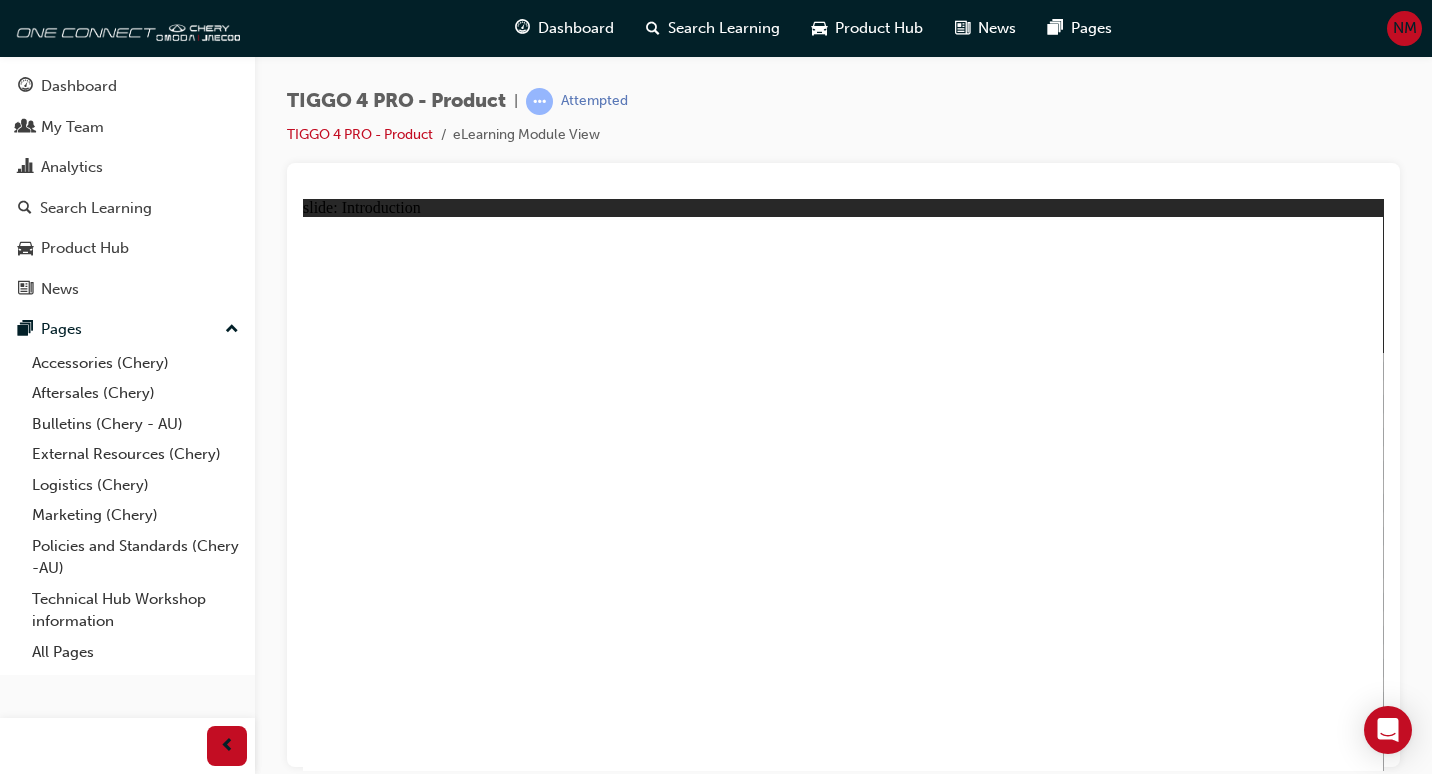 click 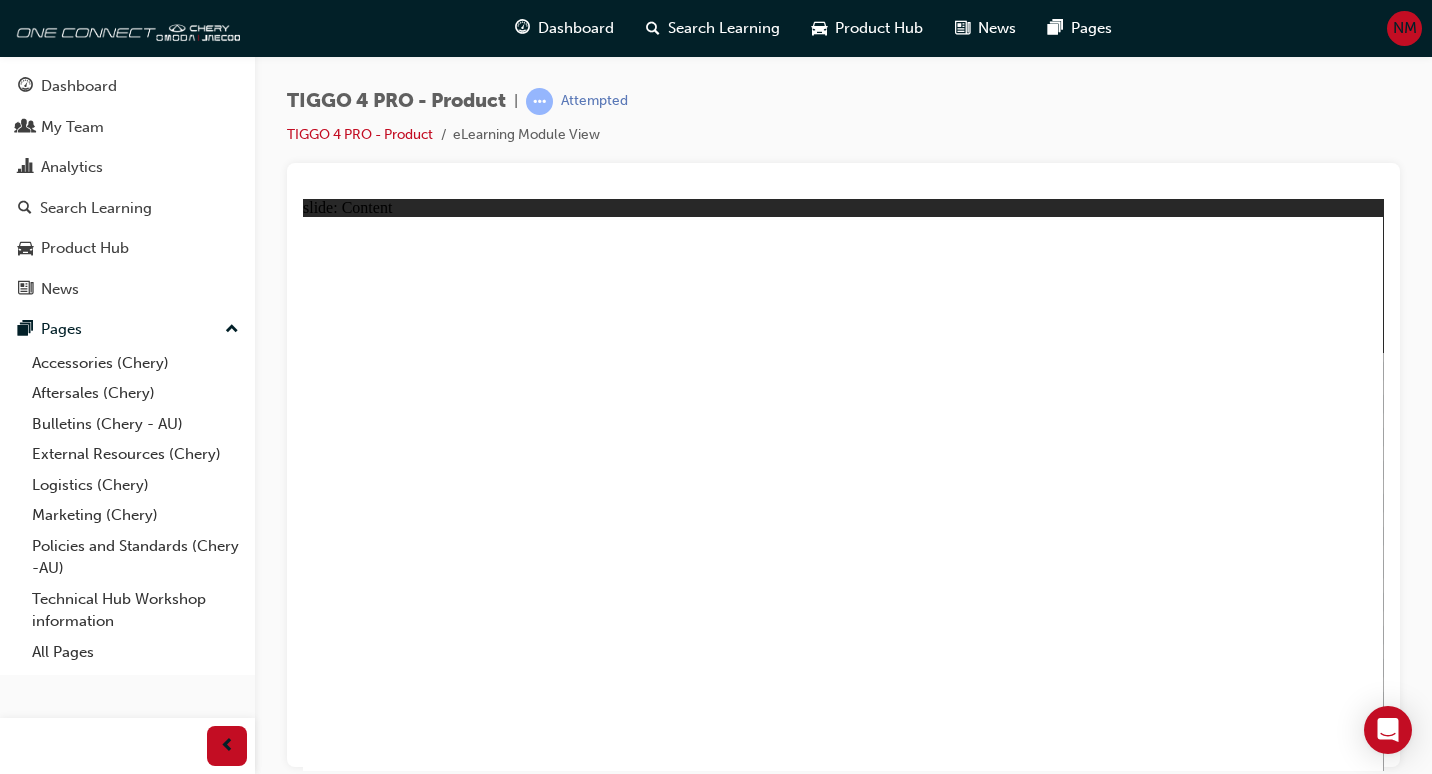 click 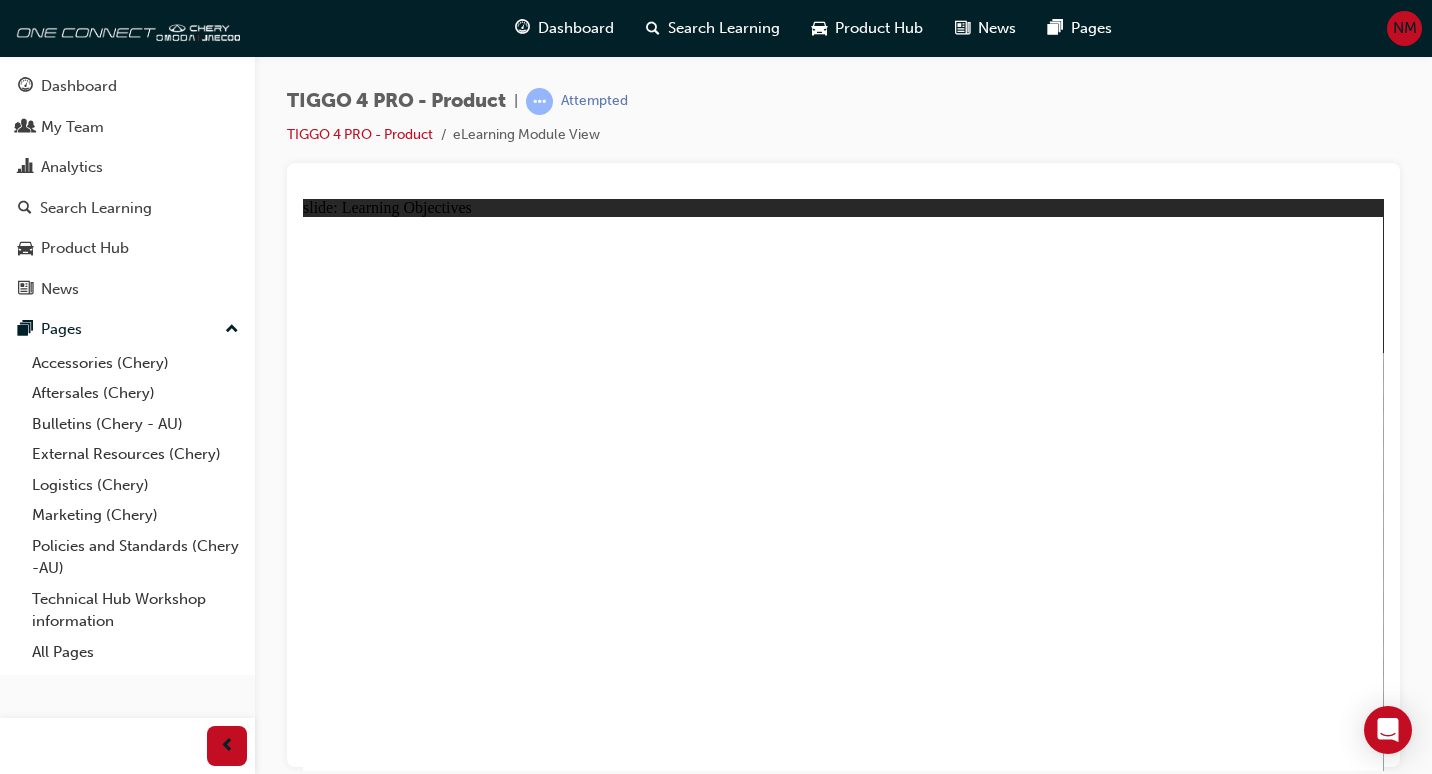 click 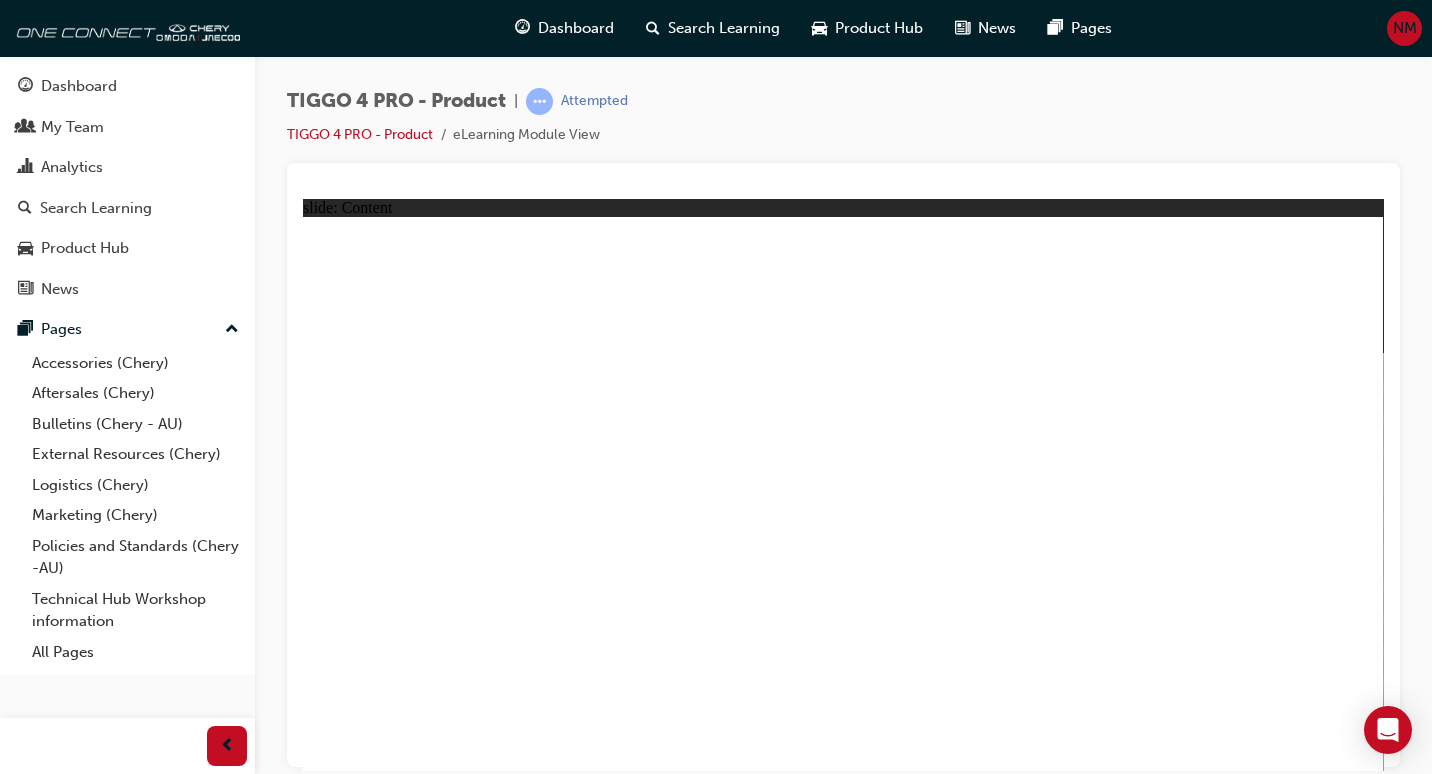 click 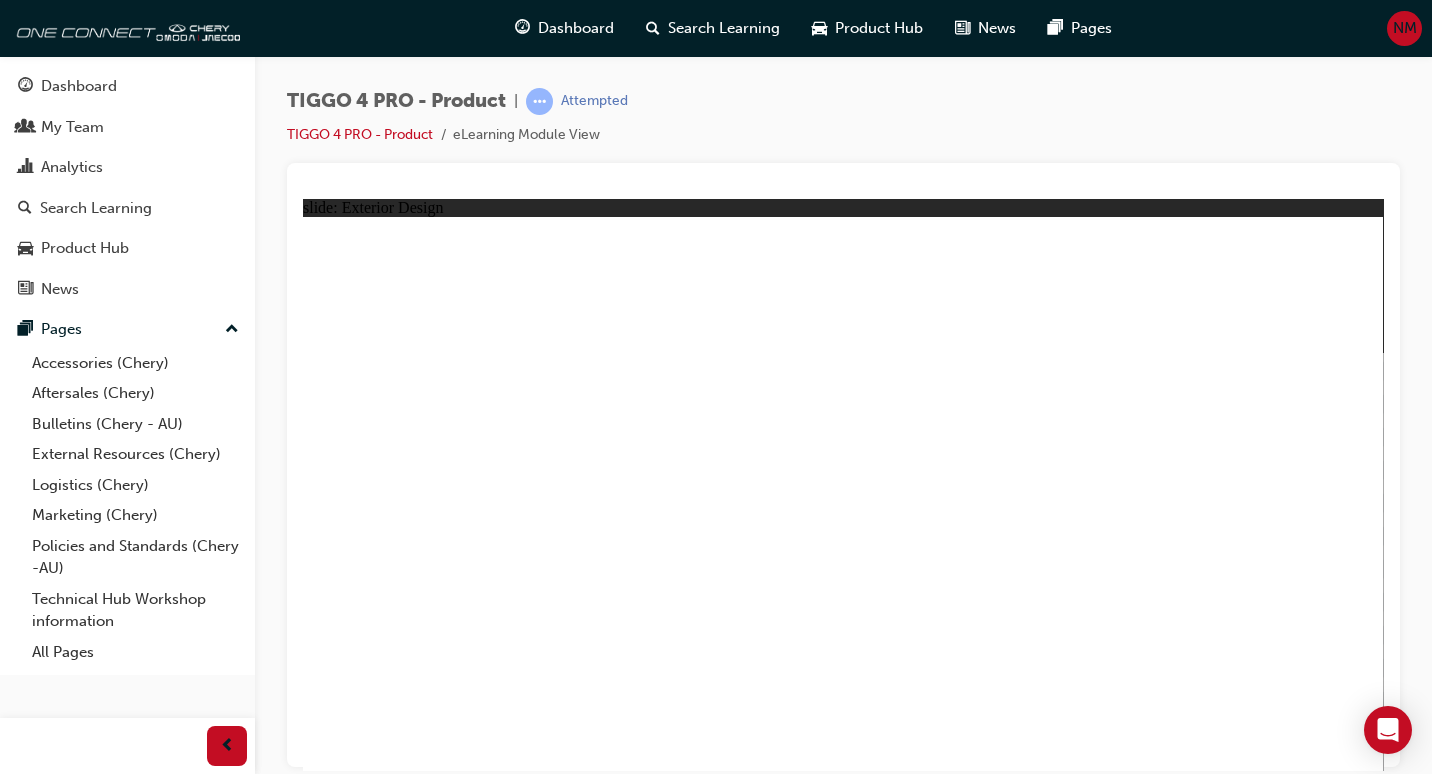 click 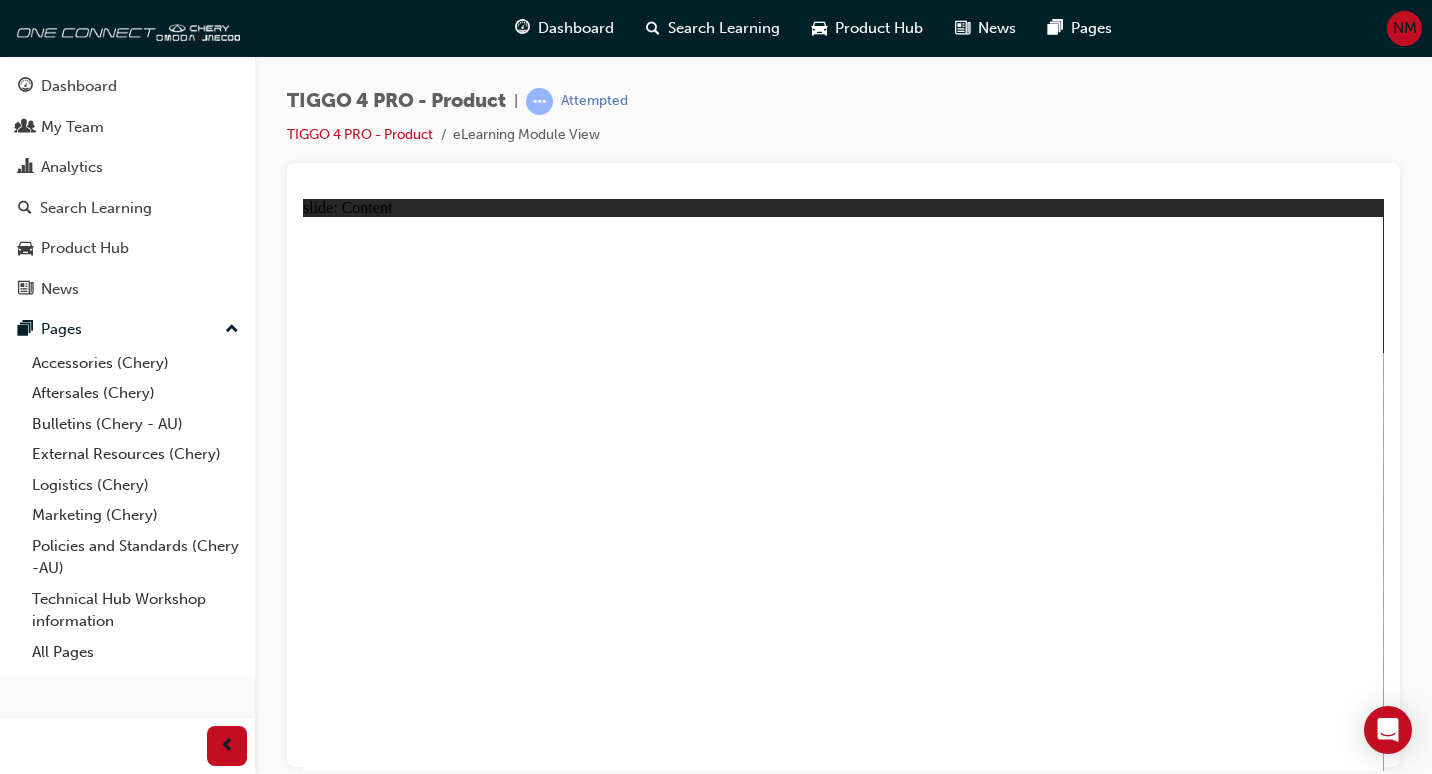 click 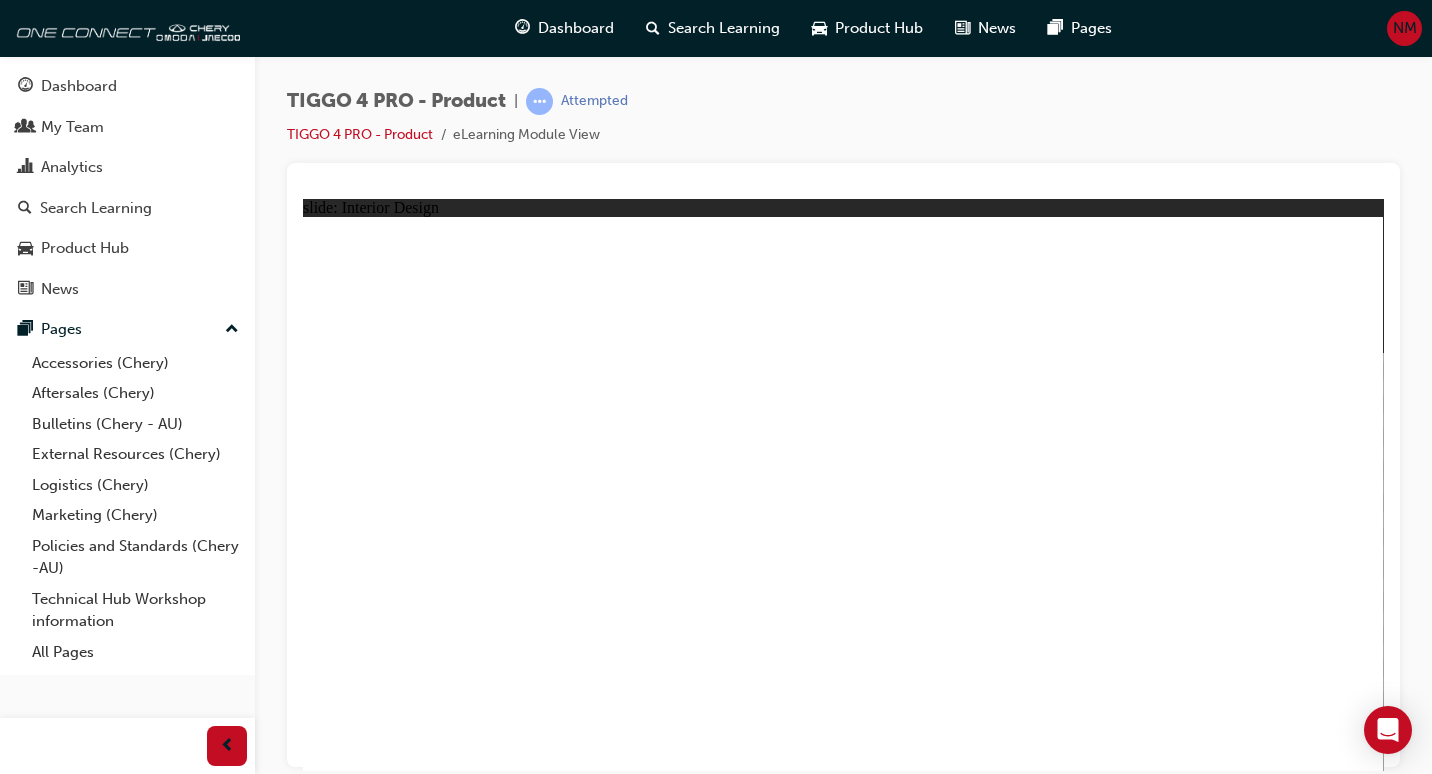 click 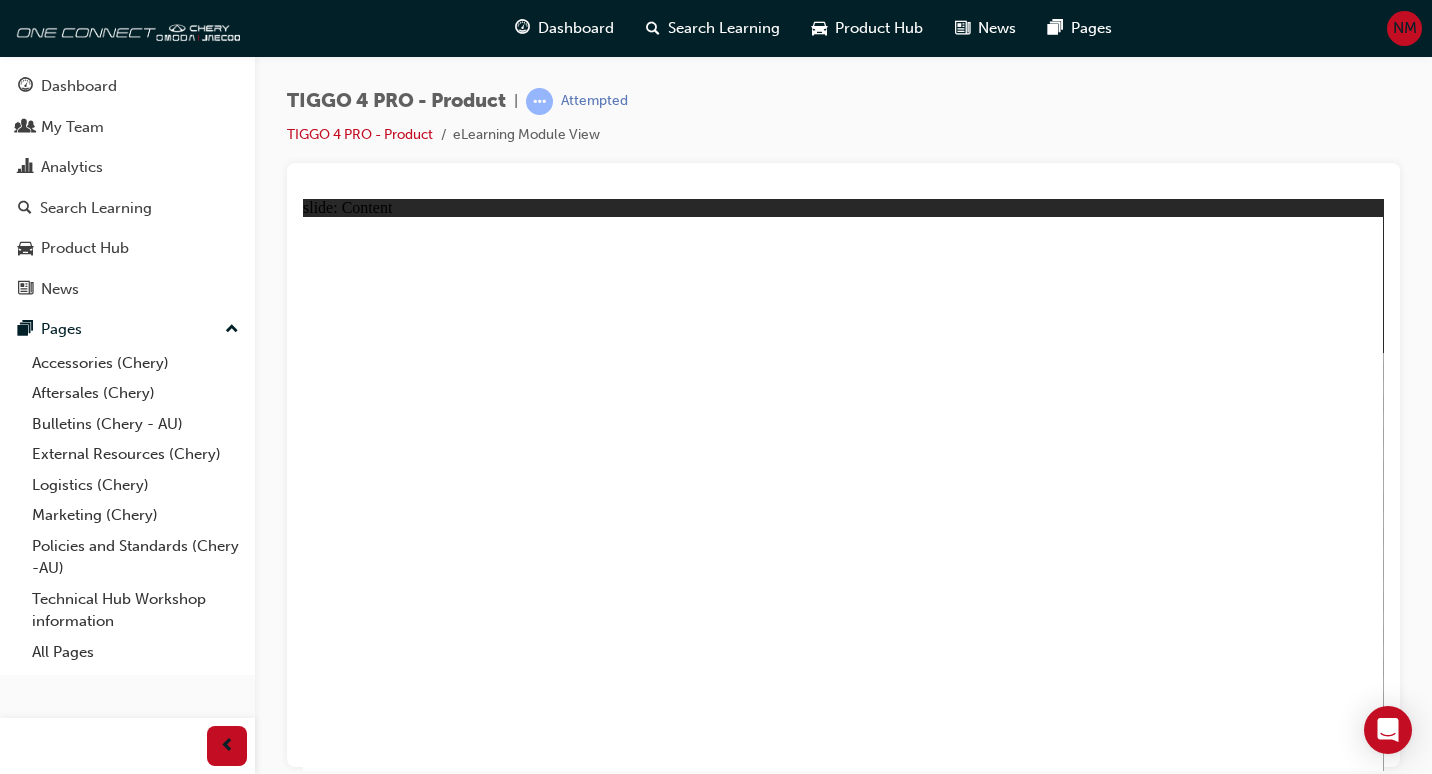 click 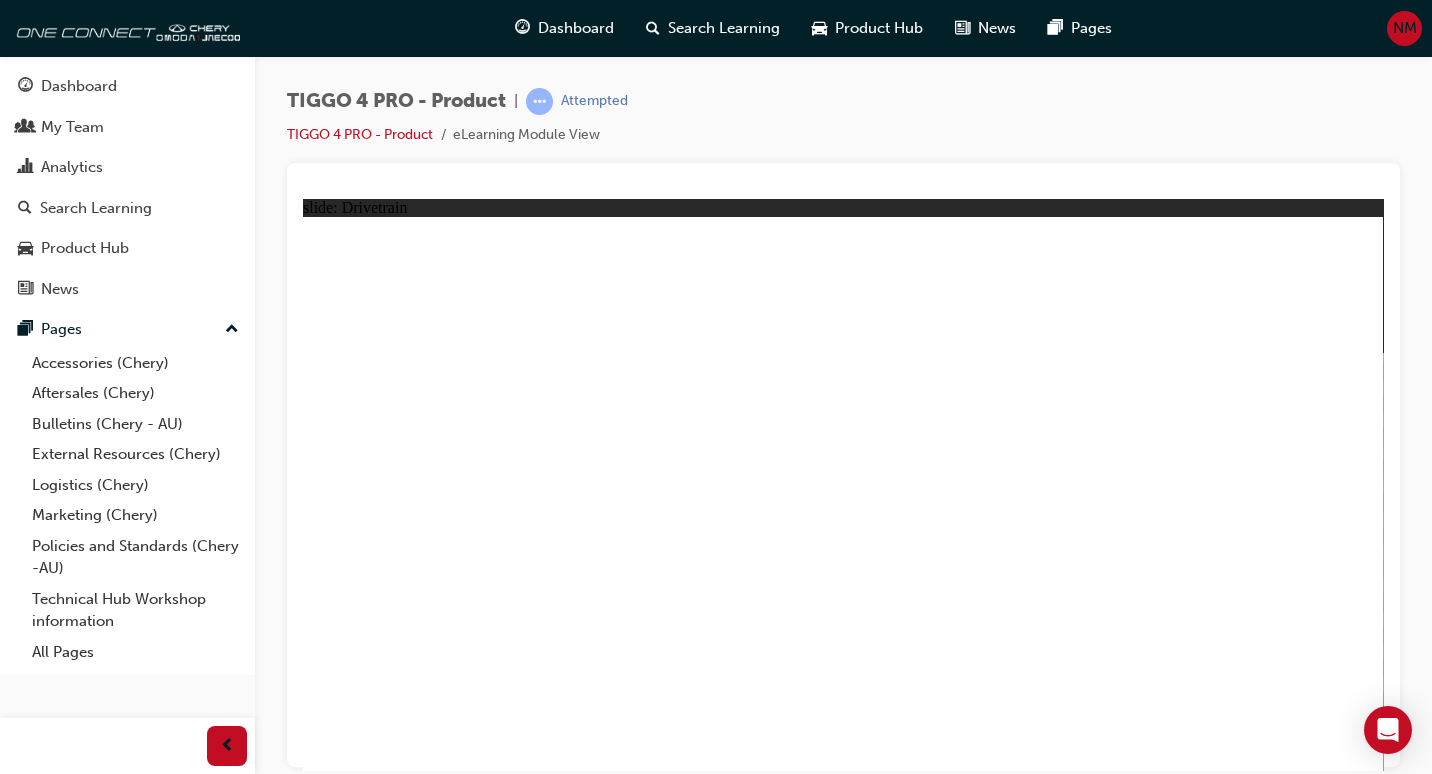 click 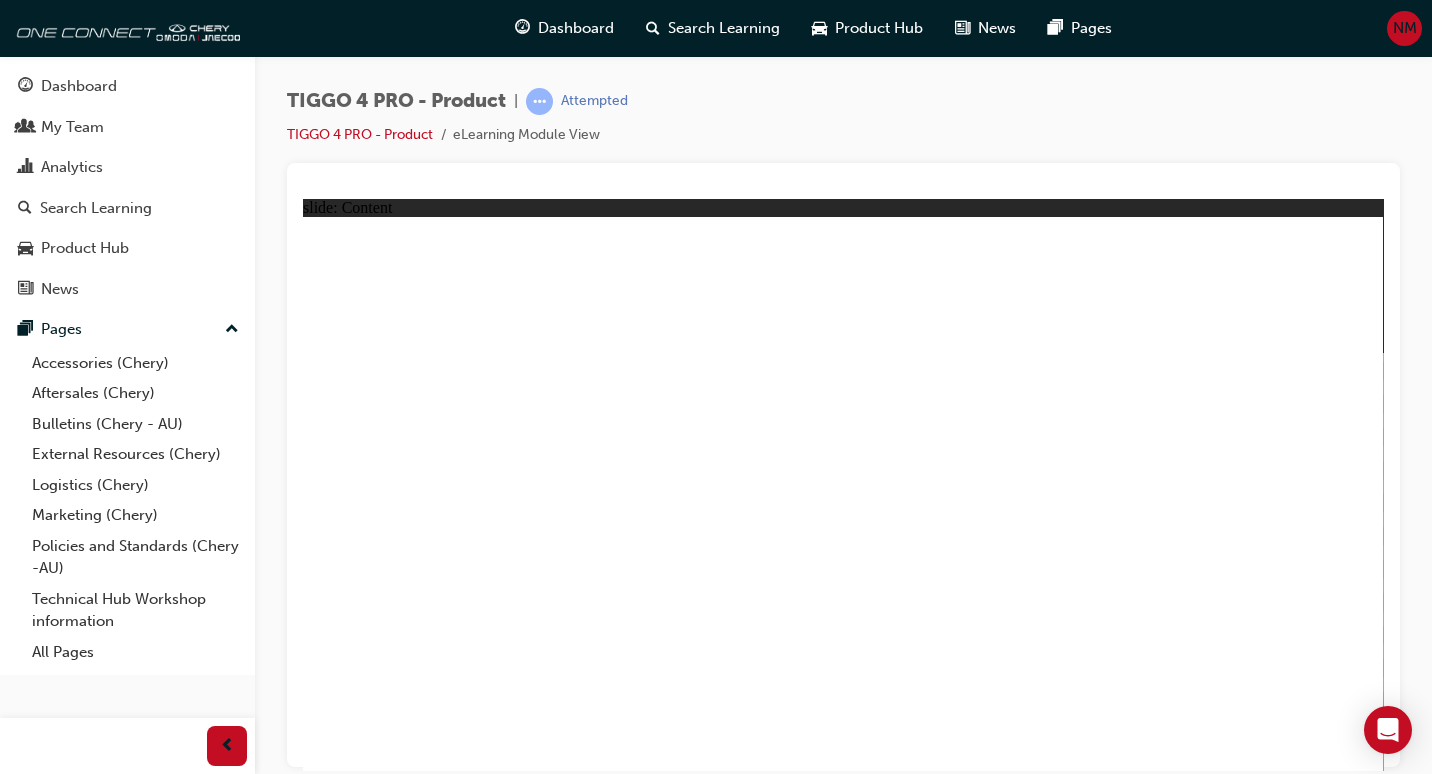click 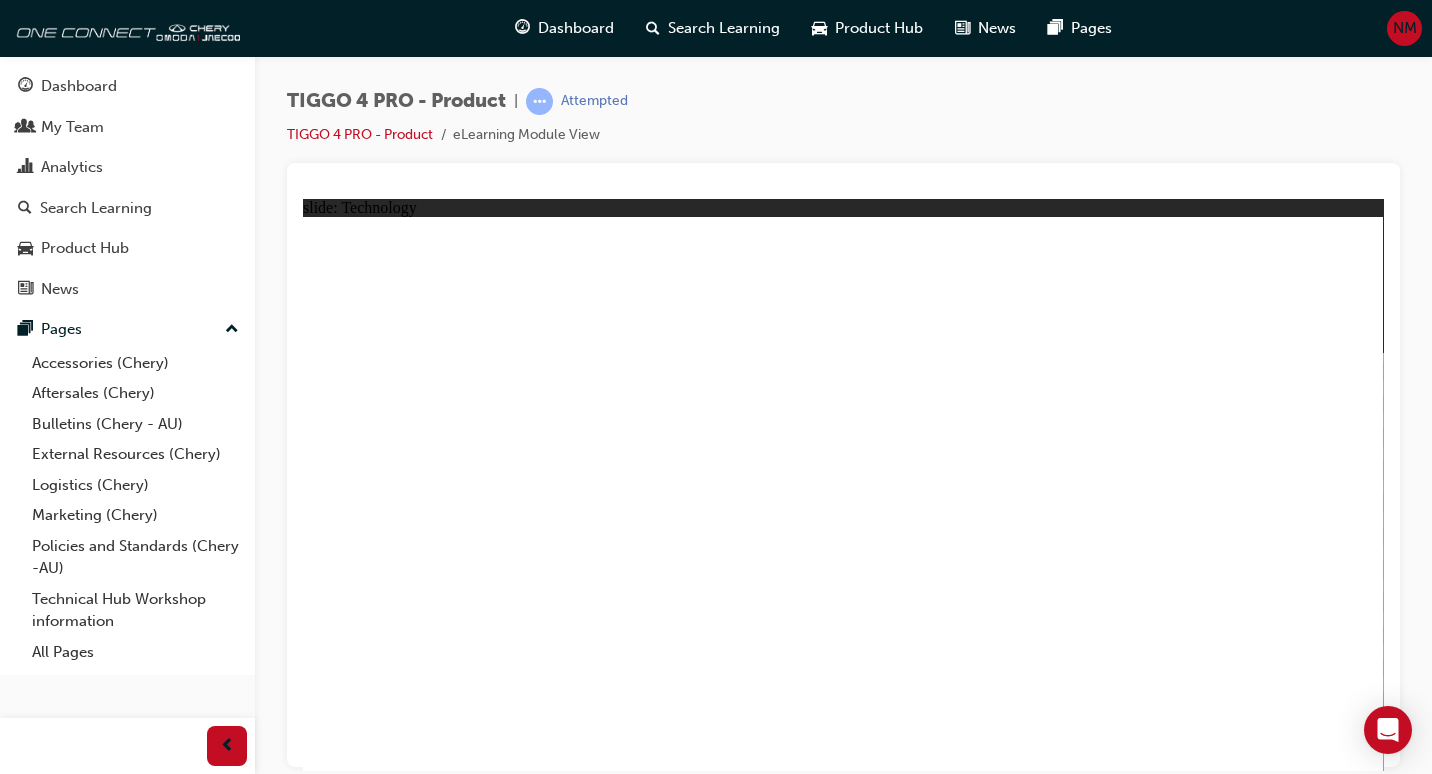 click 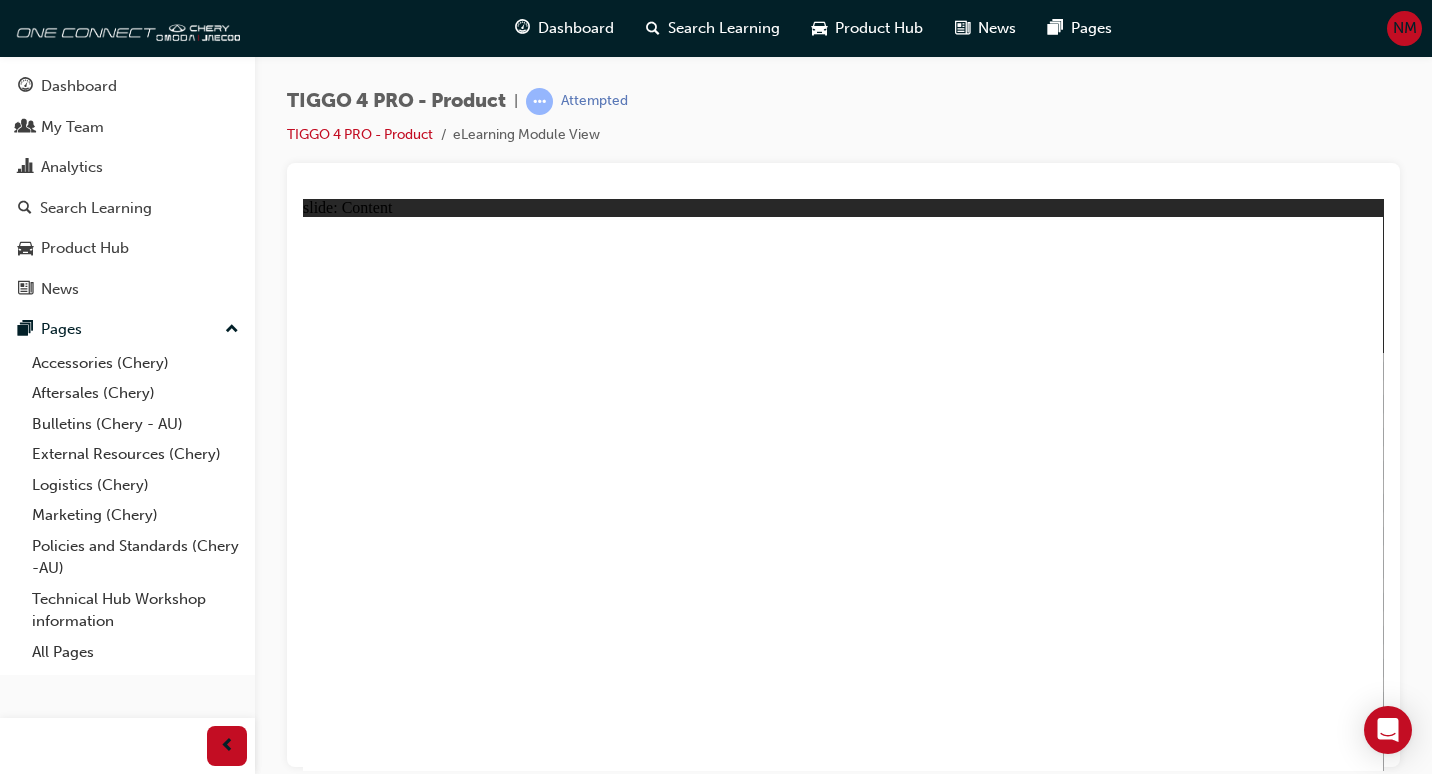 click 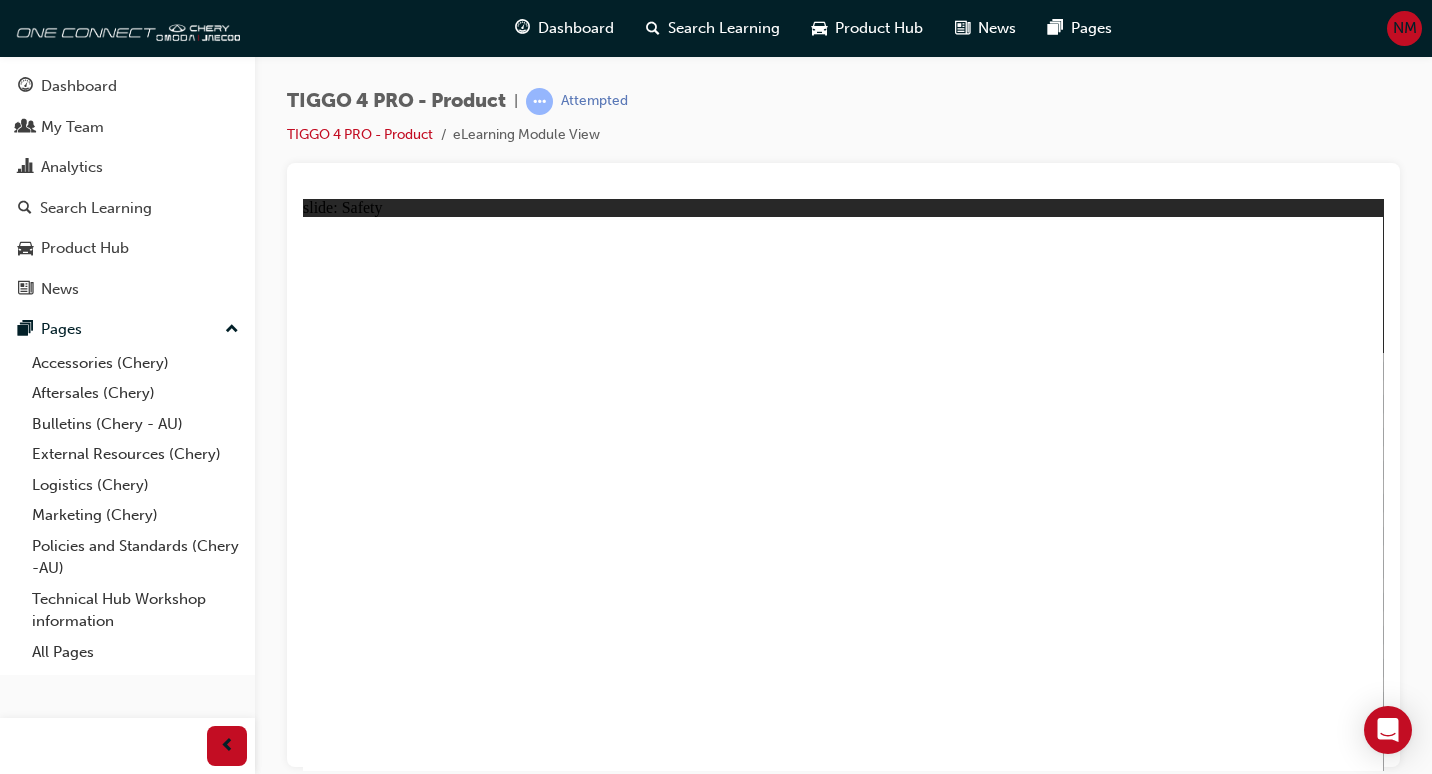 click 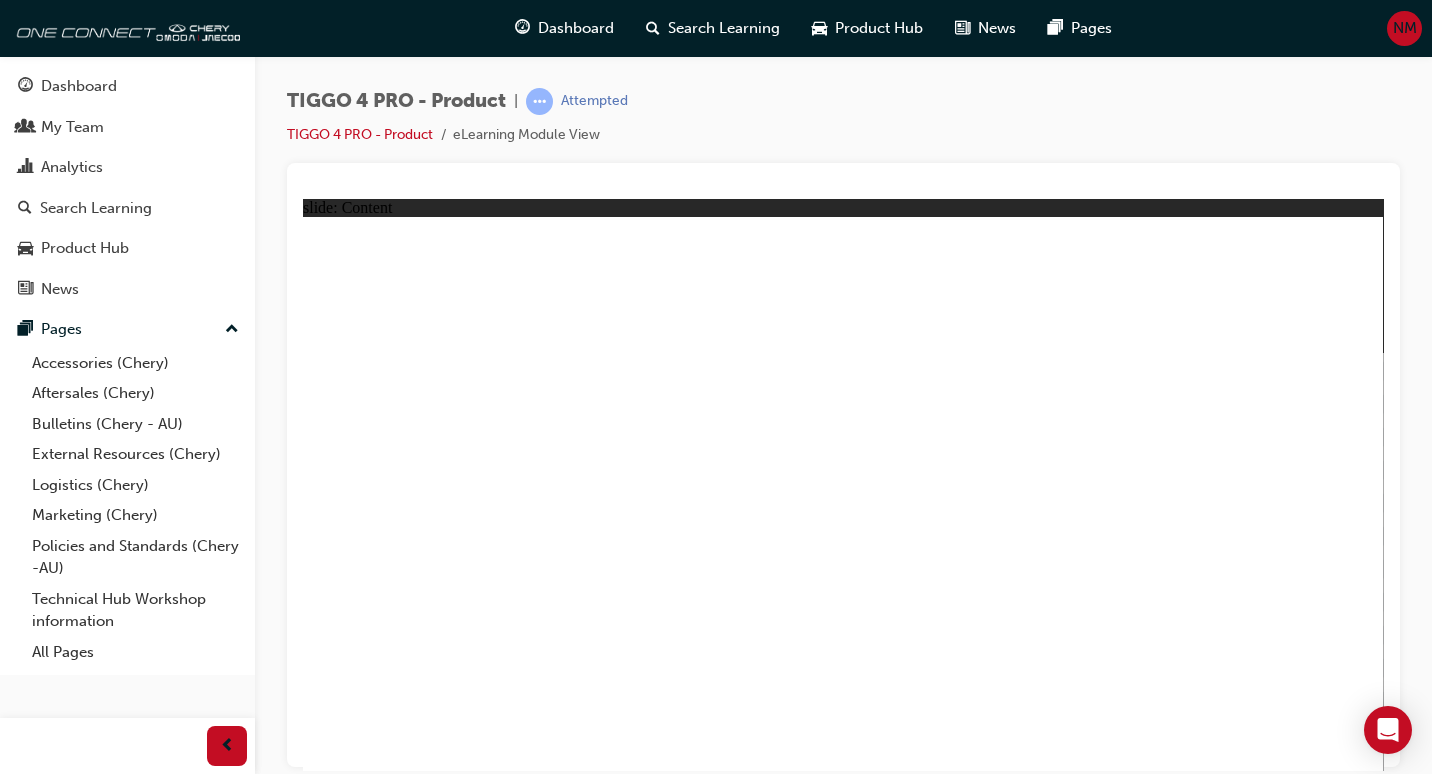 click 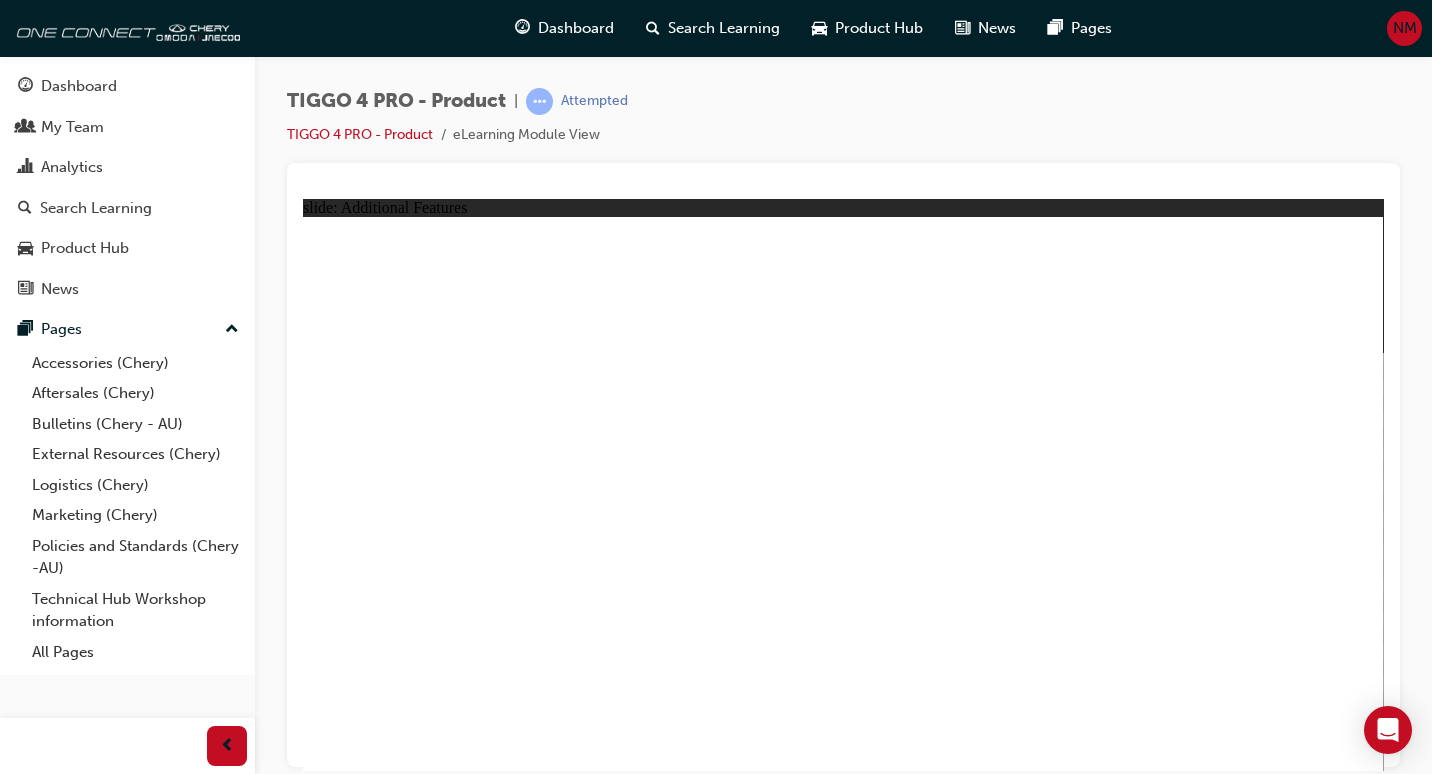 click 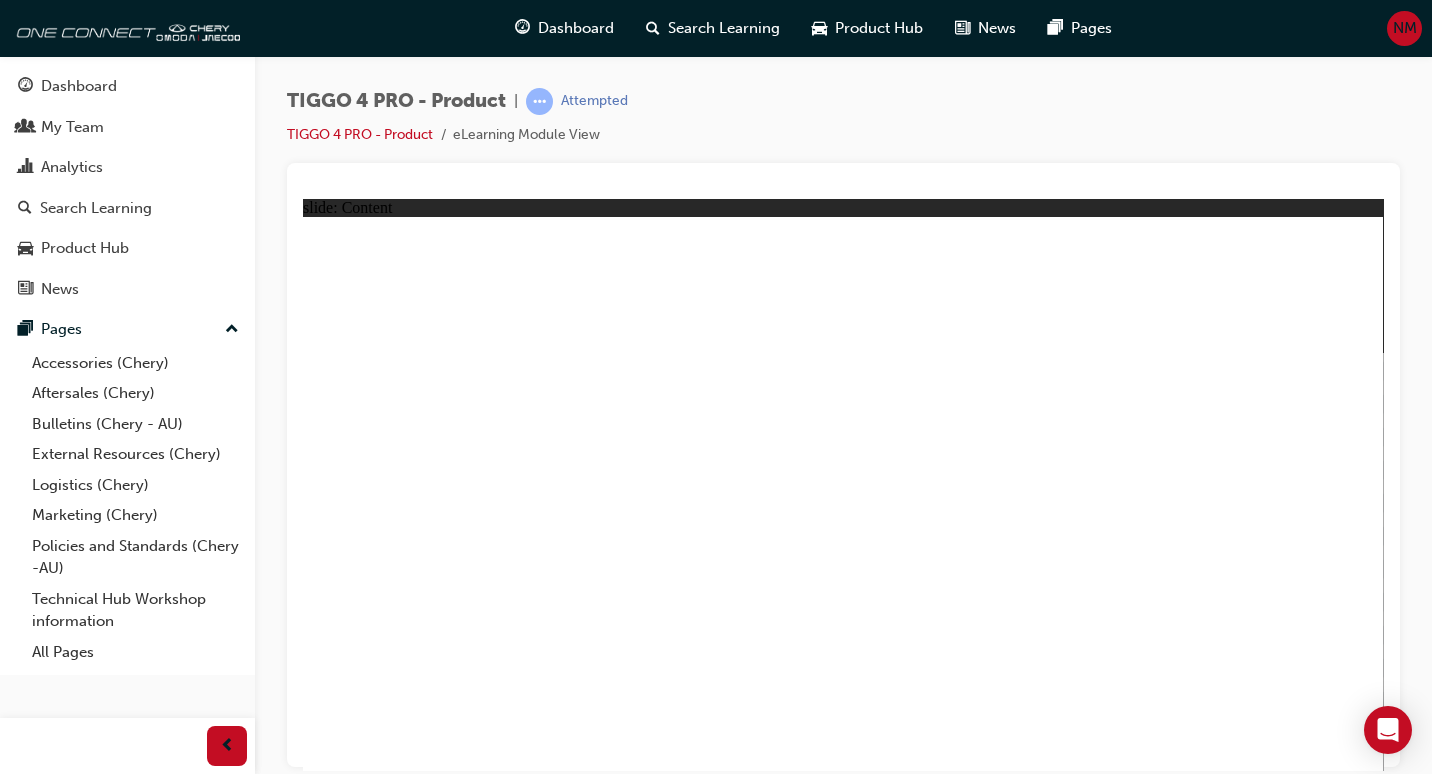 click 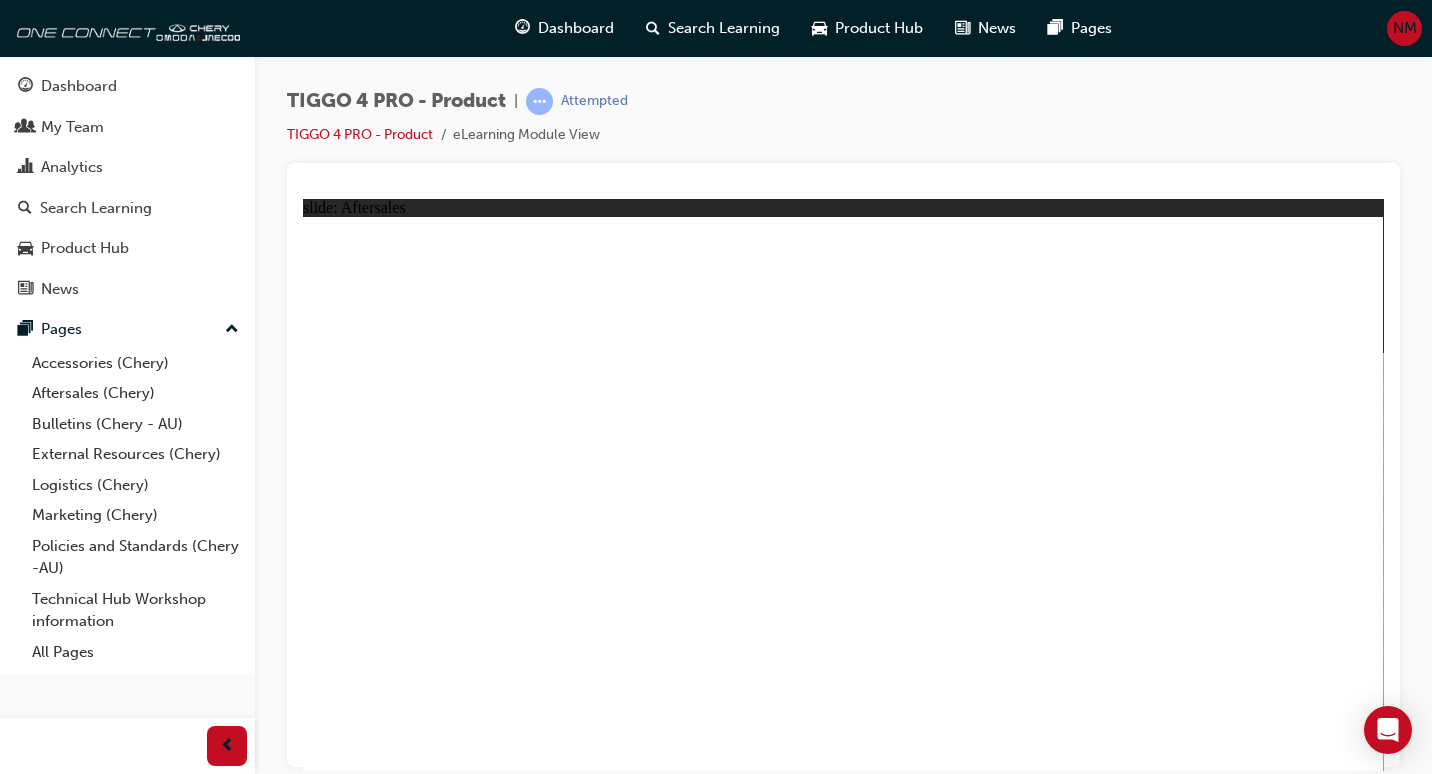 click 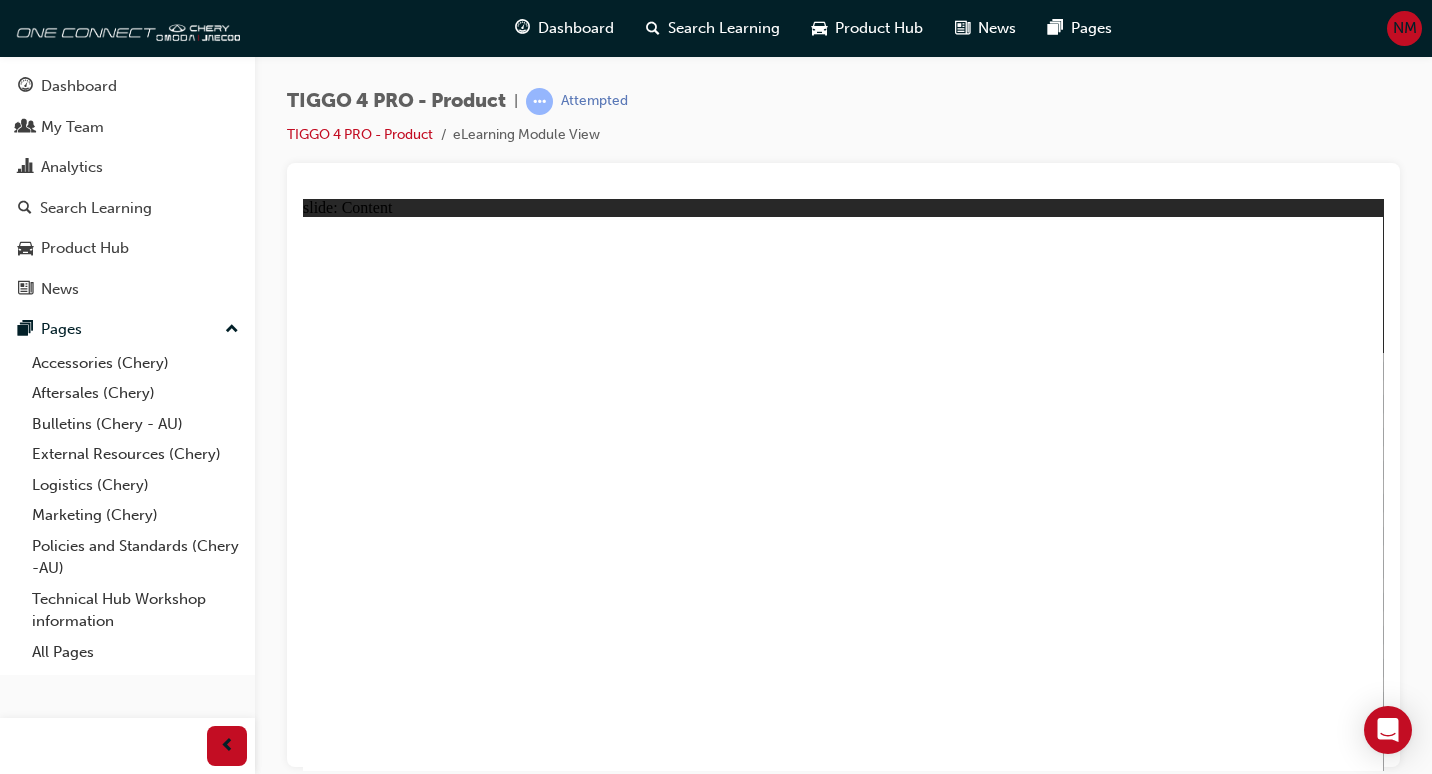click 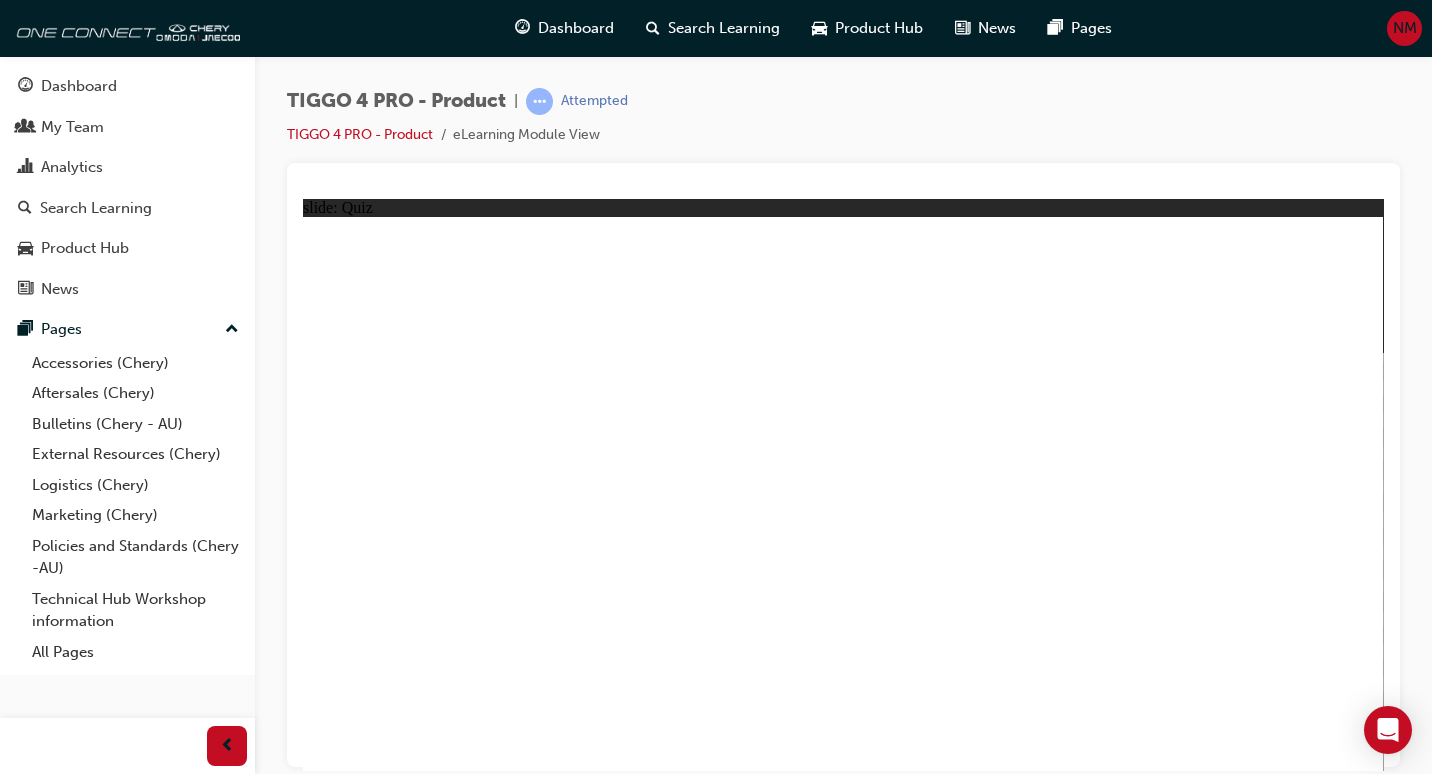 click 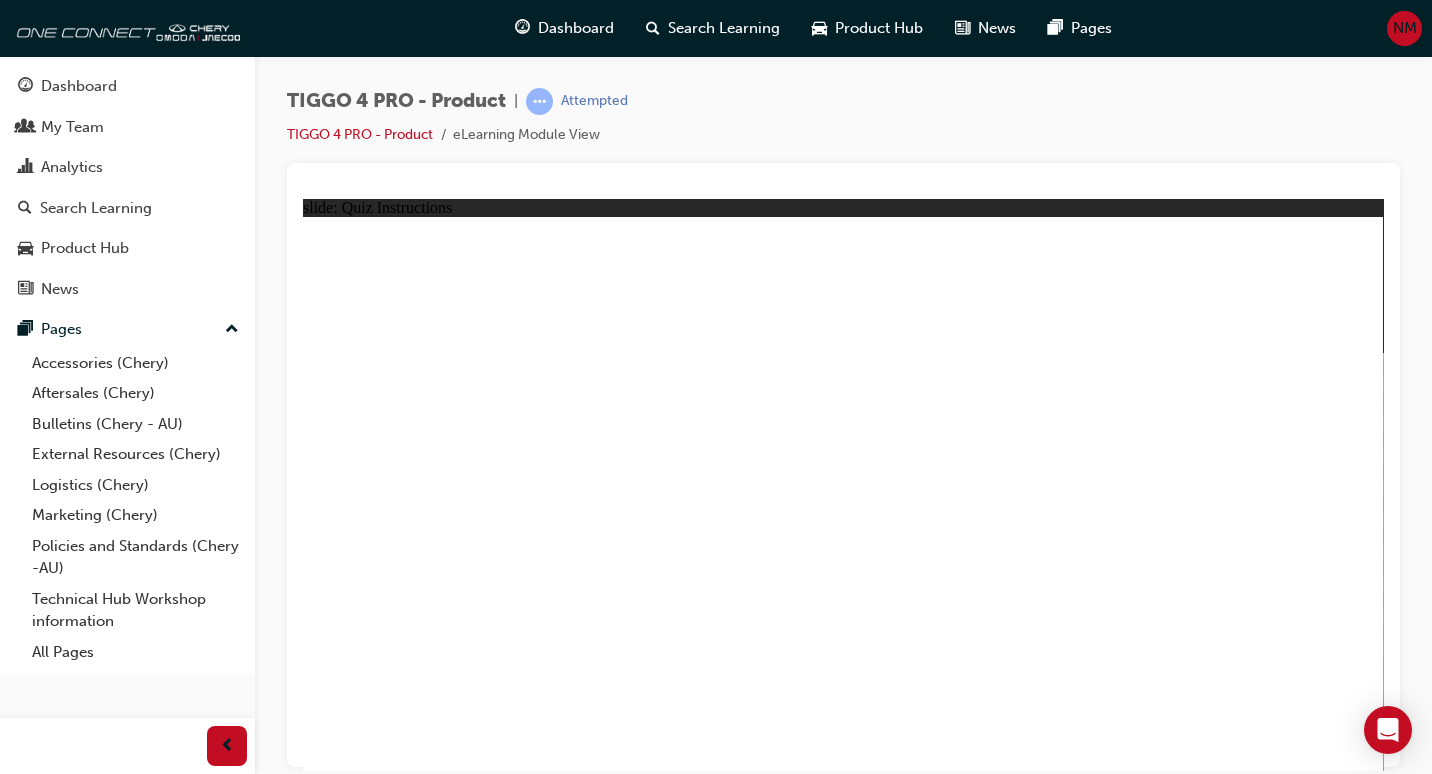 click 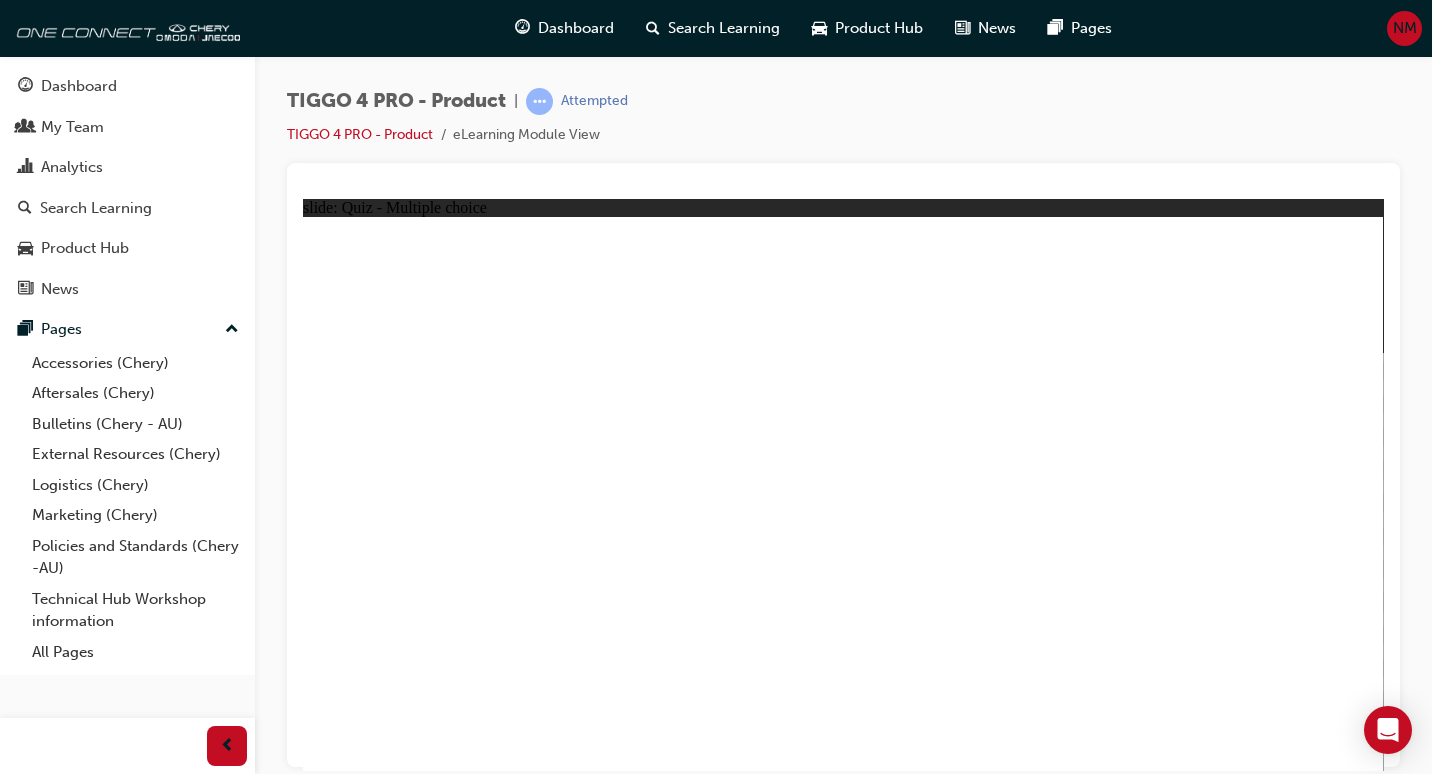 click 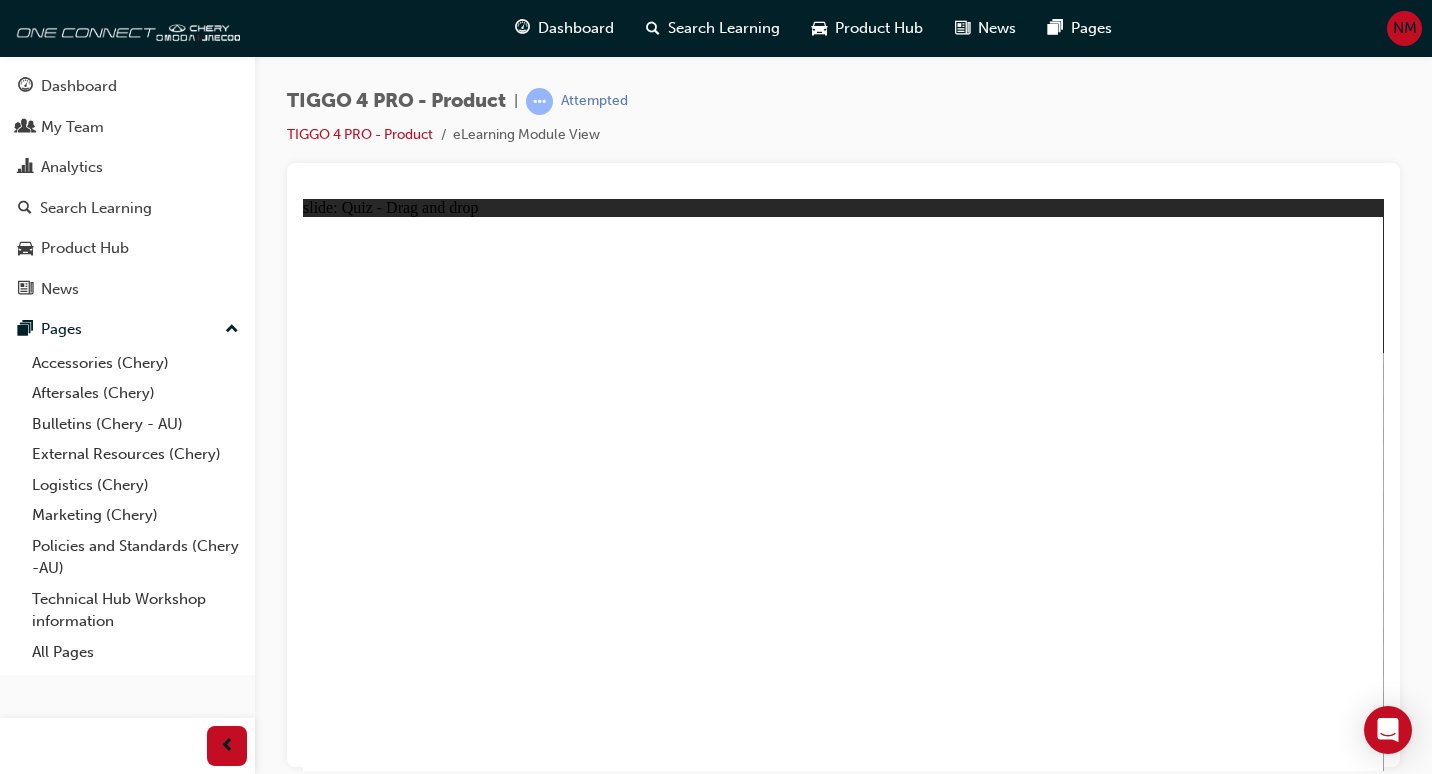 drag, startPoint x: 411, startPoint y: 398, endPoint x: 465, endPoint y: 401, distance: 54.08327 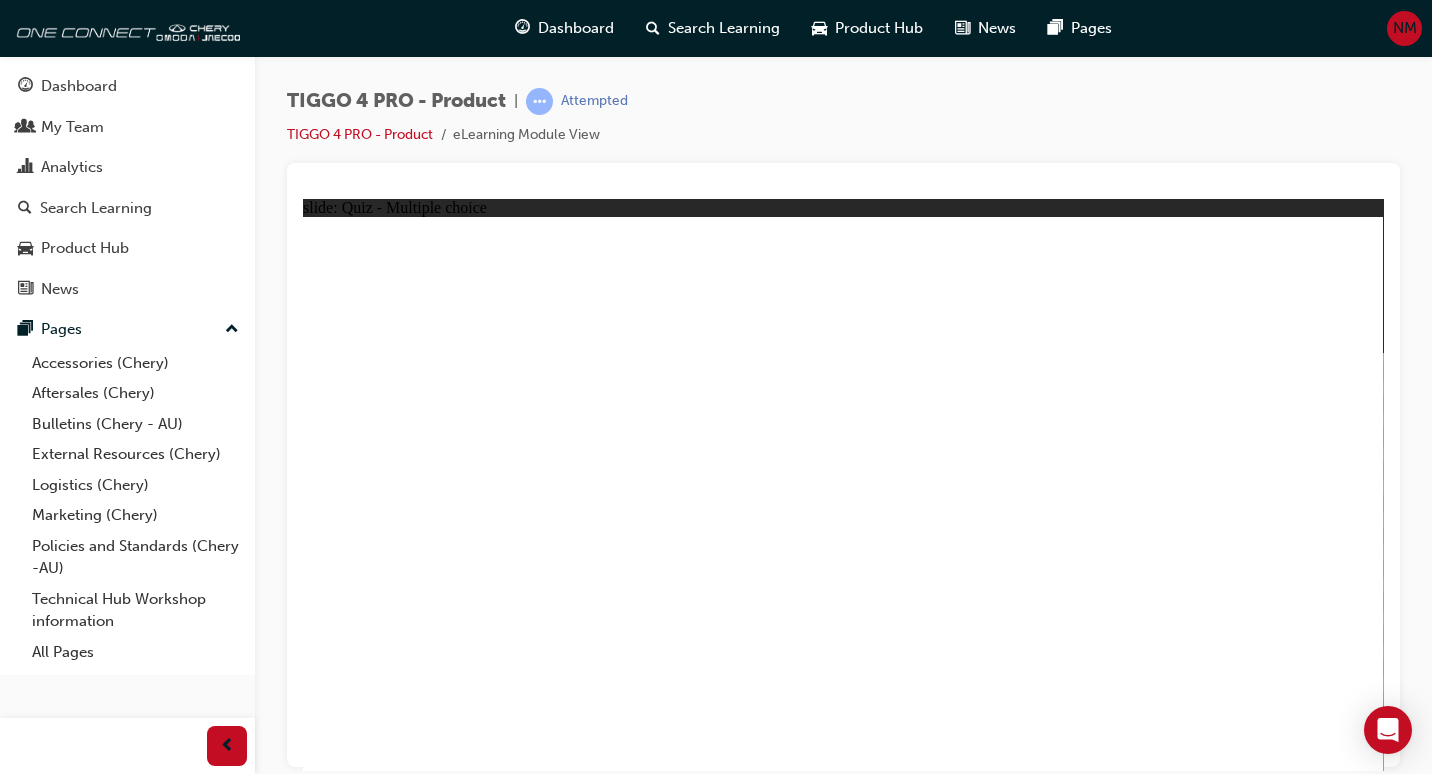 drag, startPoint x: 814, startPoint y: 574, endPoint x: 1003, endPoint y: 538, distance: 192.39803 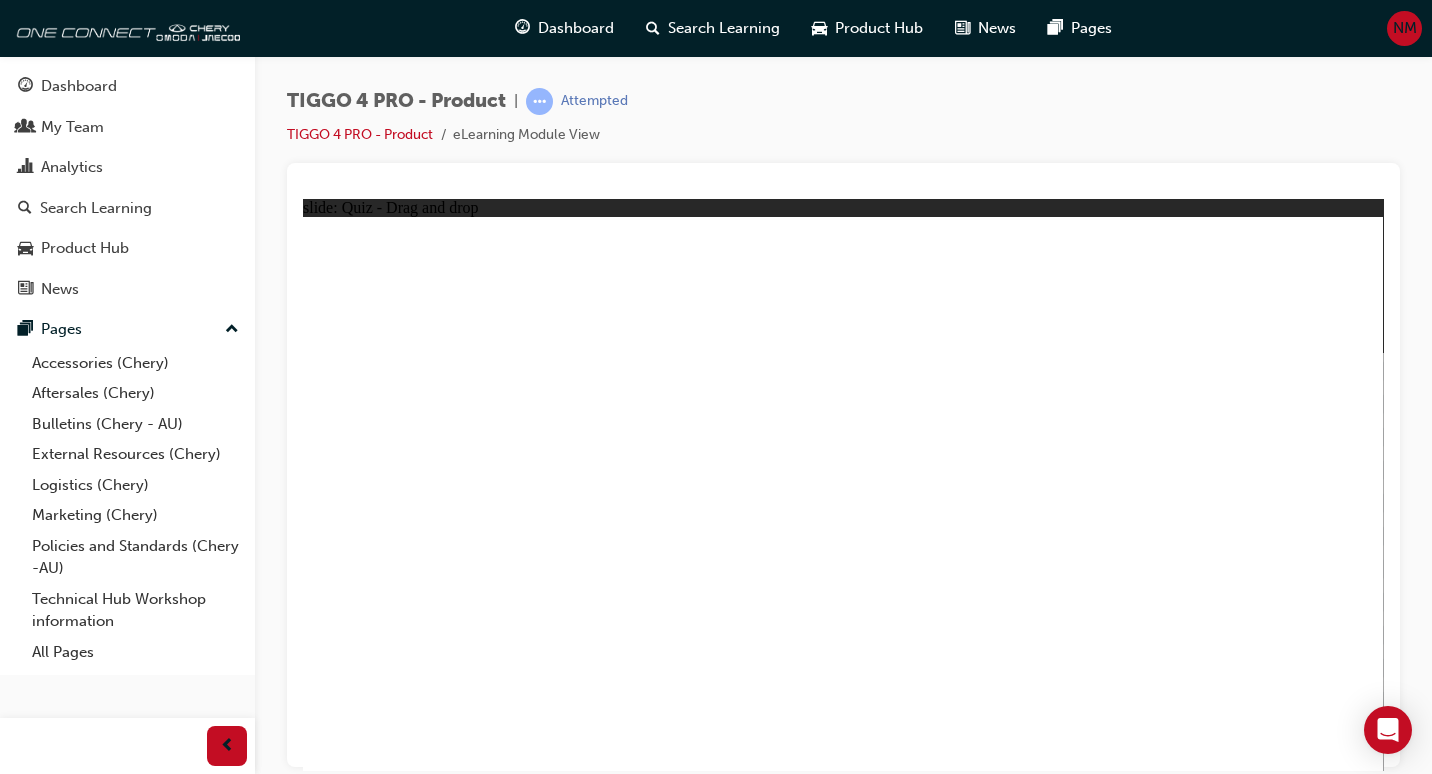 drag, startPoint x: 670, startPoint y: 443, endPoint x: 950, endPoint y: 351, distance: 294.727 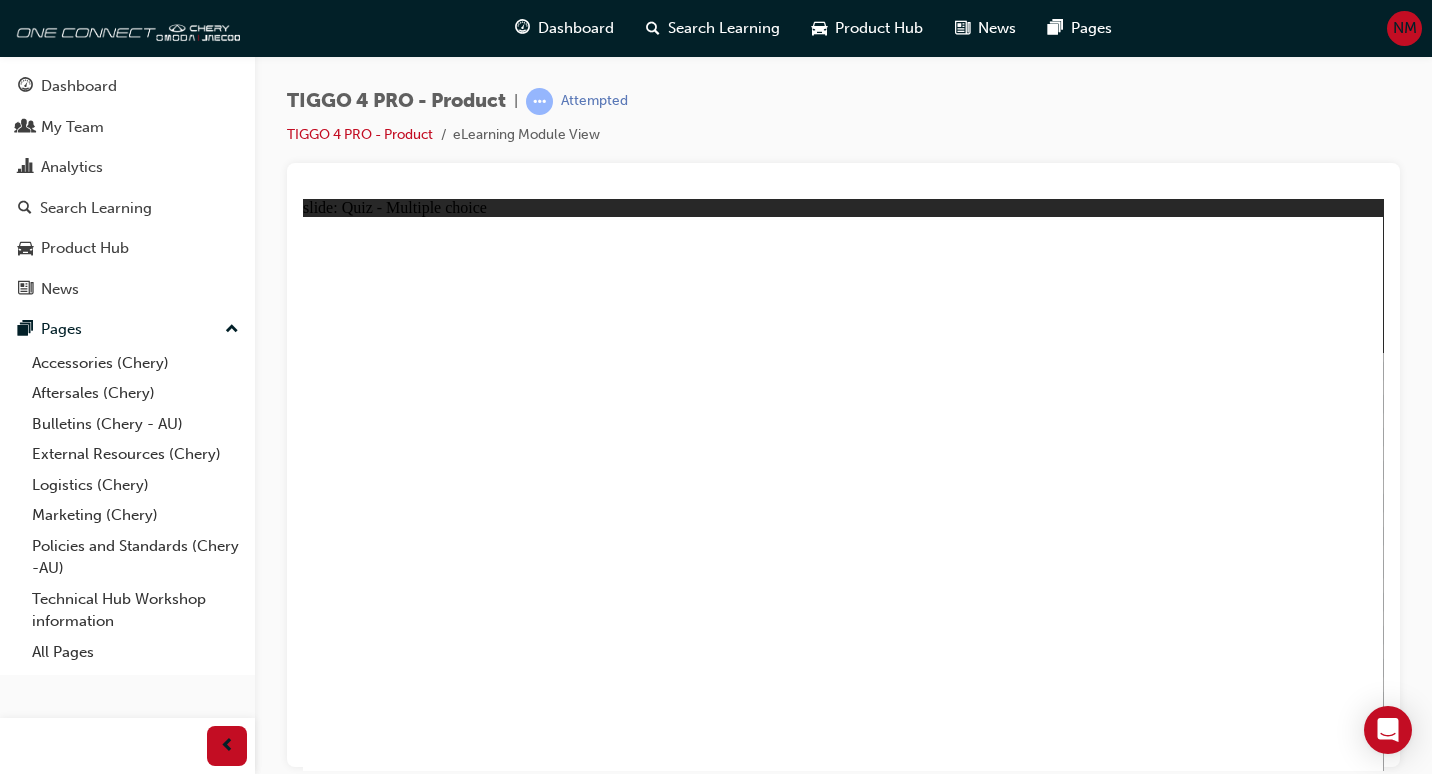 click 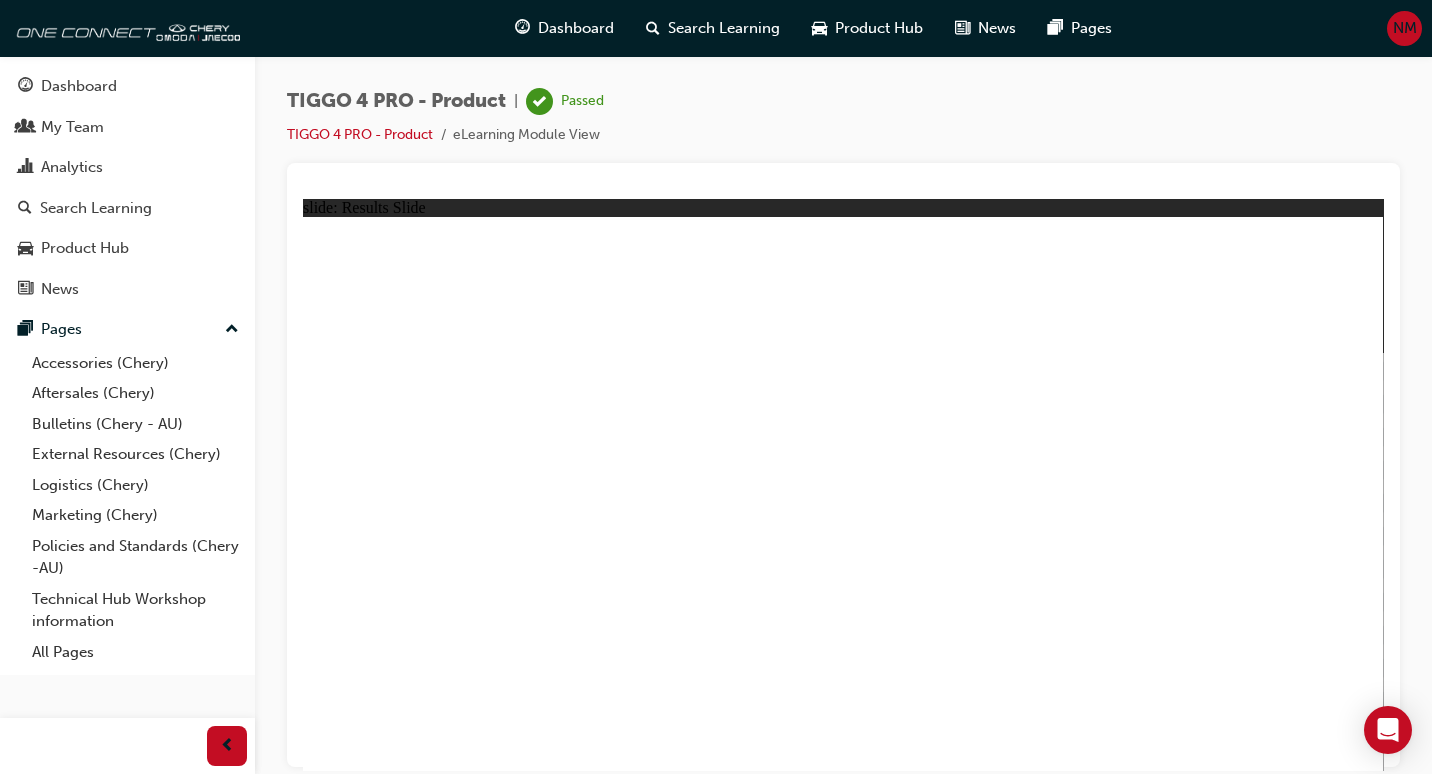 click 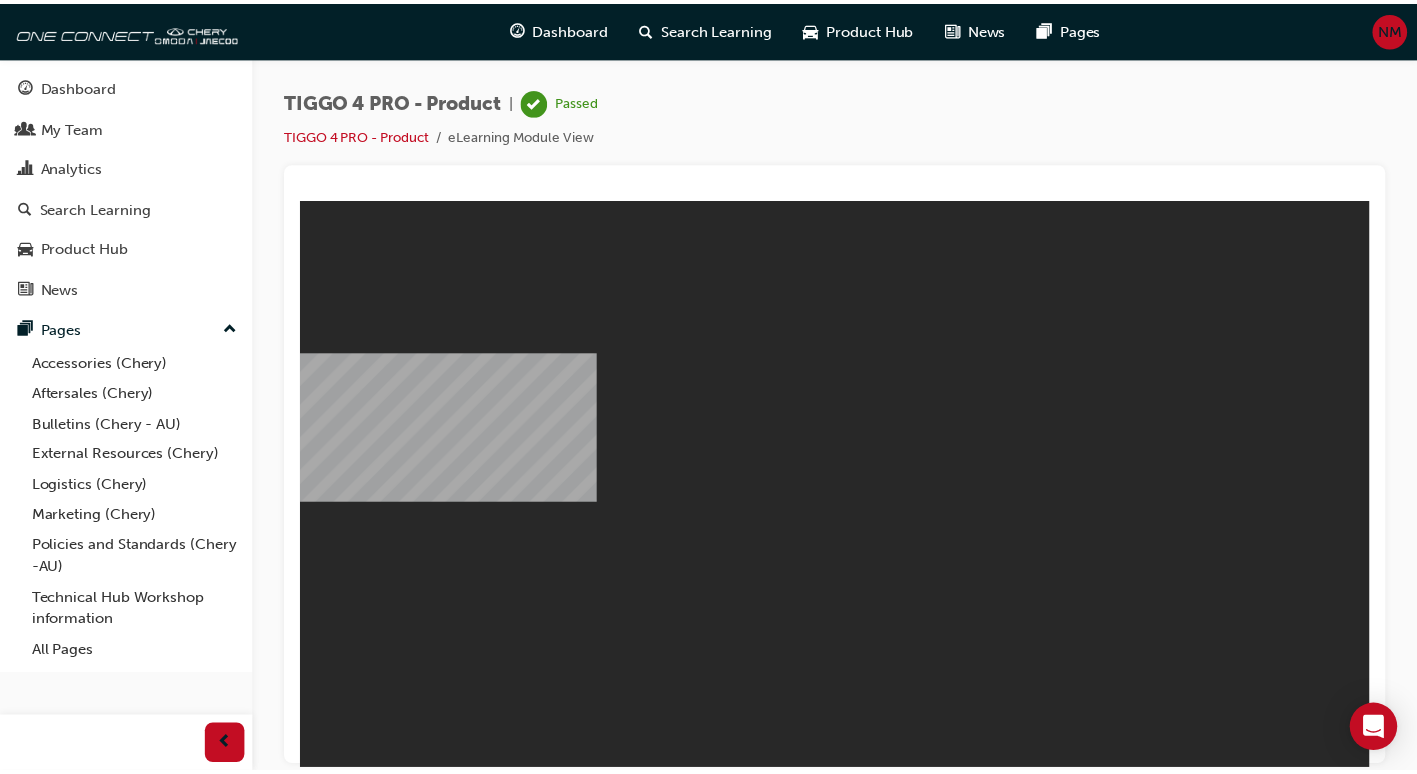 scroll, scrollTop: 0, scrollLeft: 0, axis: both 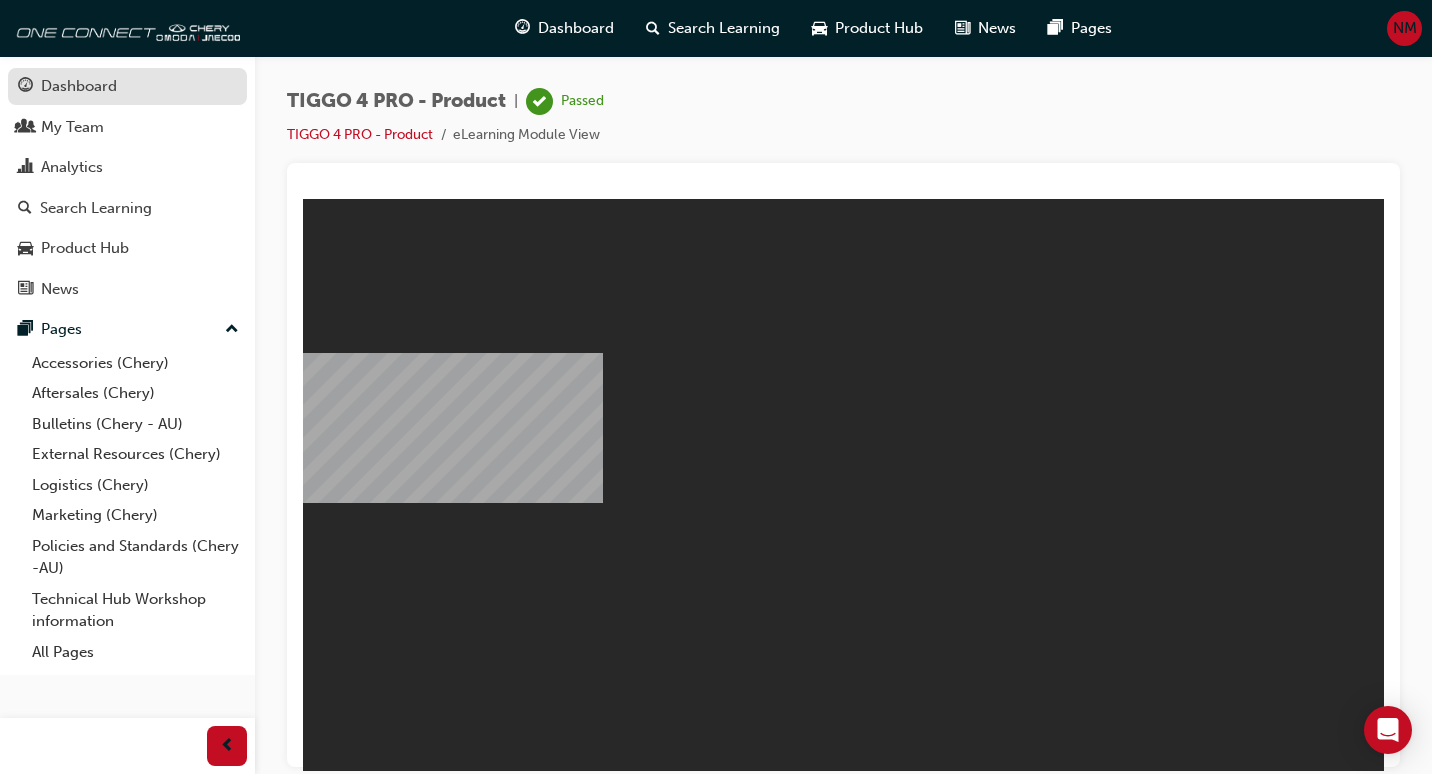 click on "Dashboard" at bounding box center [79, 86] 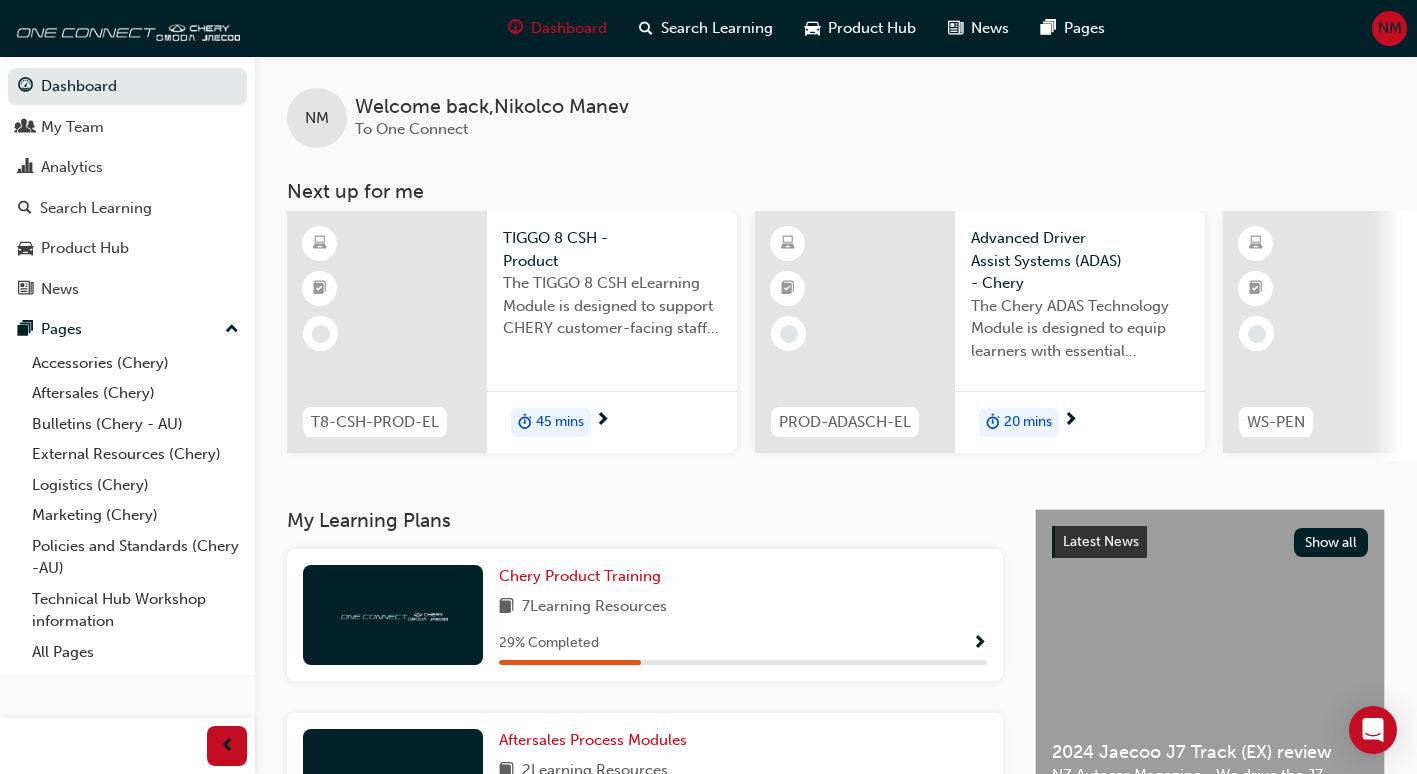 click on "45 mins" at bounding box center [560, 422] 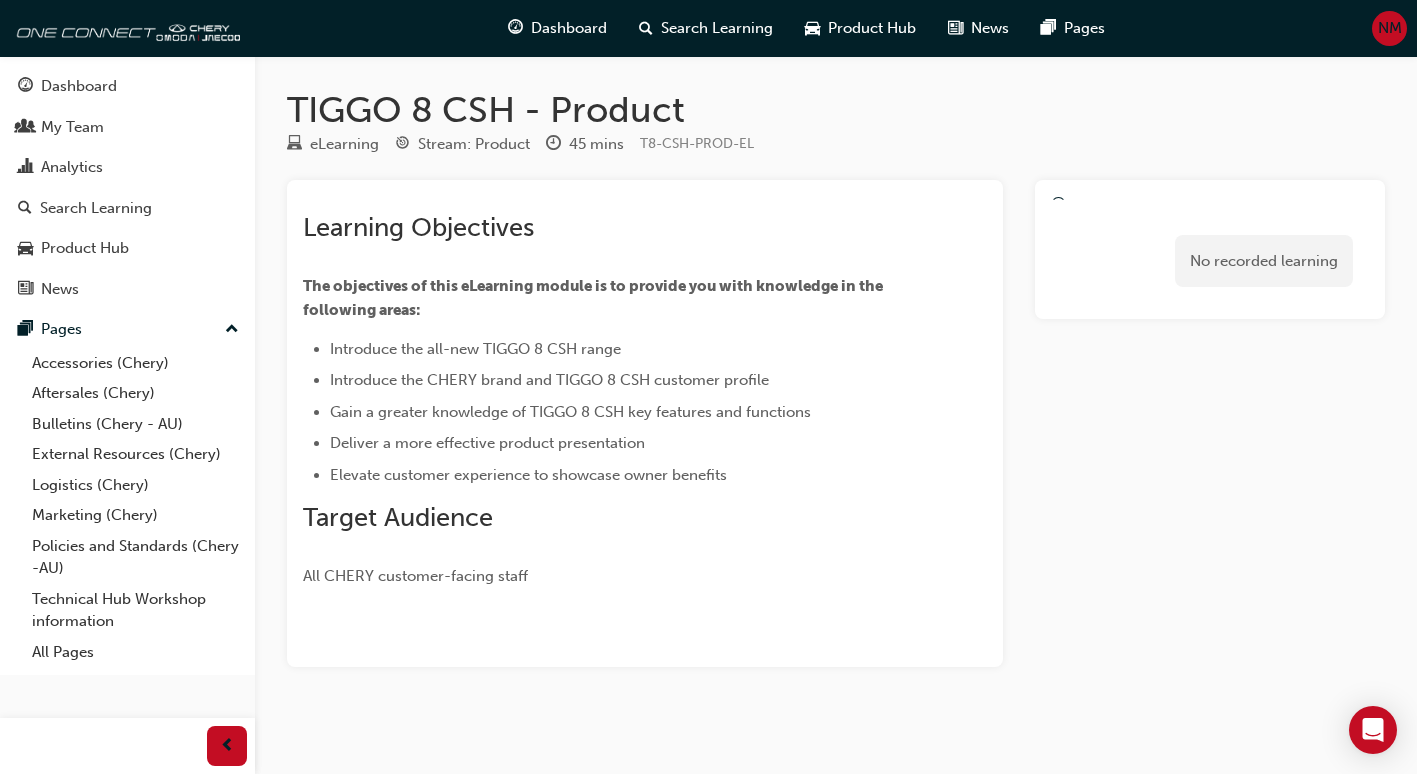 click on "All CHERY customer-facing staff" at bounding box center [628, 576] 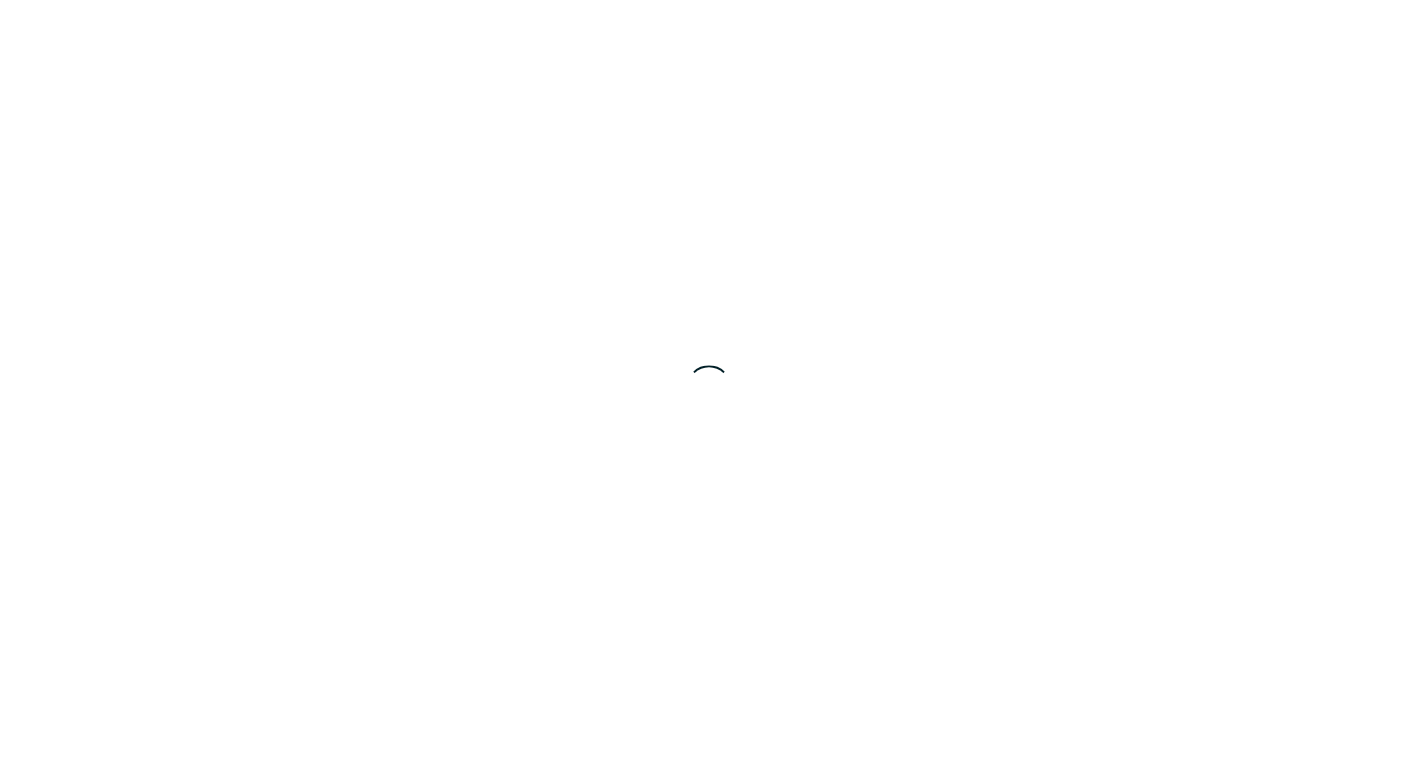 scroll, scrollTop: 0, scrollLeft: 0, axis: both 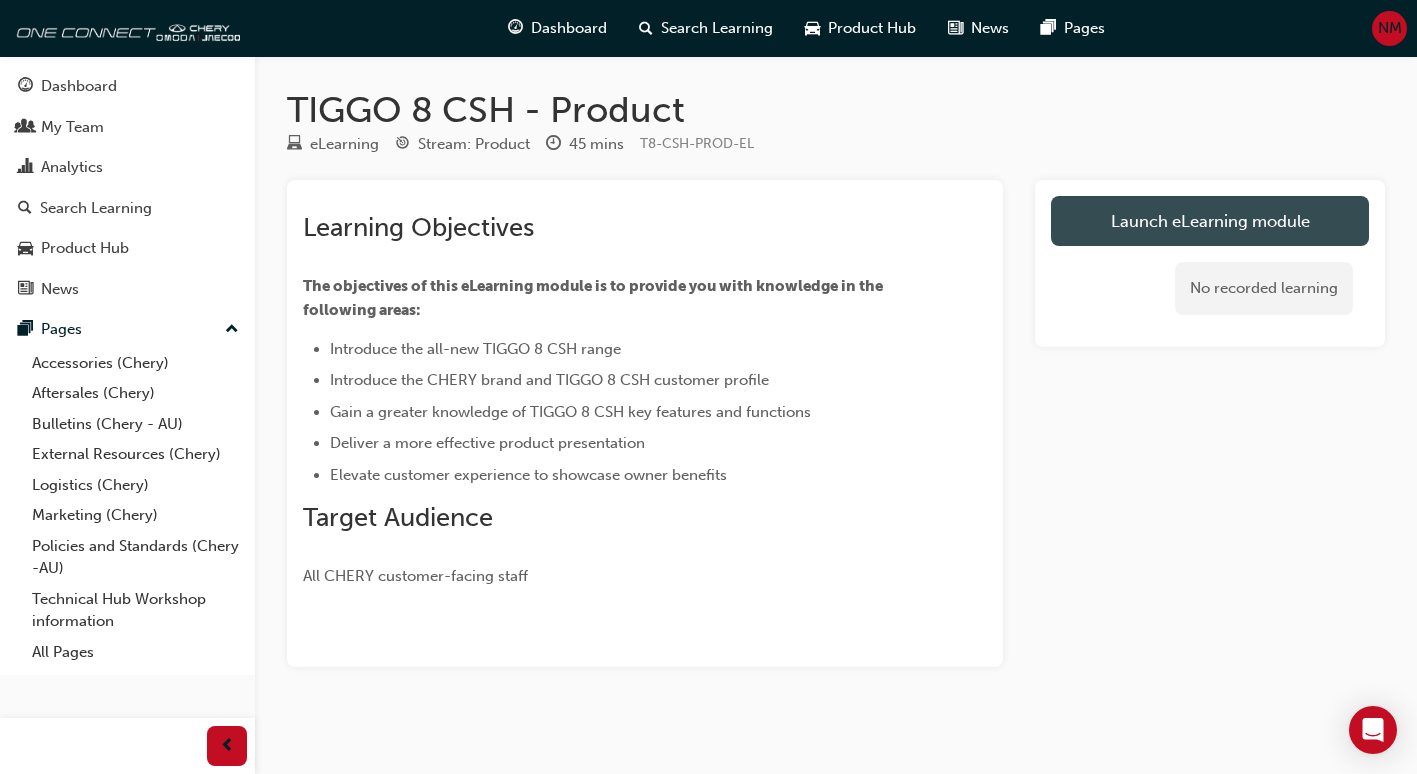 click on "Launch eLearning module" at bounding box center [1210, 221] 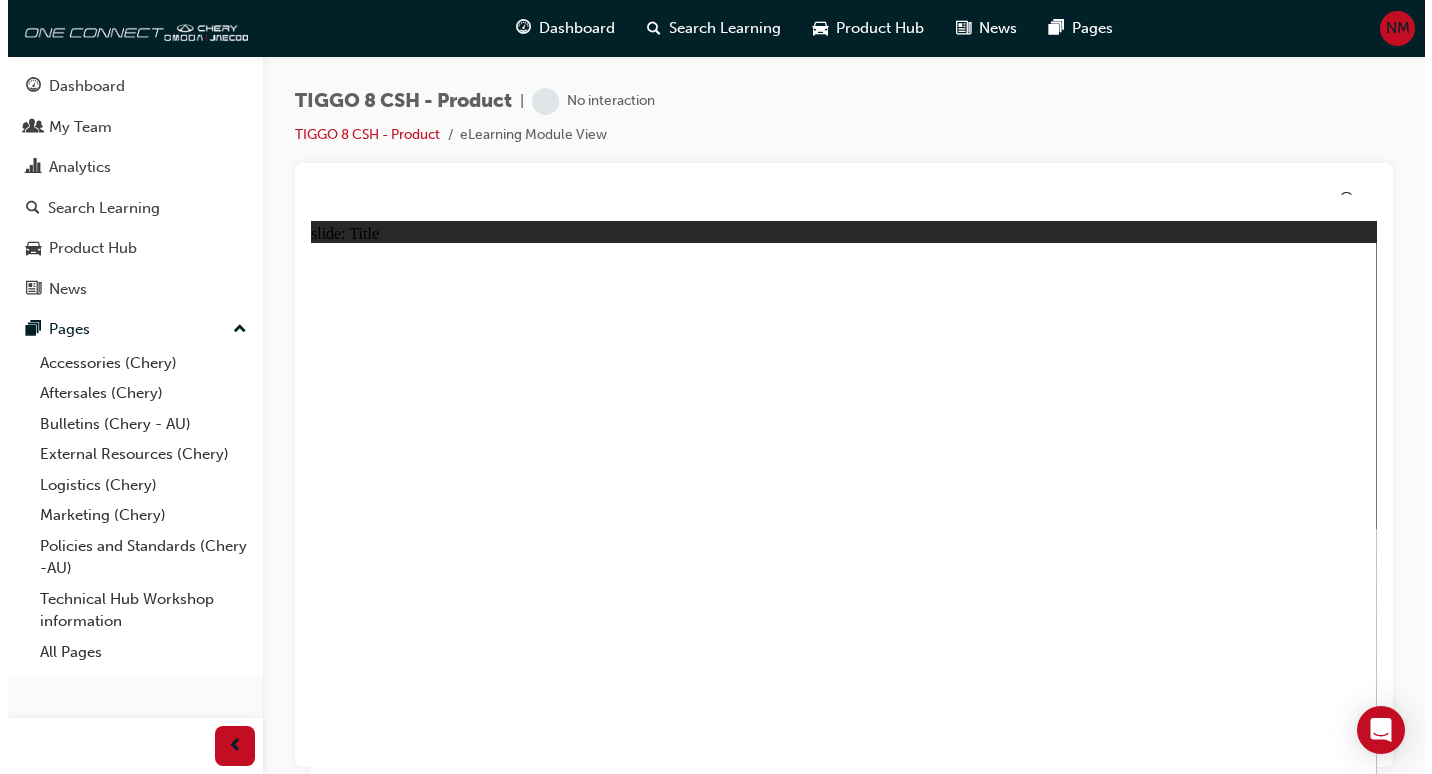 scroll, scrollTop: 0, scrollLeft: 0, axis: both 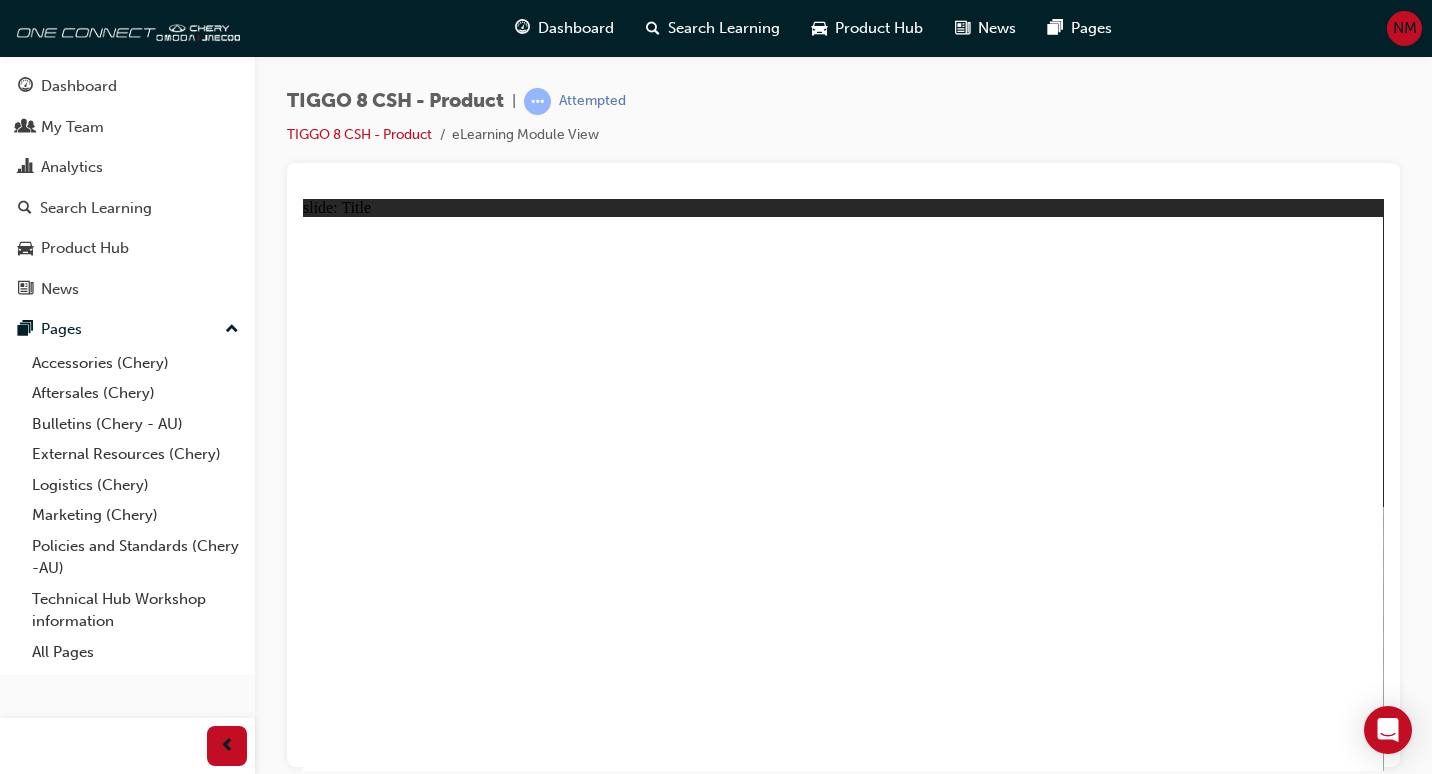click 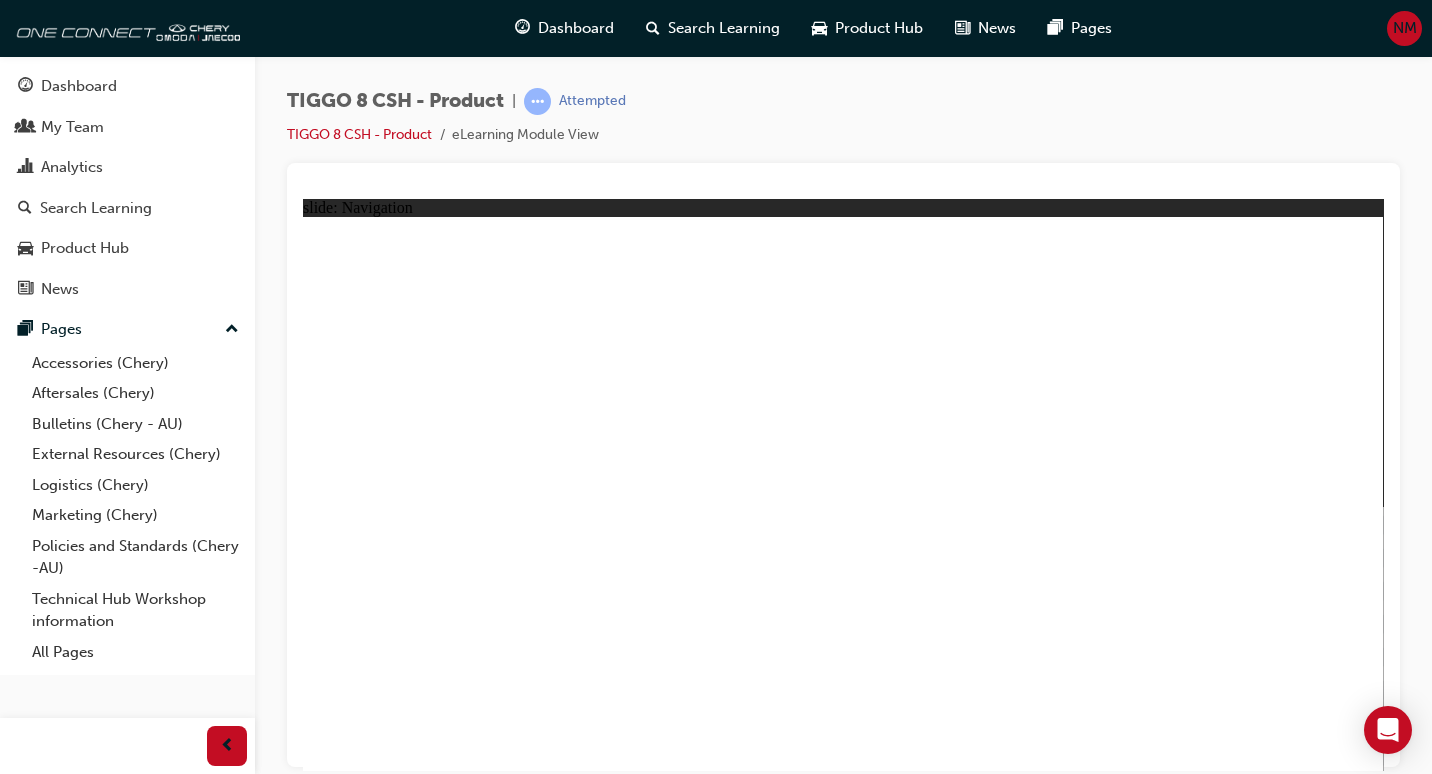 click 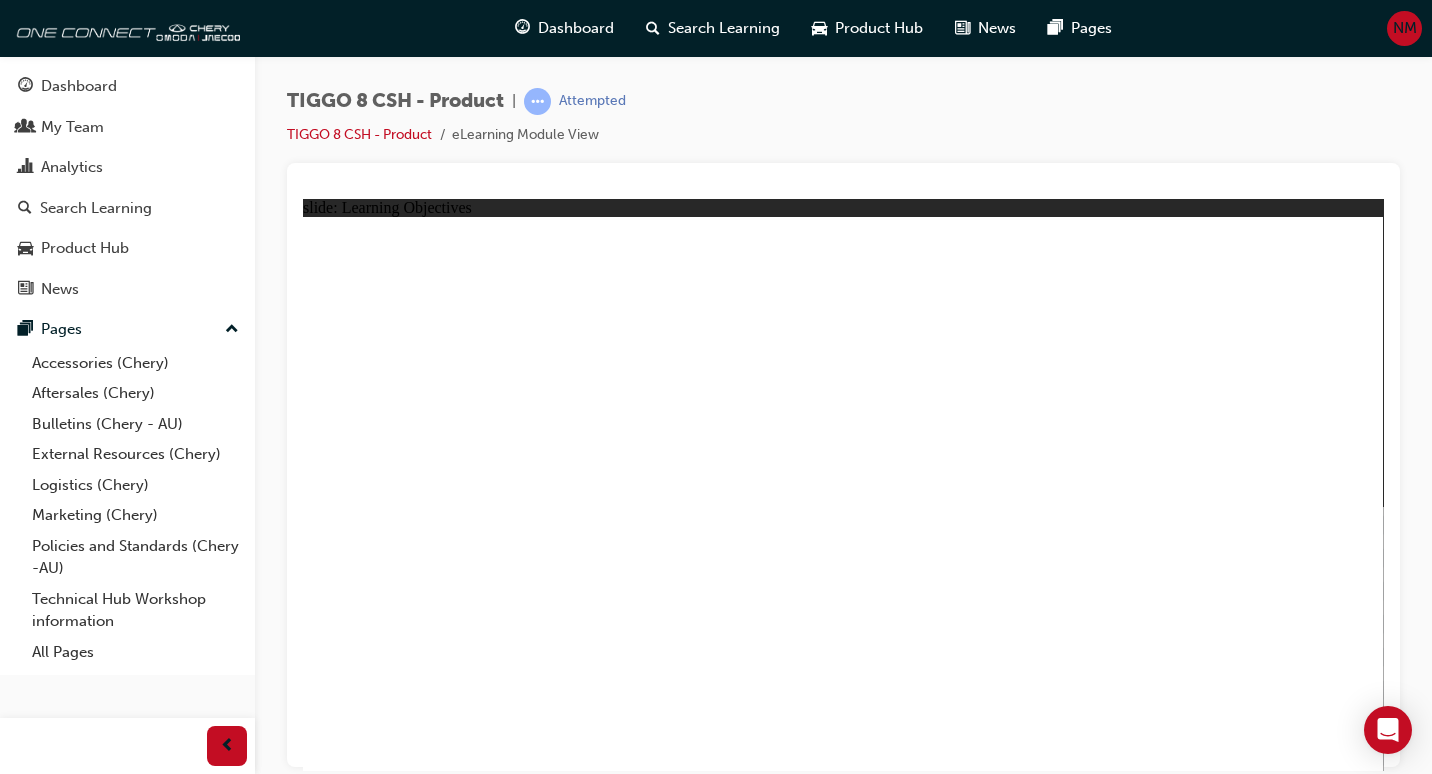 click 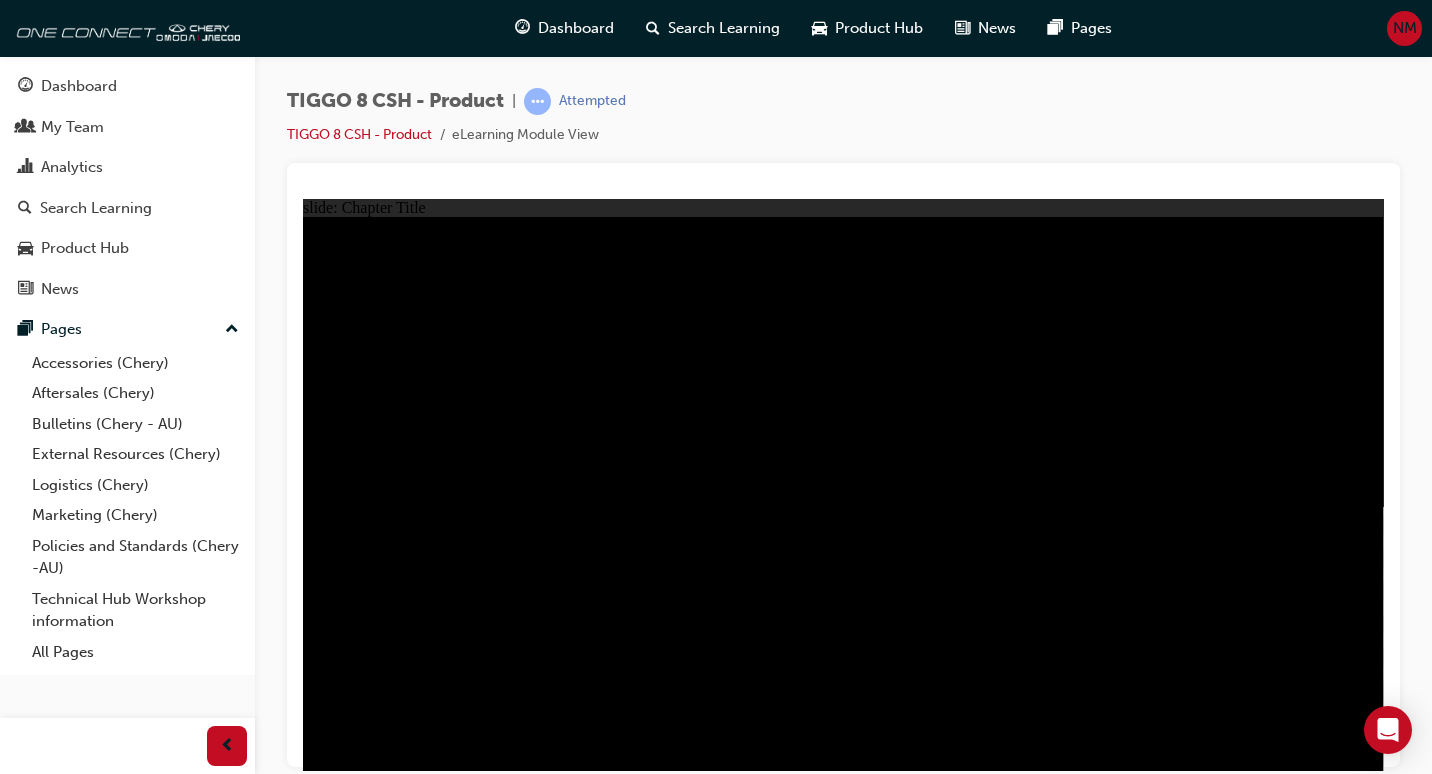 click 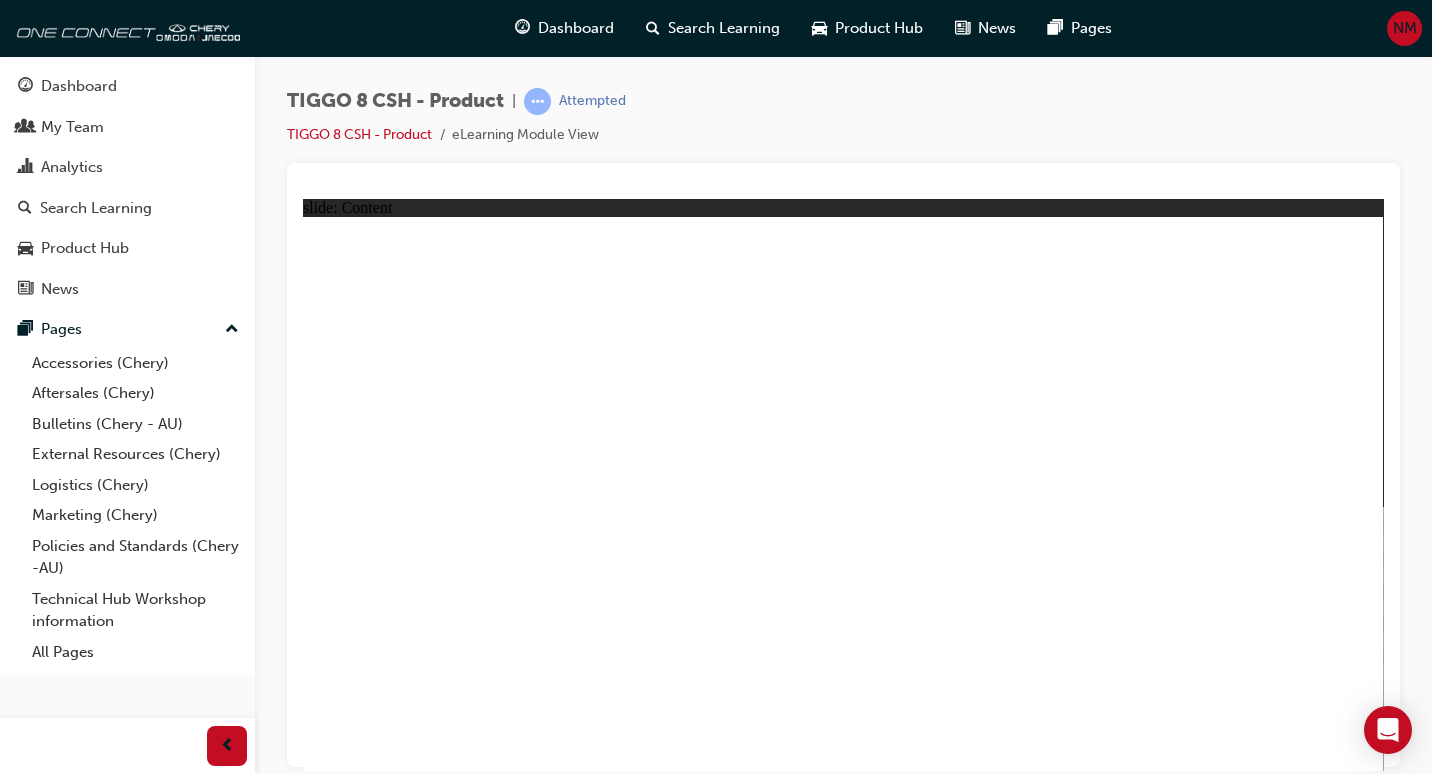 click 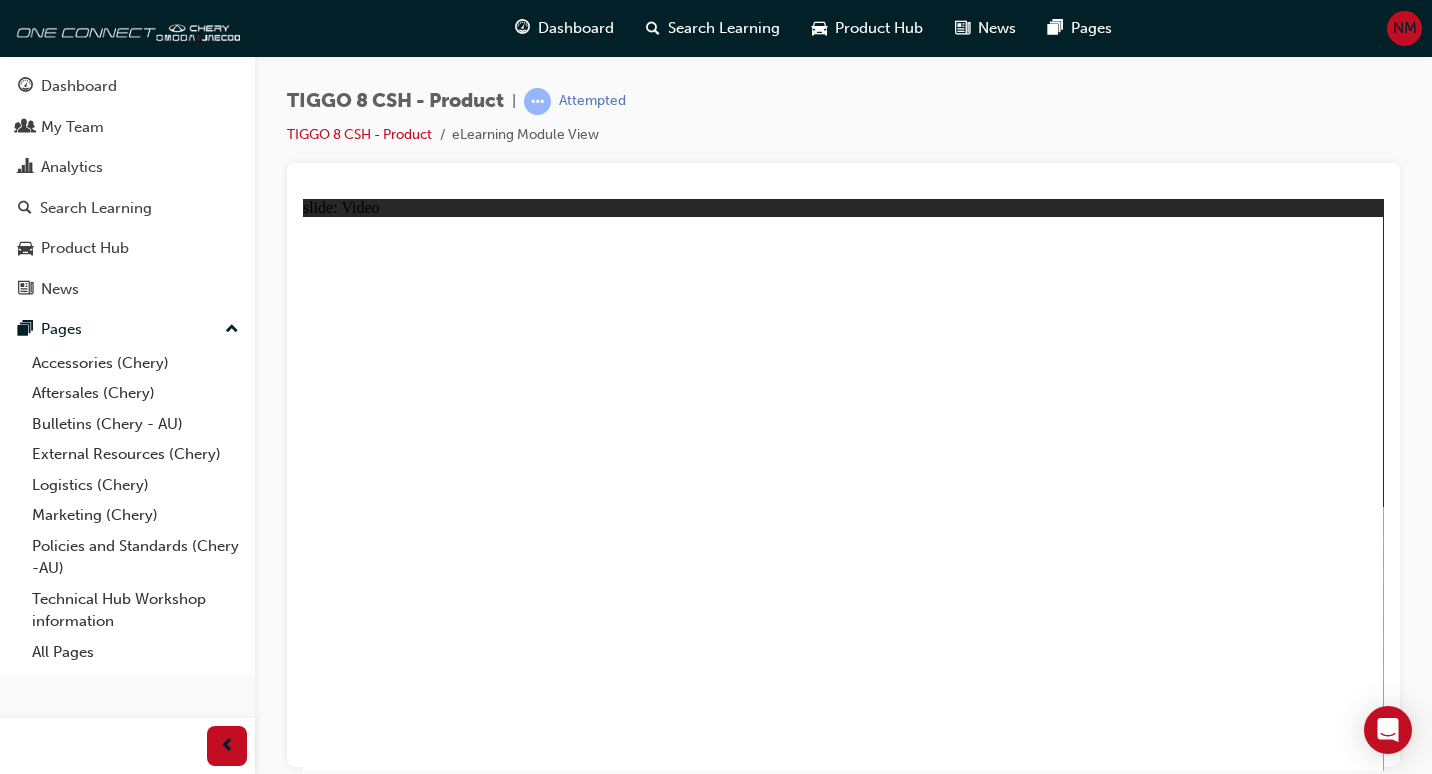 click 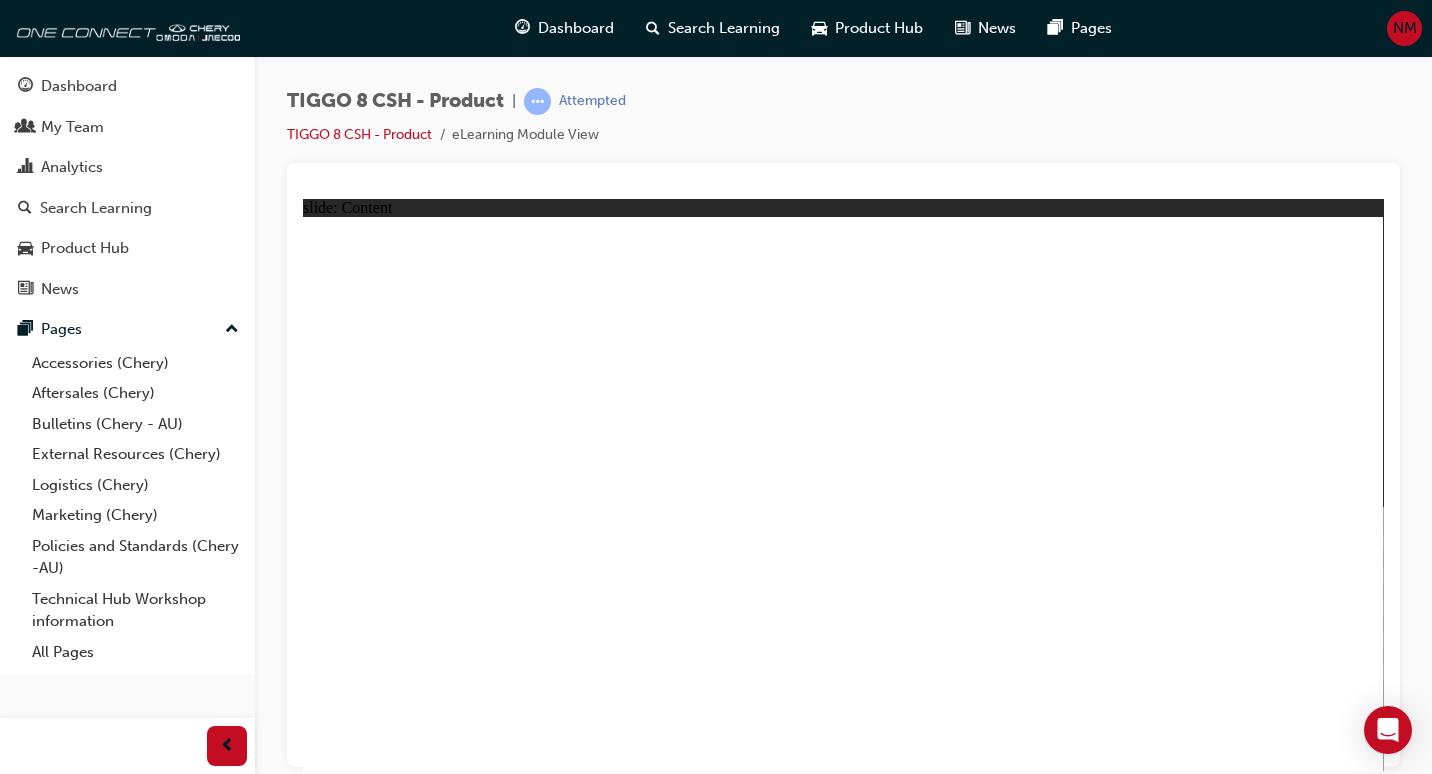 click 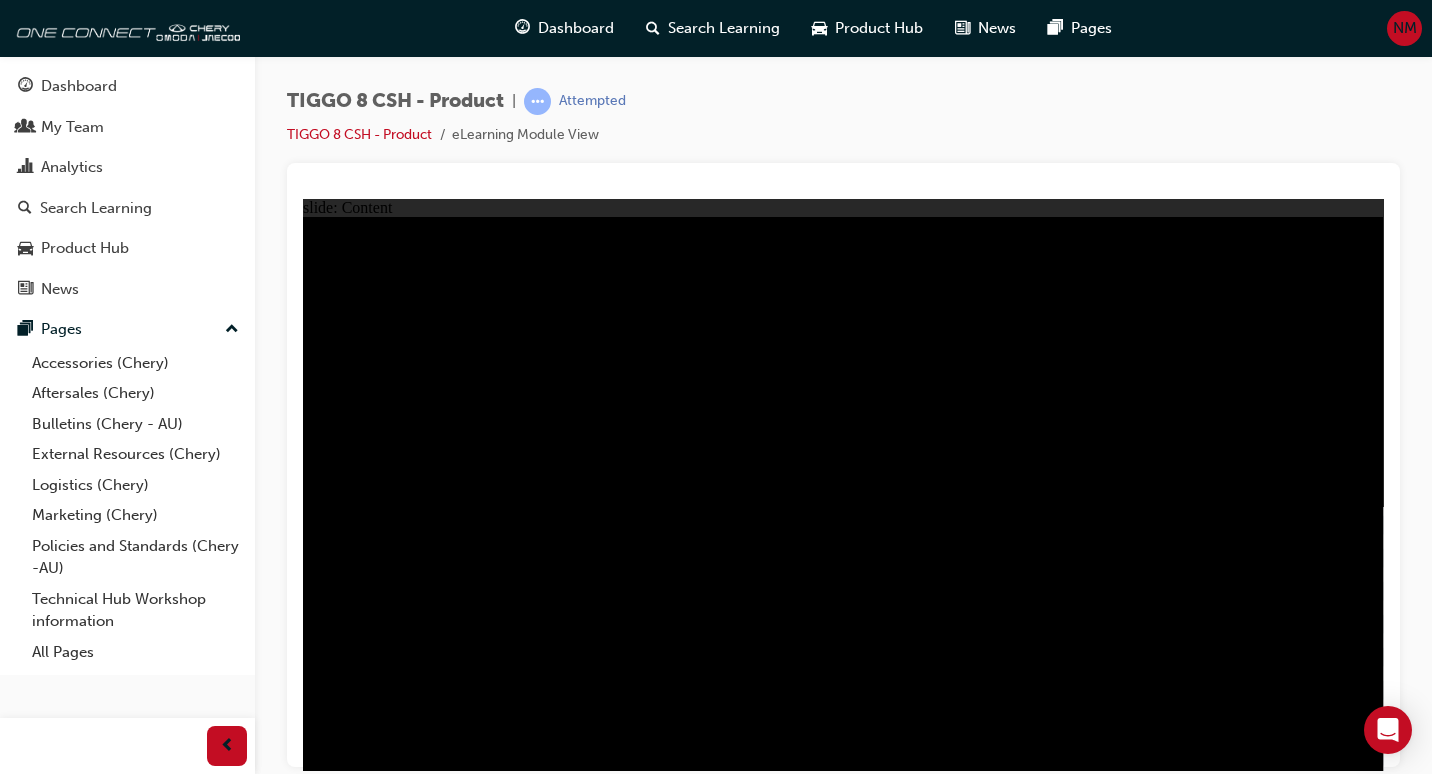 click 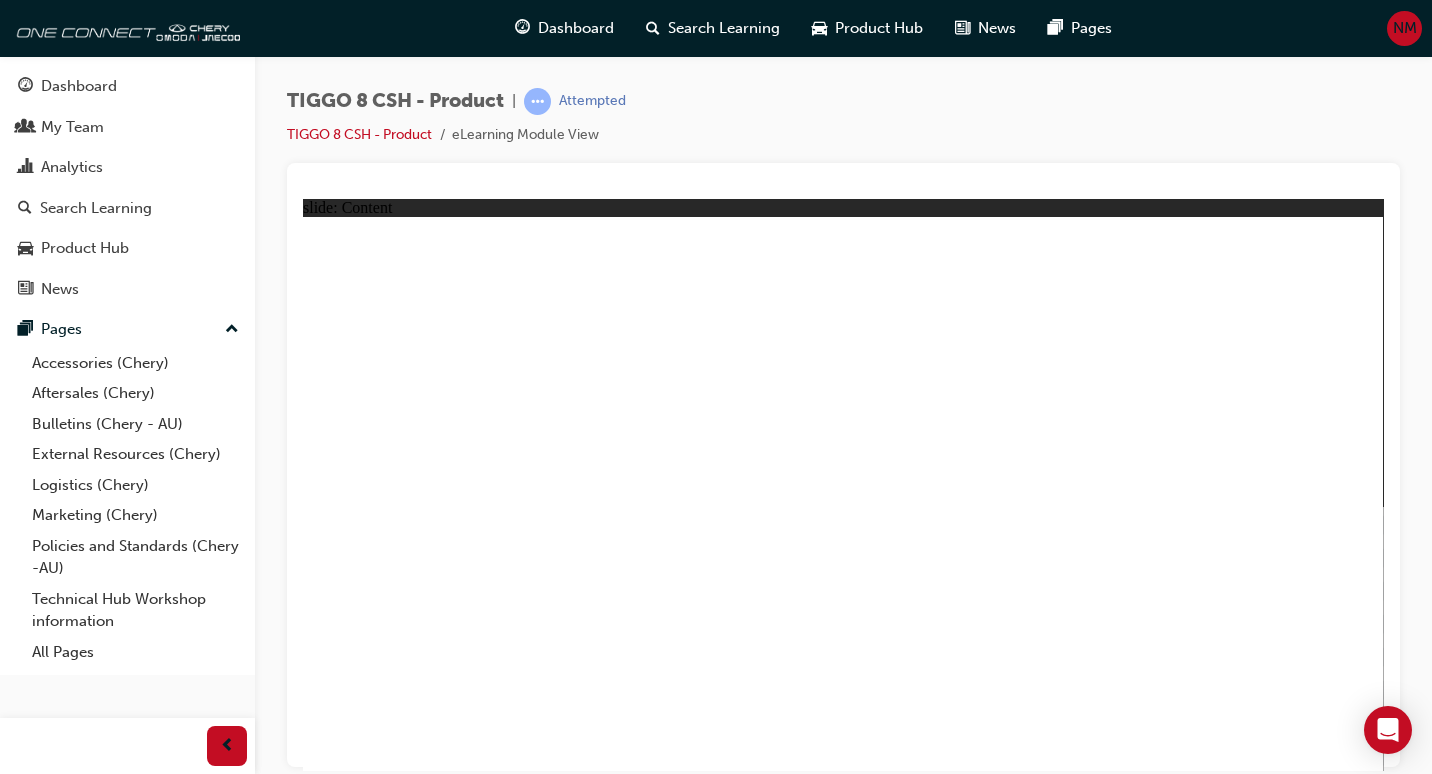 click 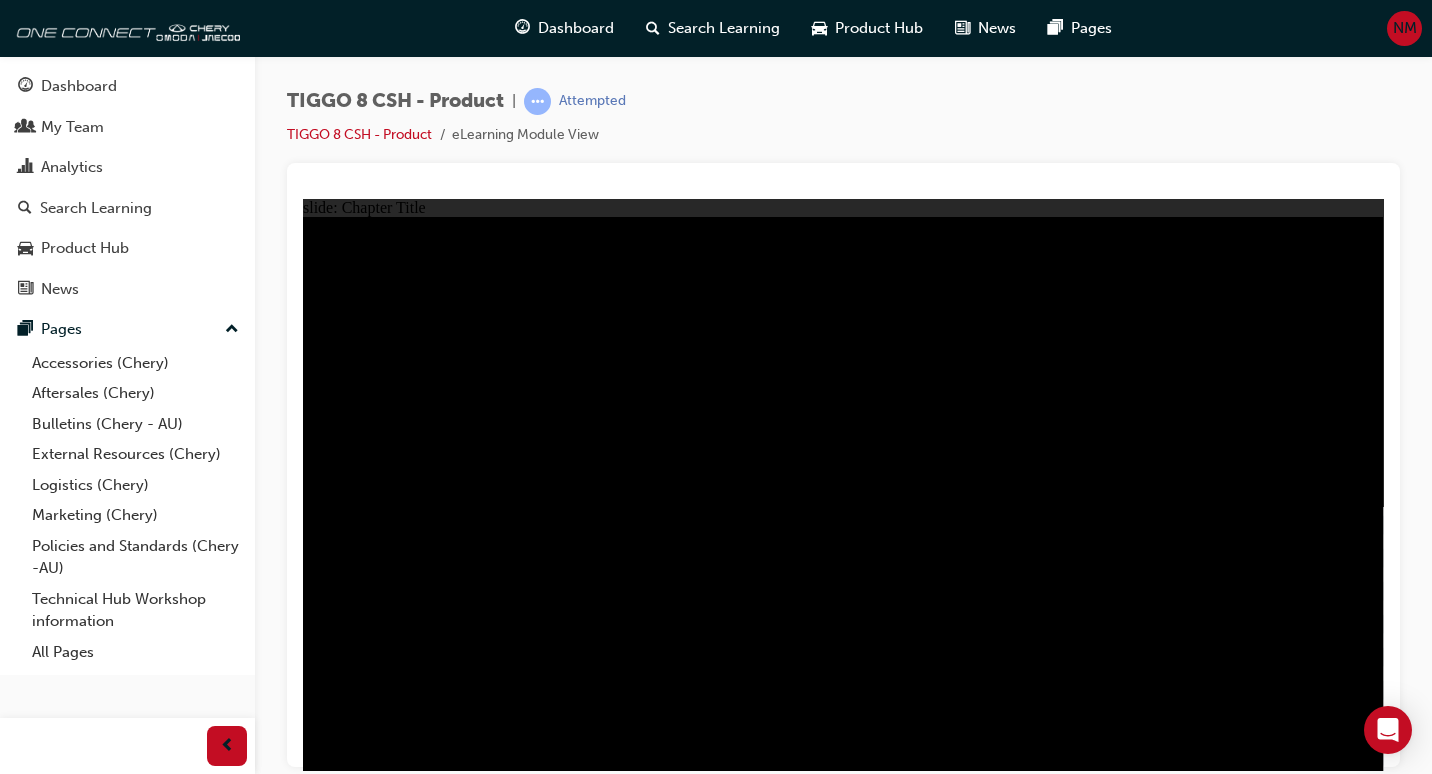 click 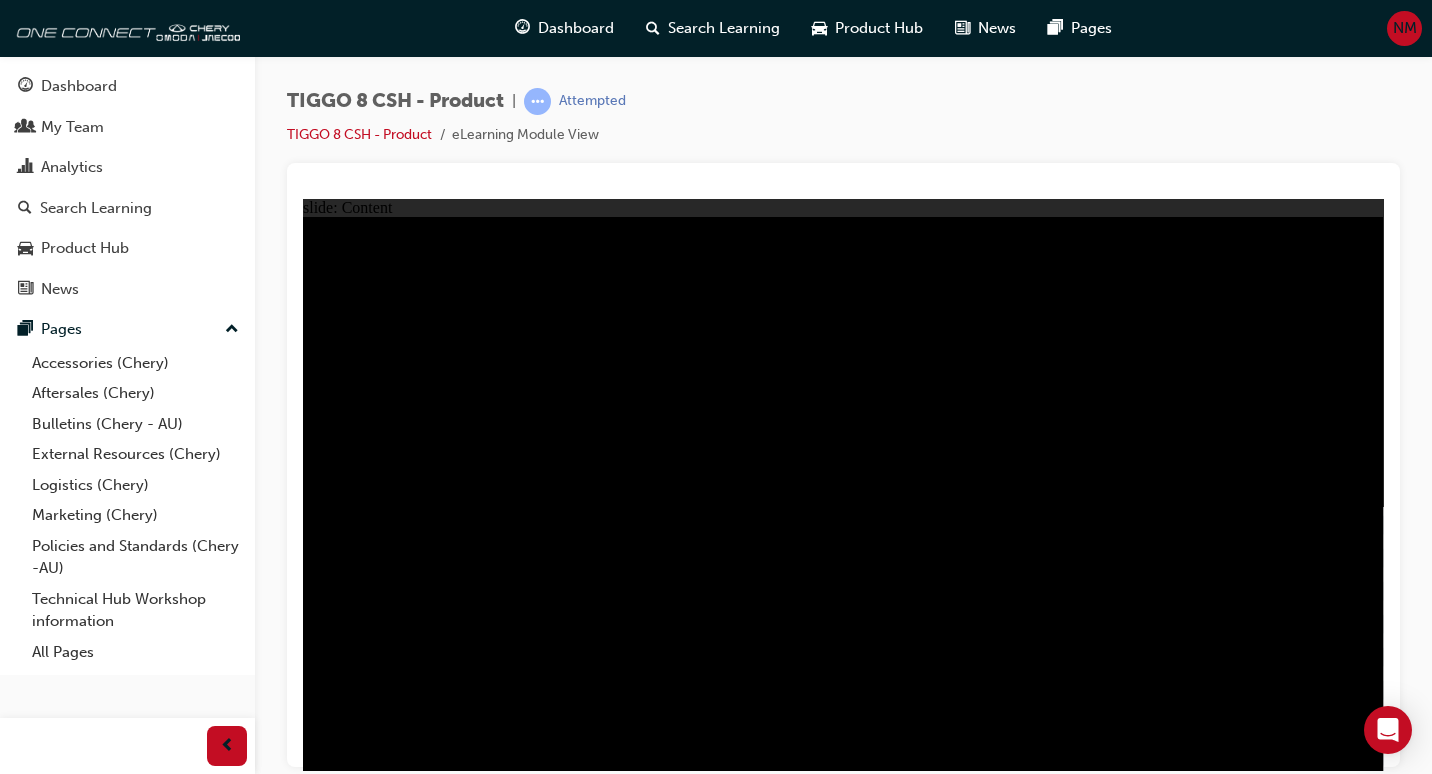 click 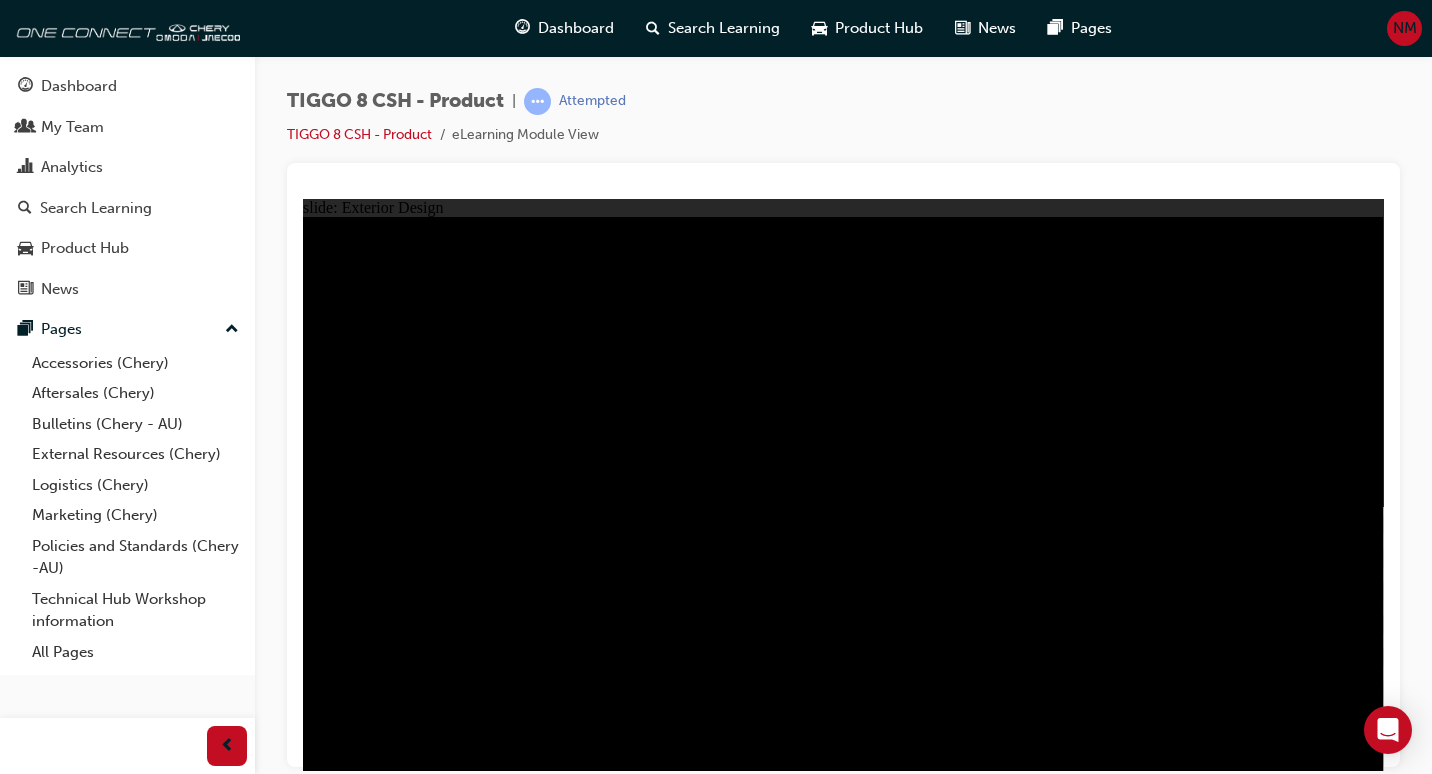 click 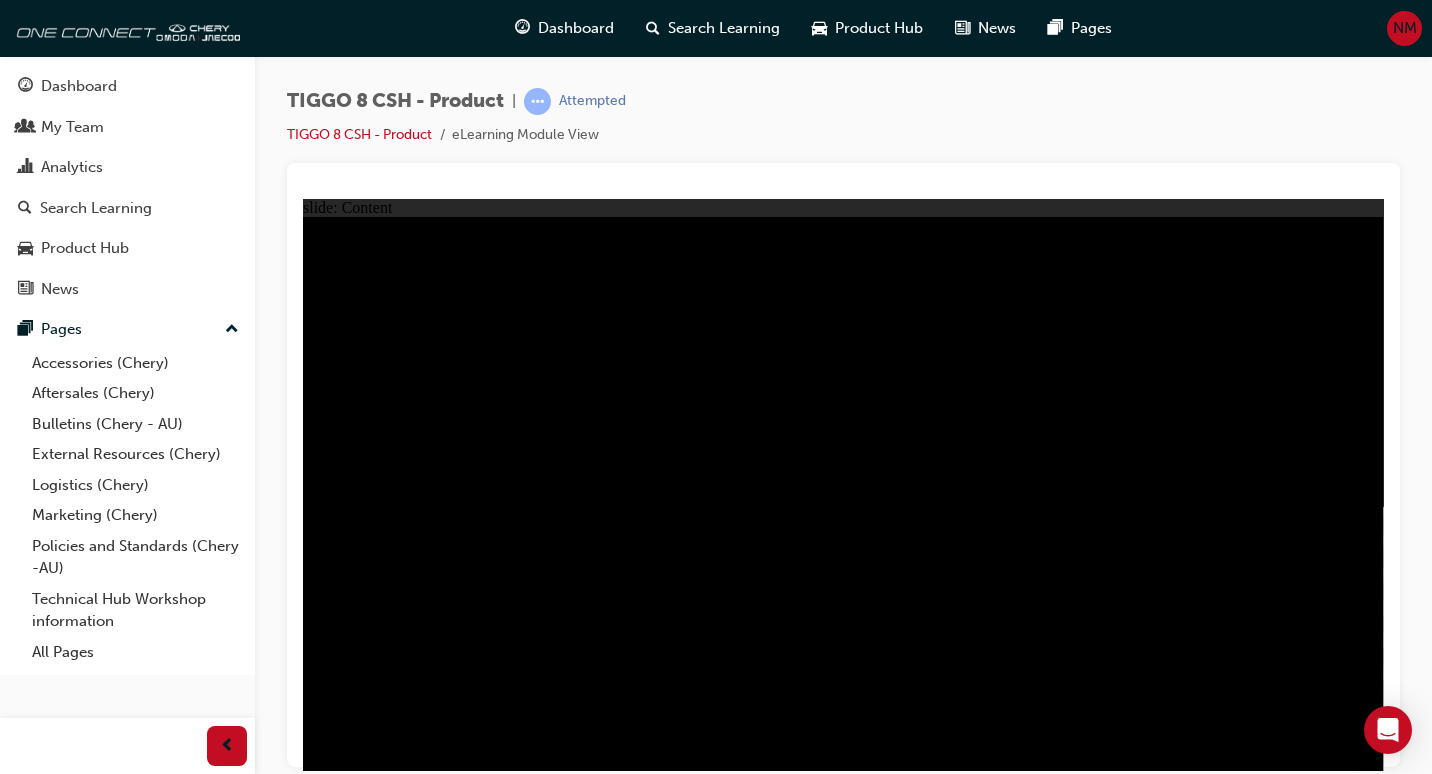click 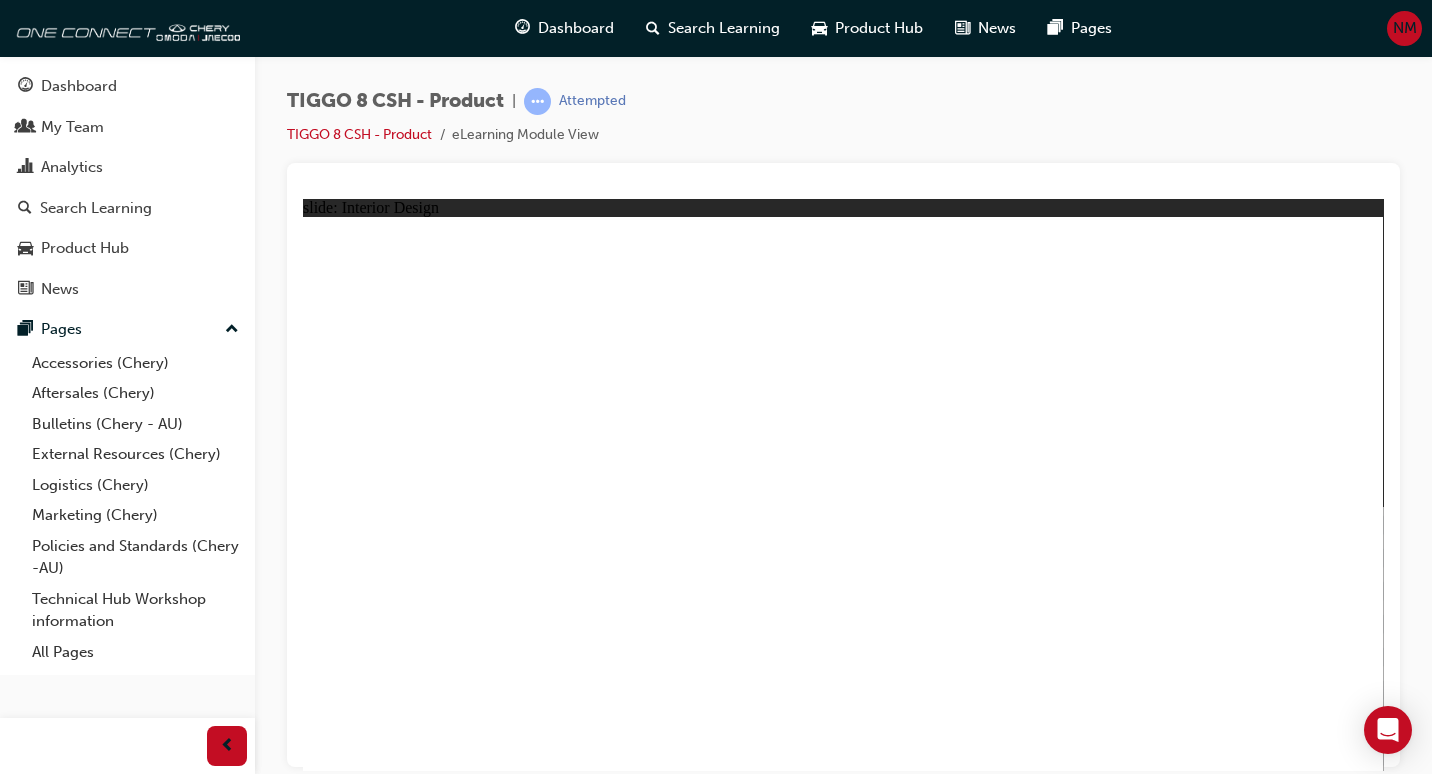 click 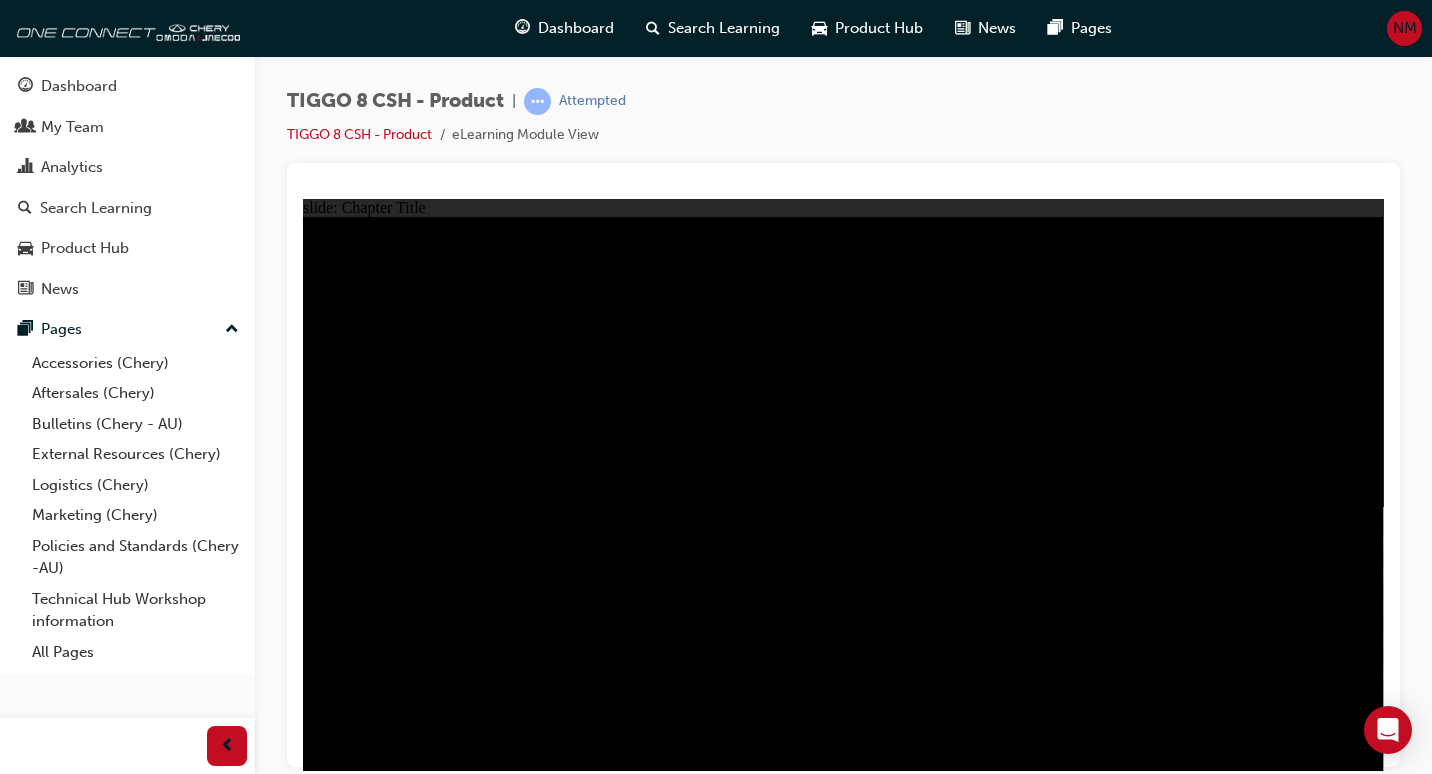click 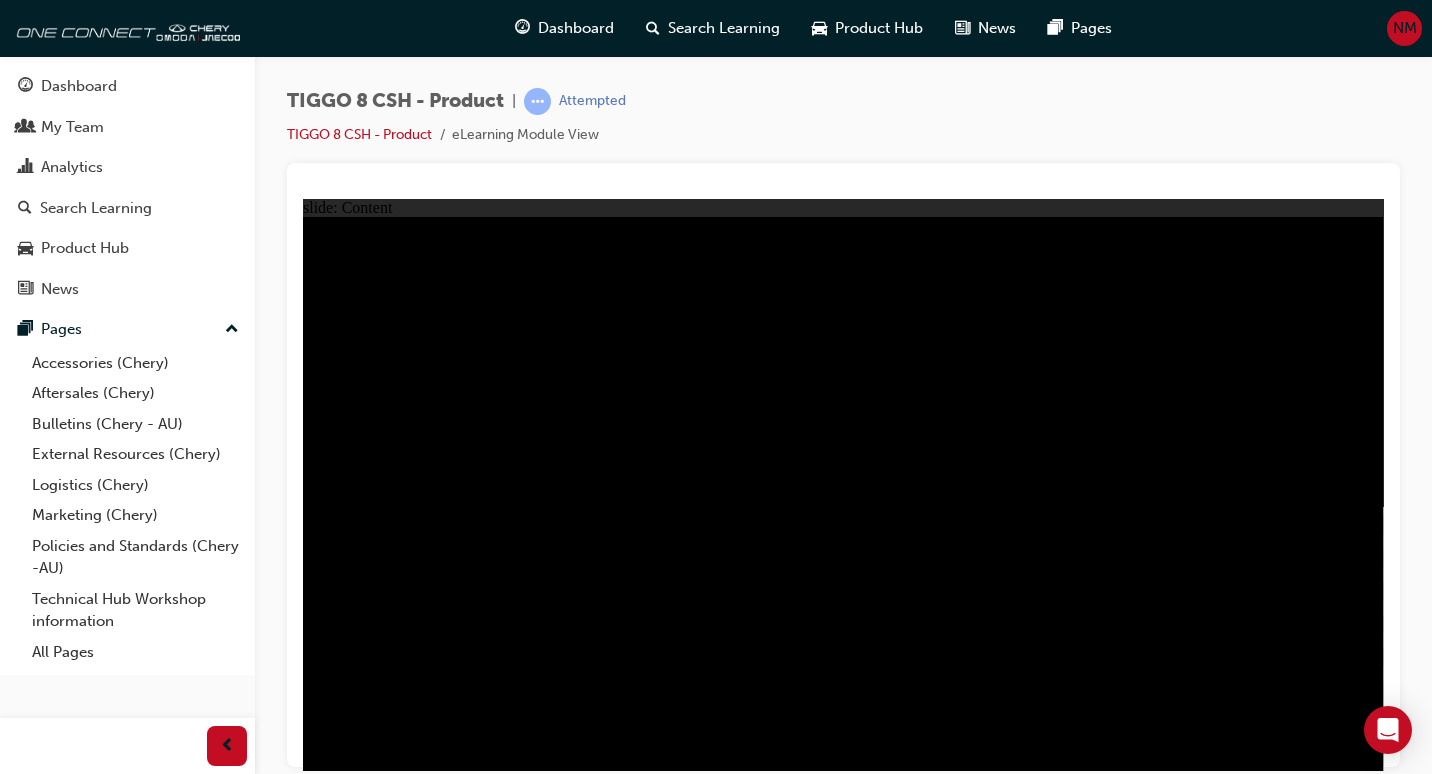 click 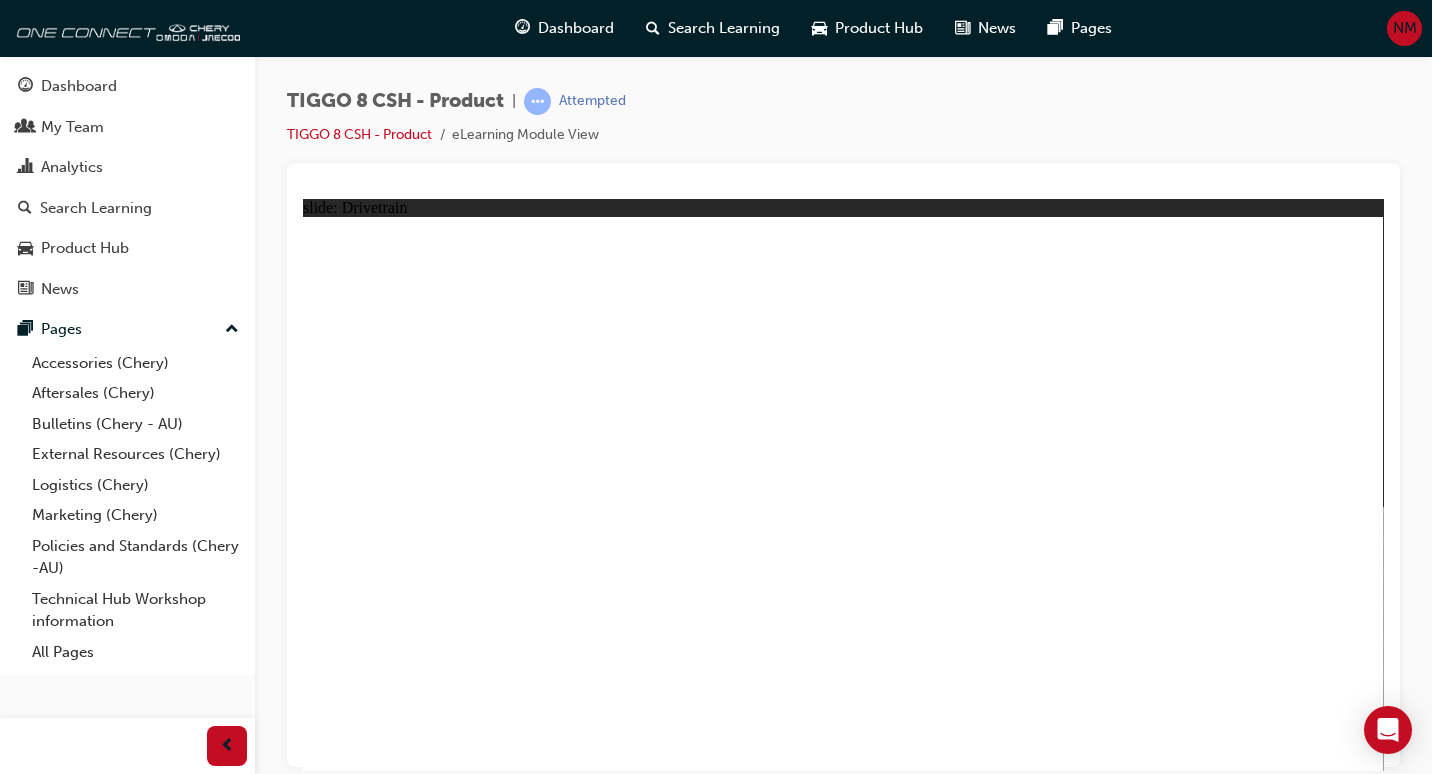 click 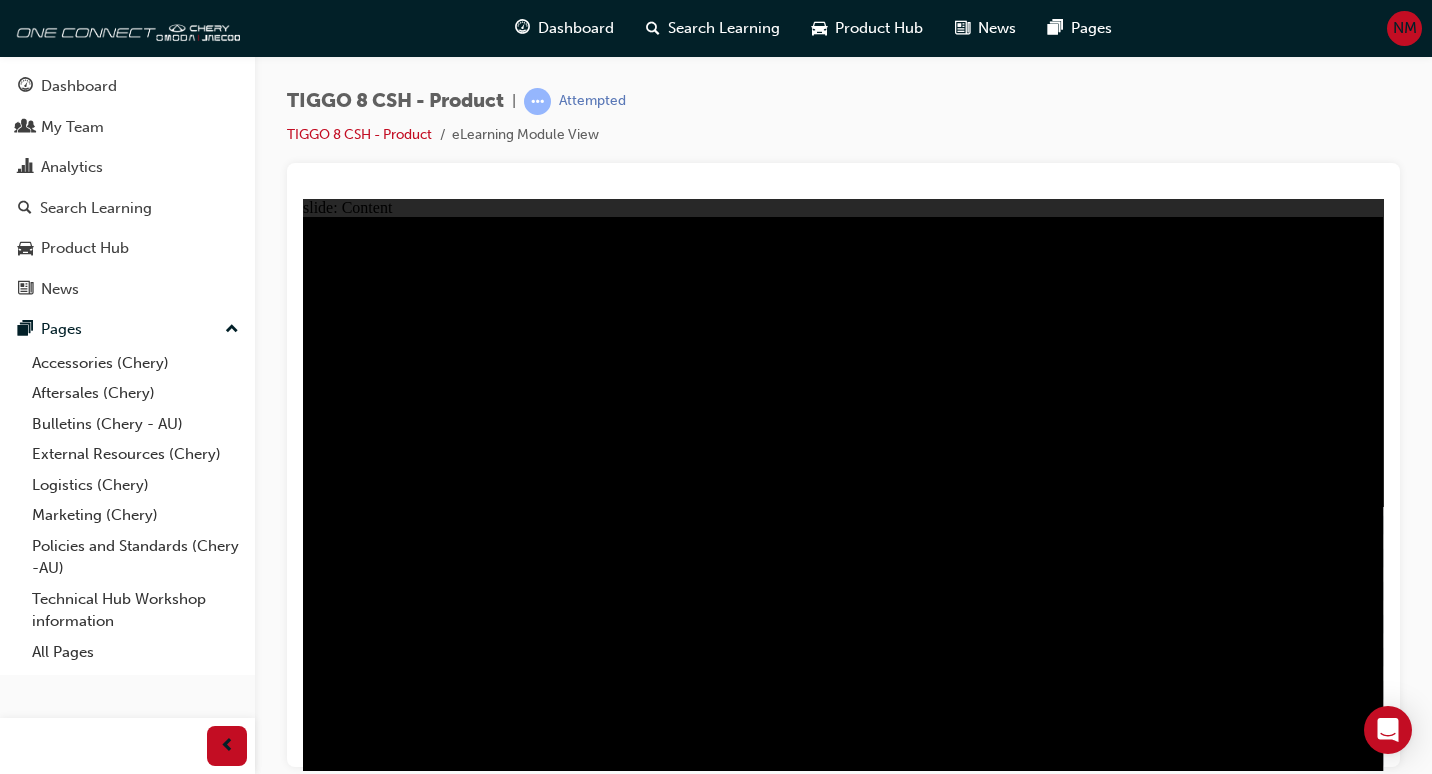 click 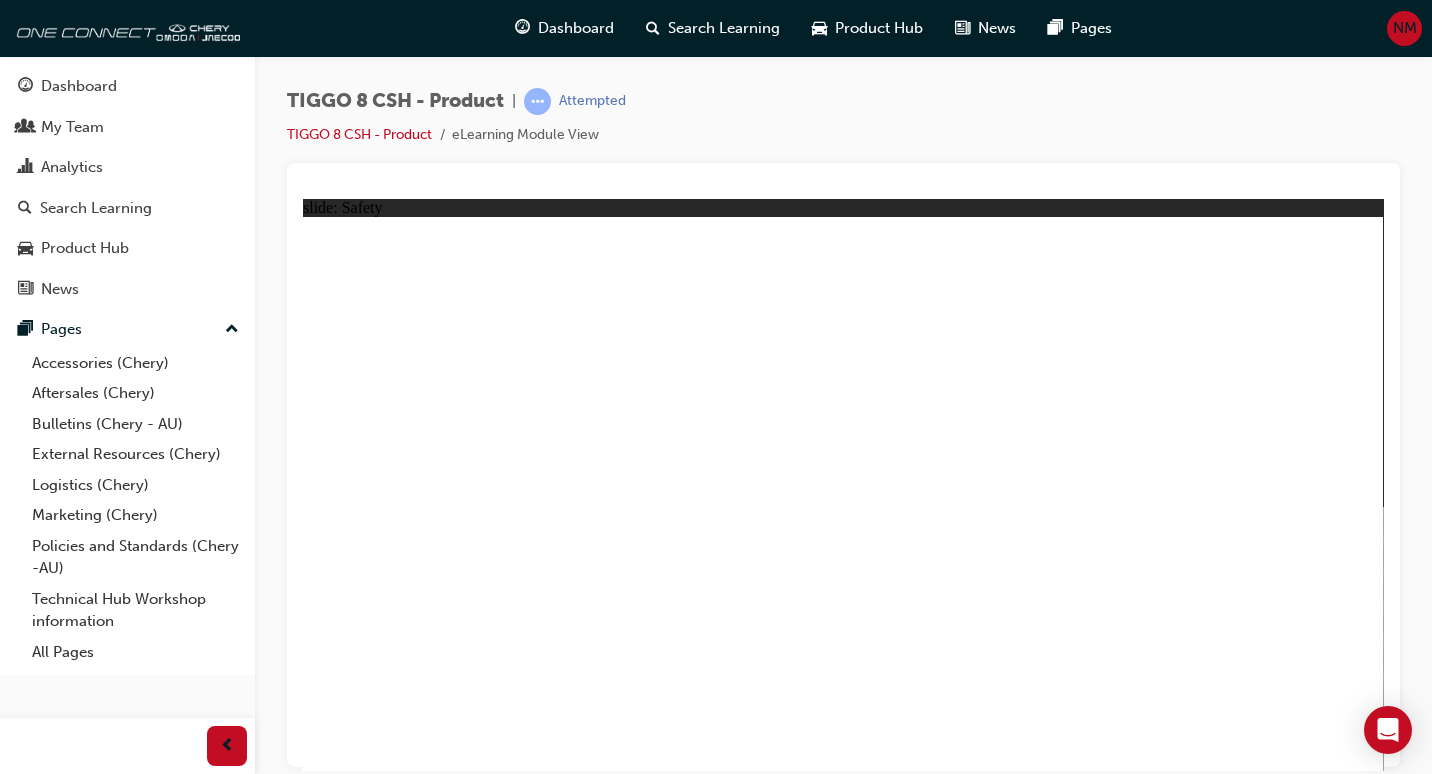 click 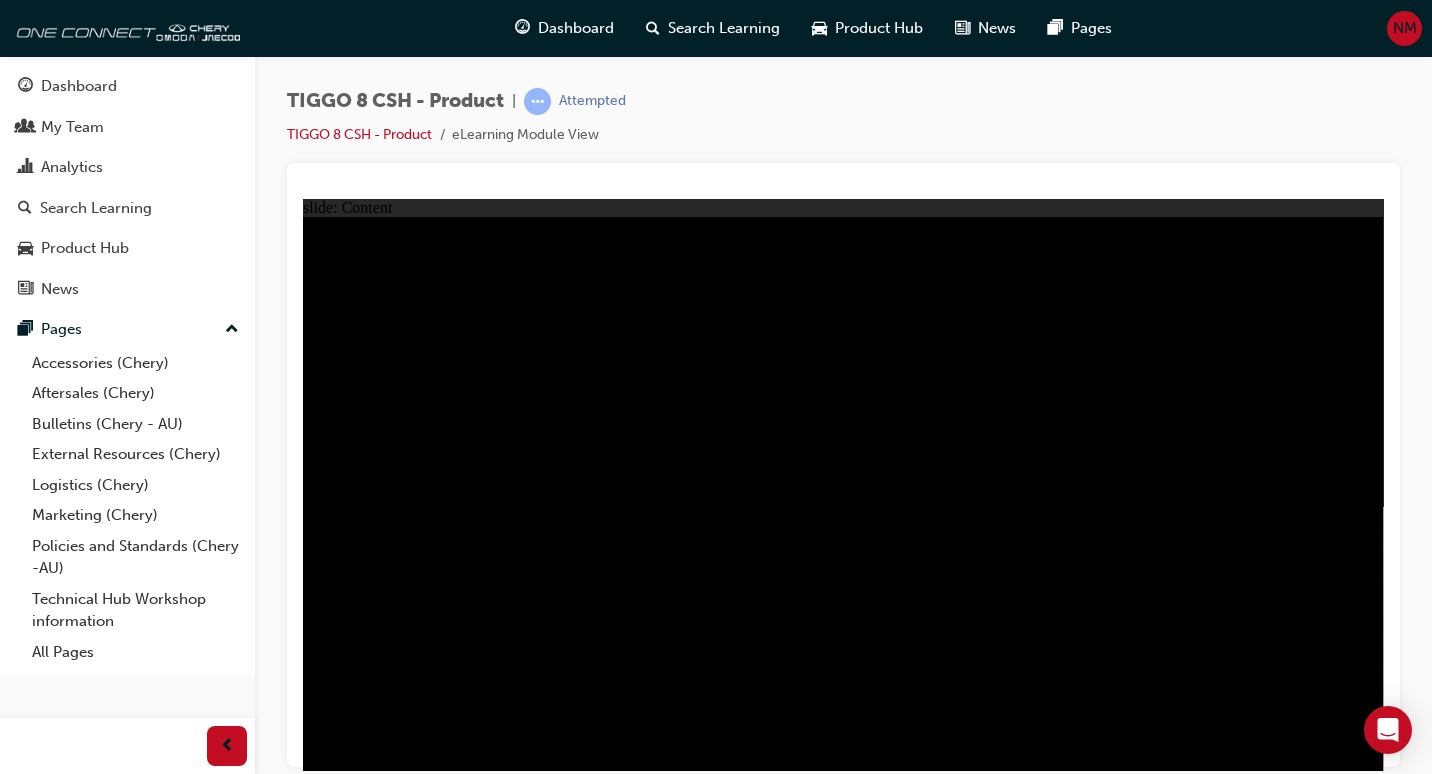 click 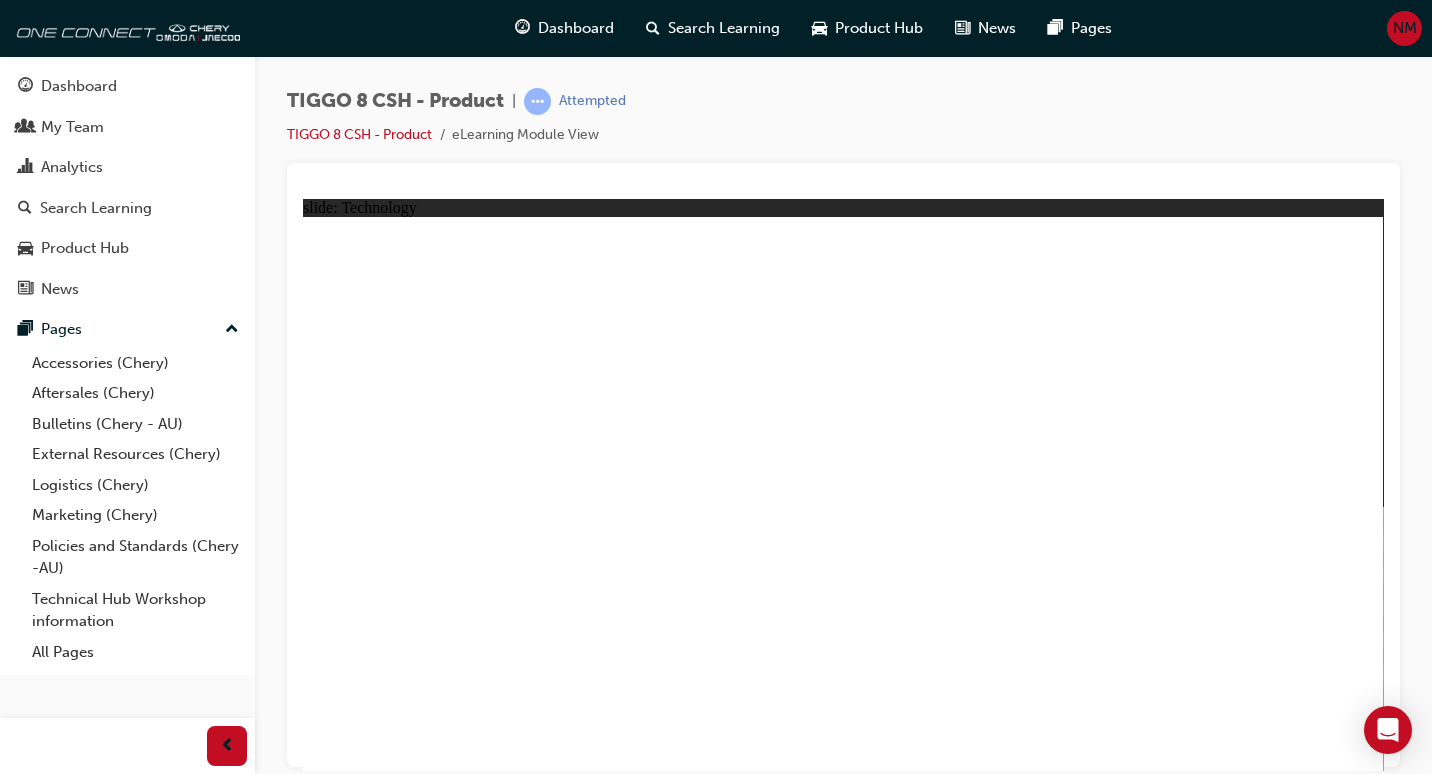 click 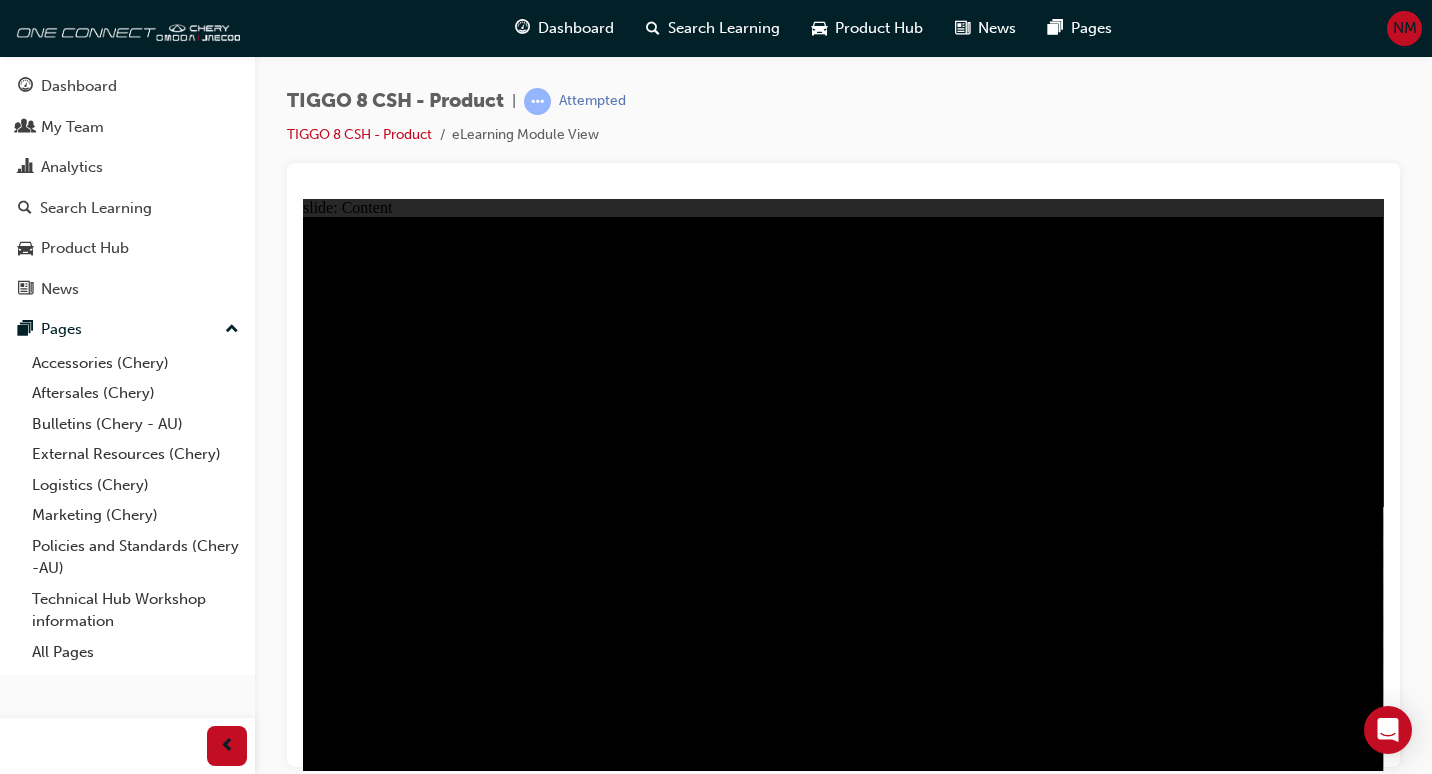 click 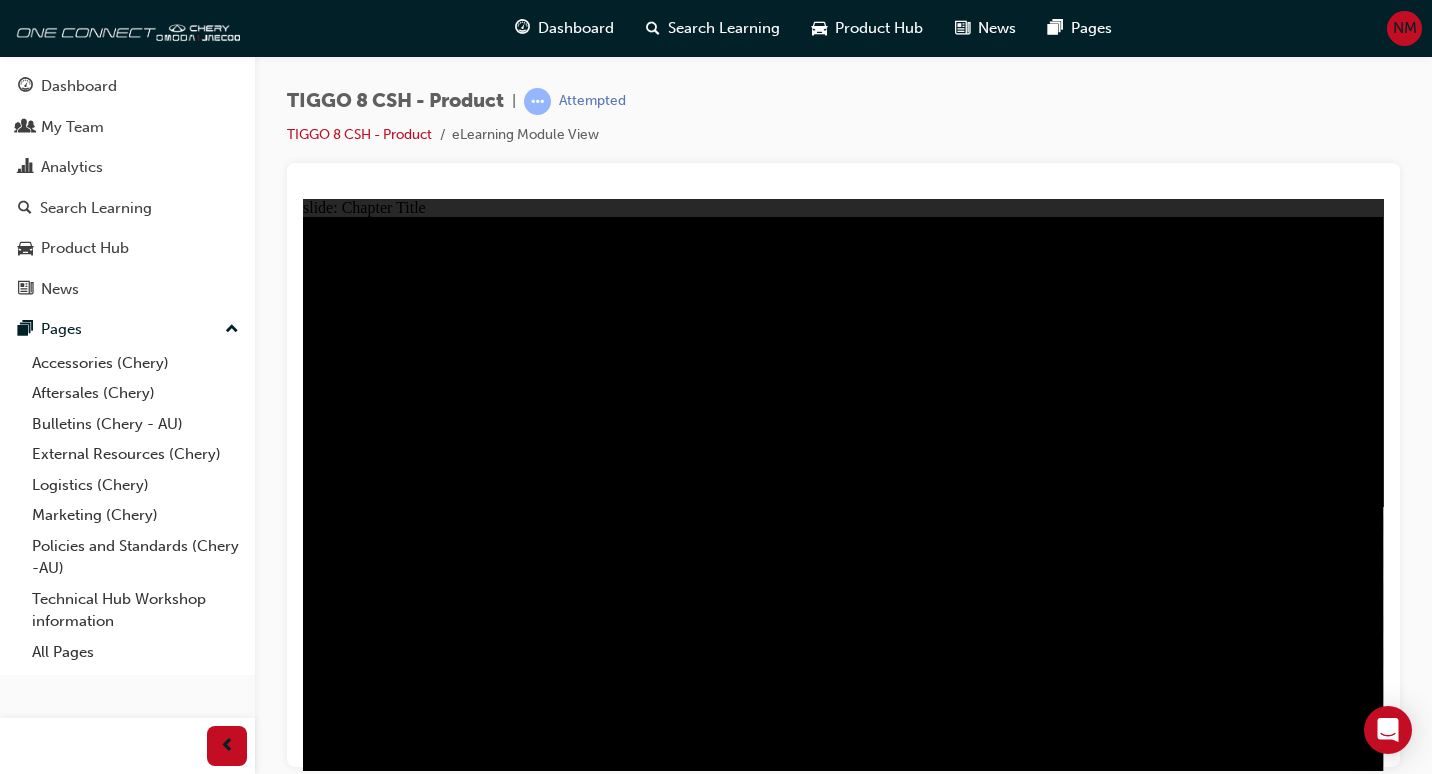 click 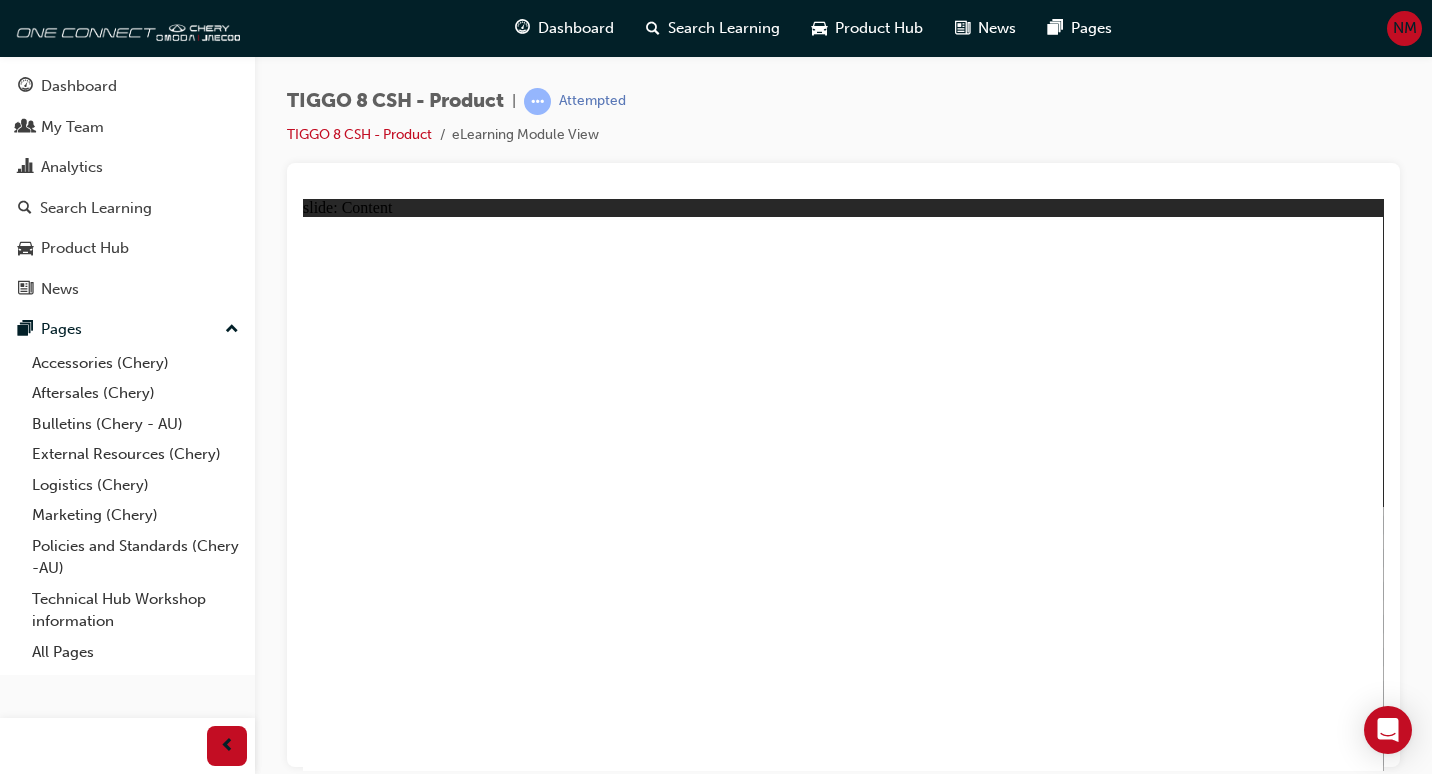 click 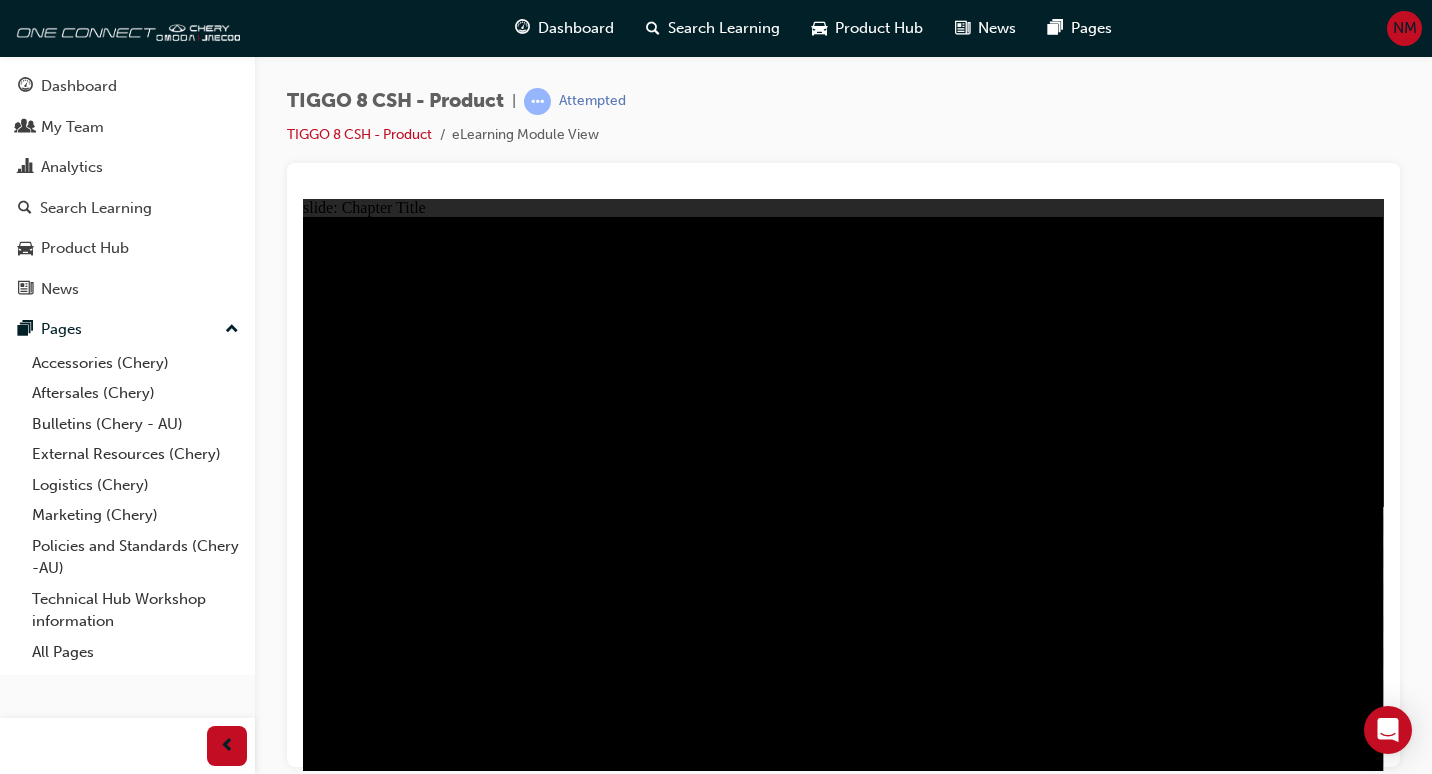 click 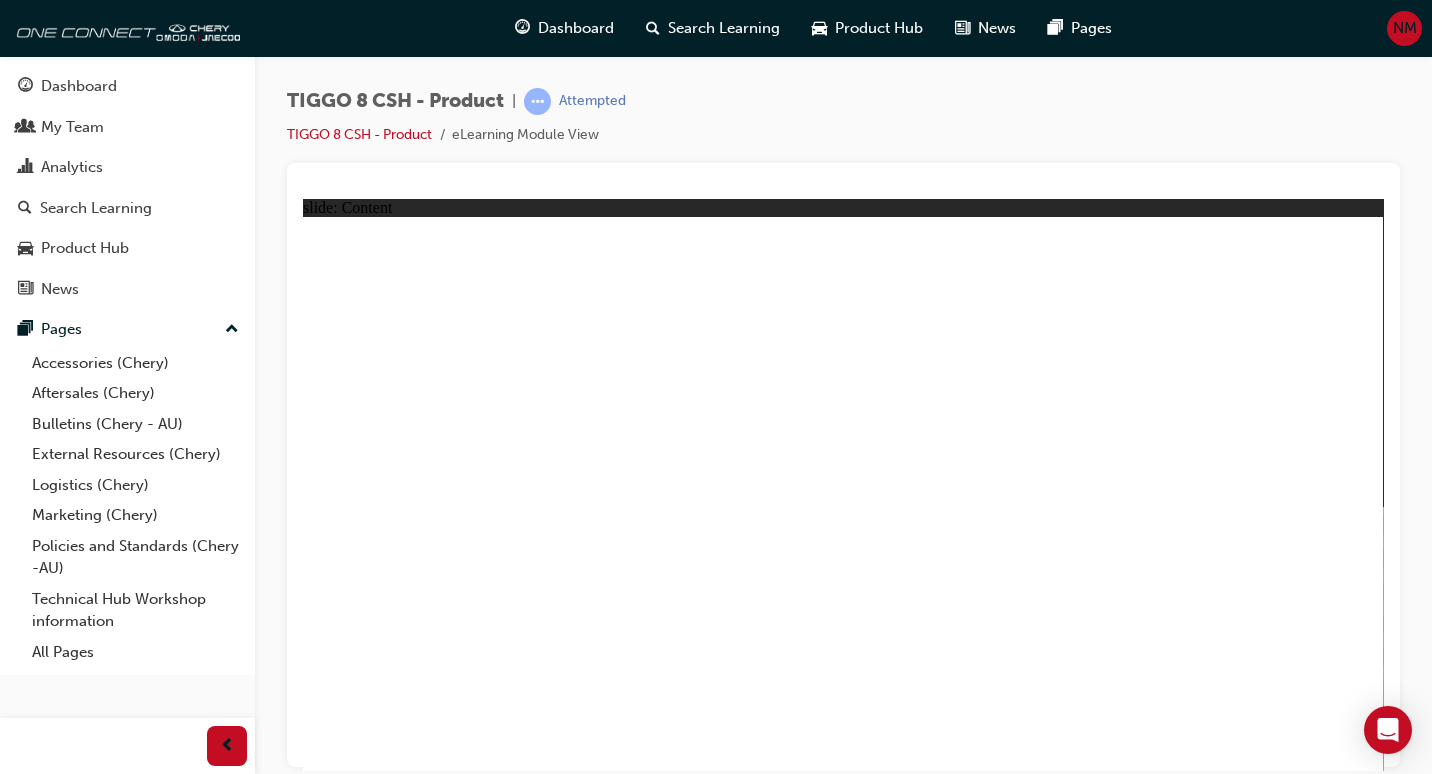 click 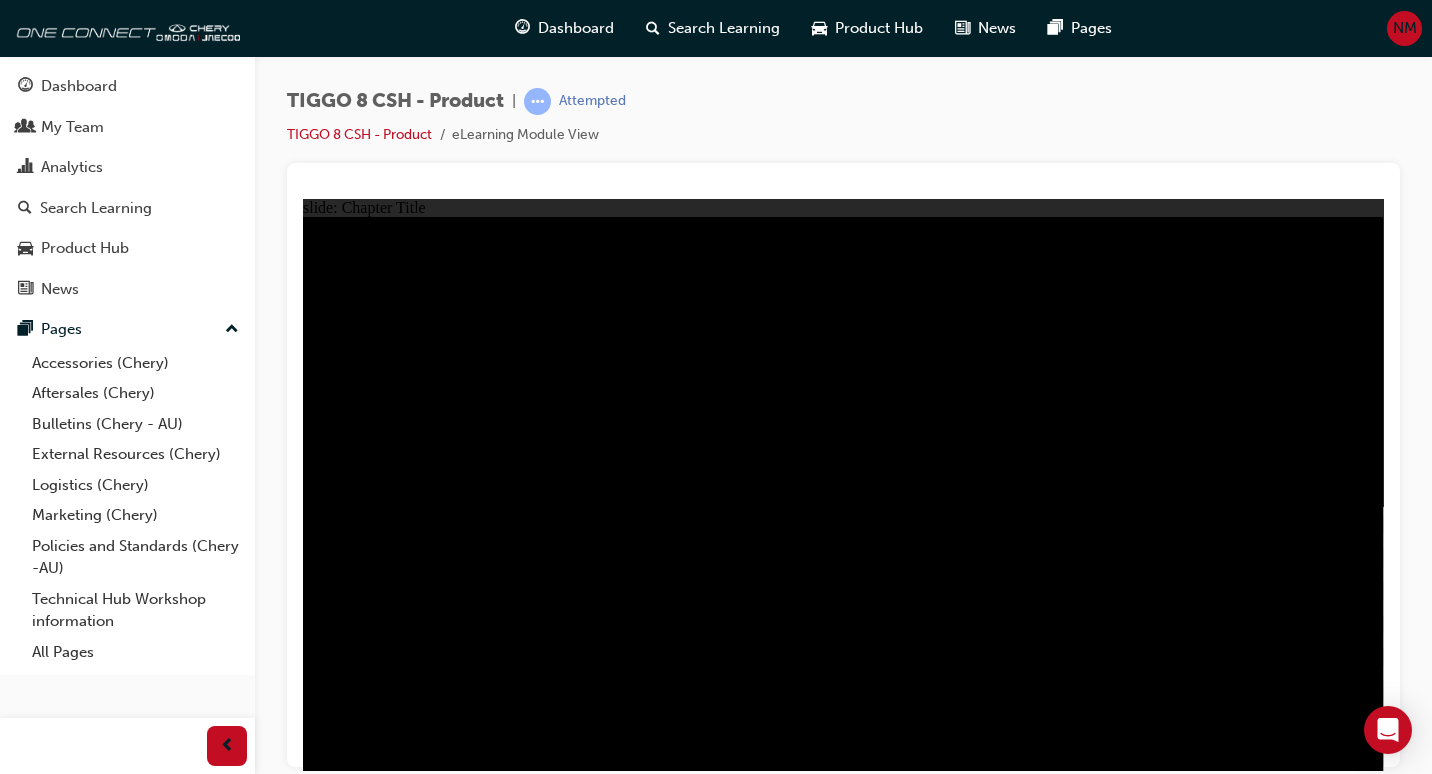 click 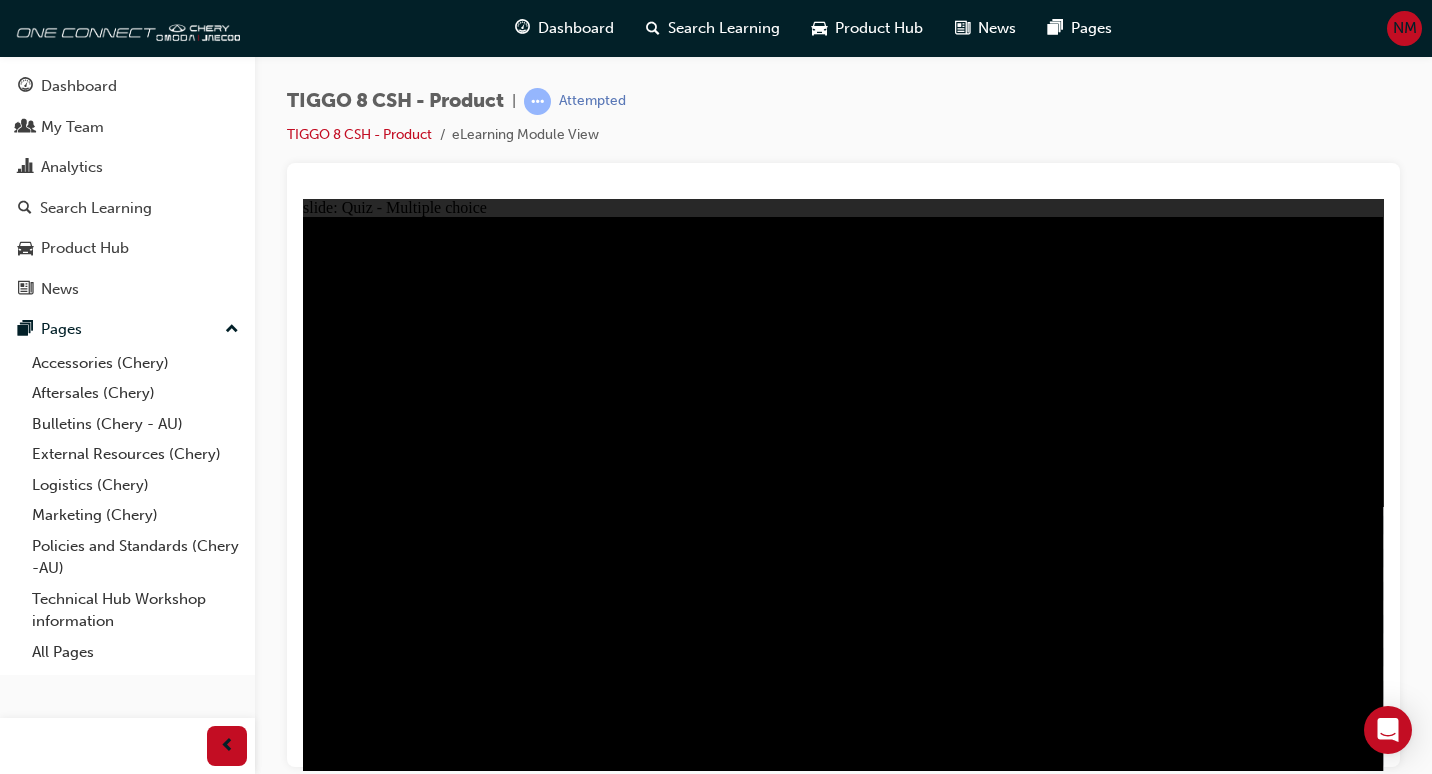 click 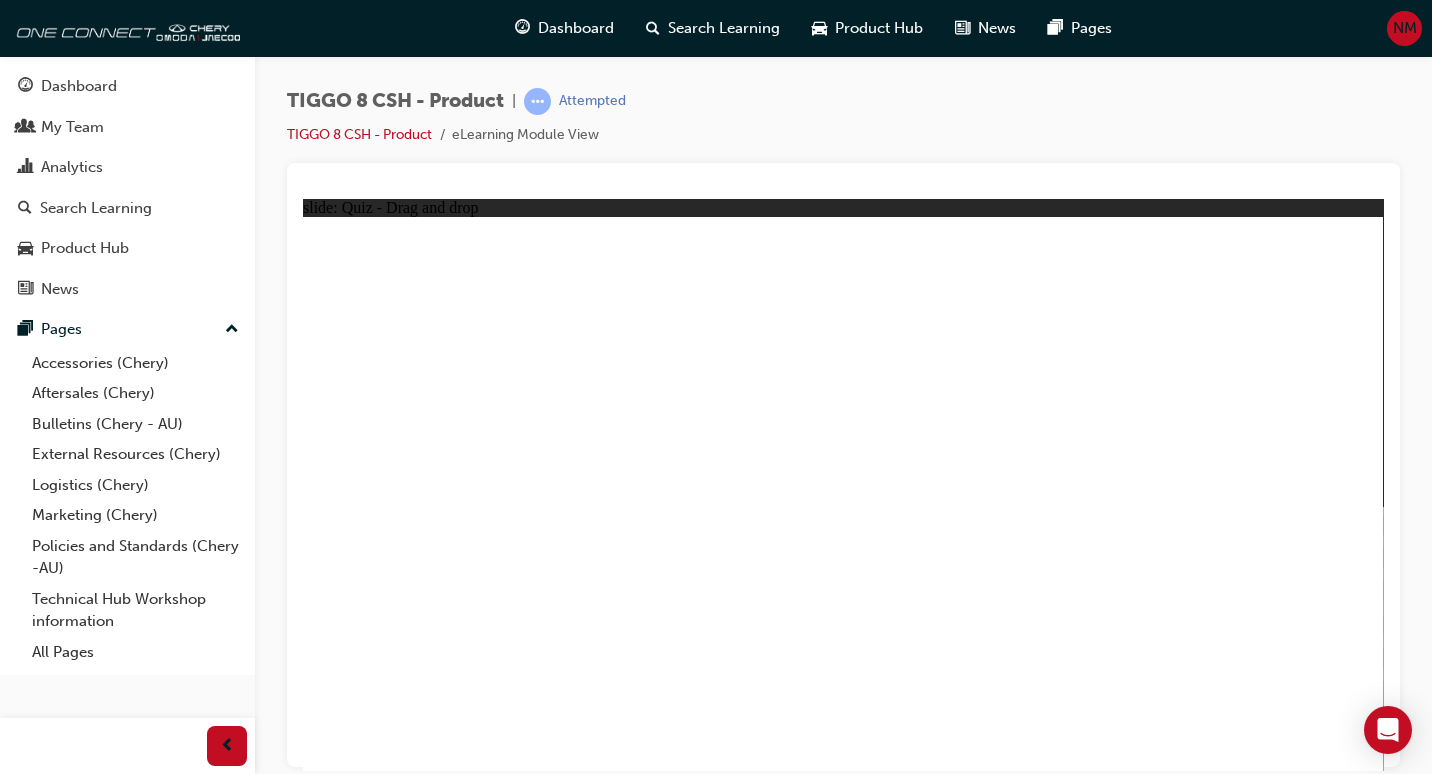 drag, startPoint x: 997, startPoint y: 595, endPoint x: 800, endPoint y: 298, distance: 356.39584 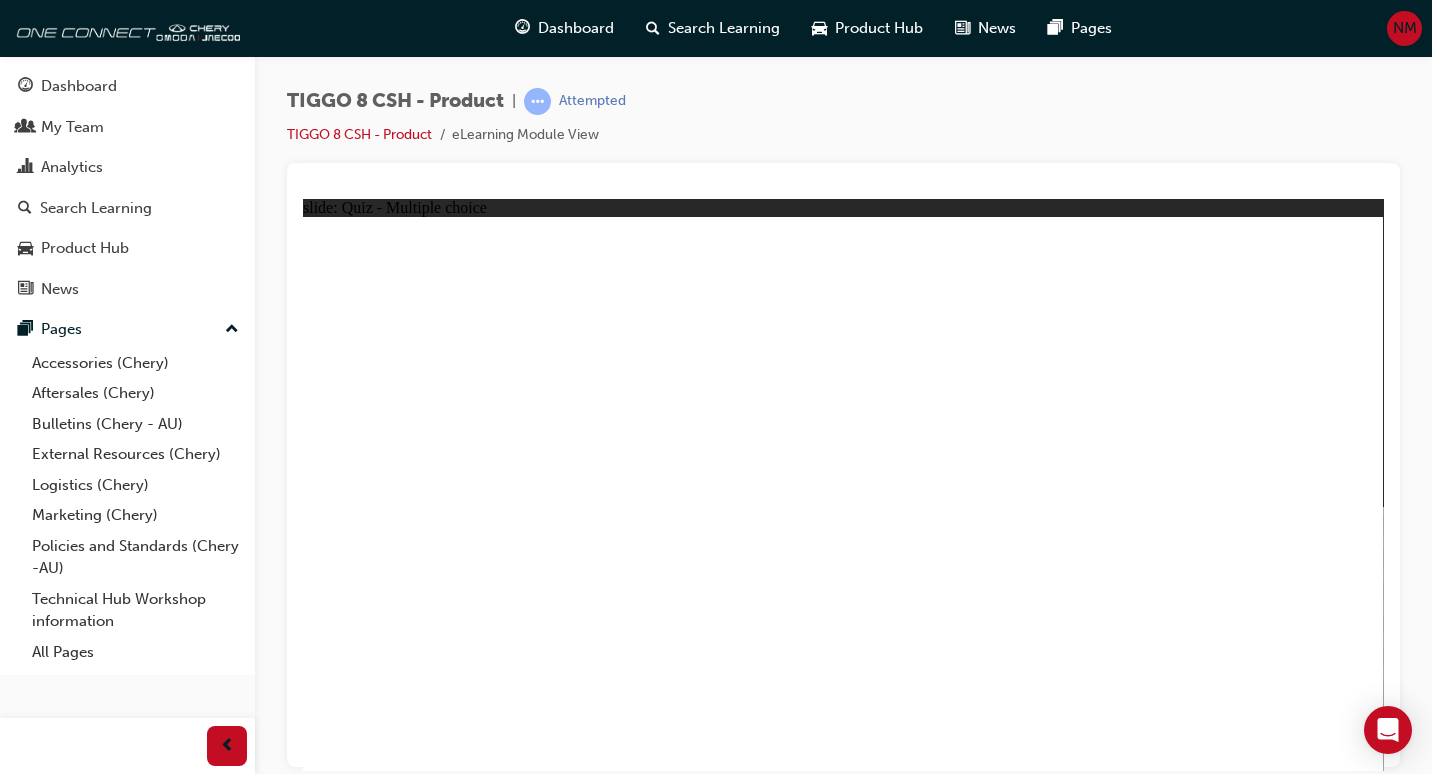 click 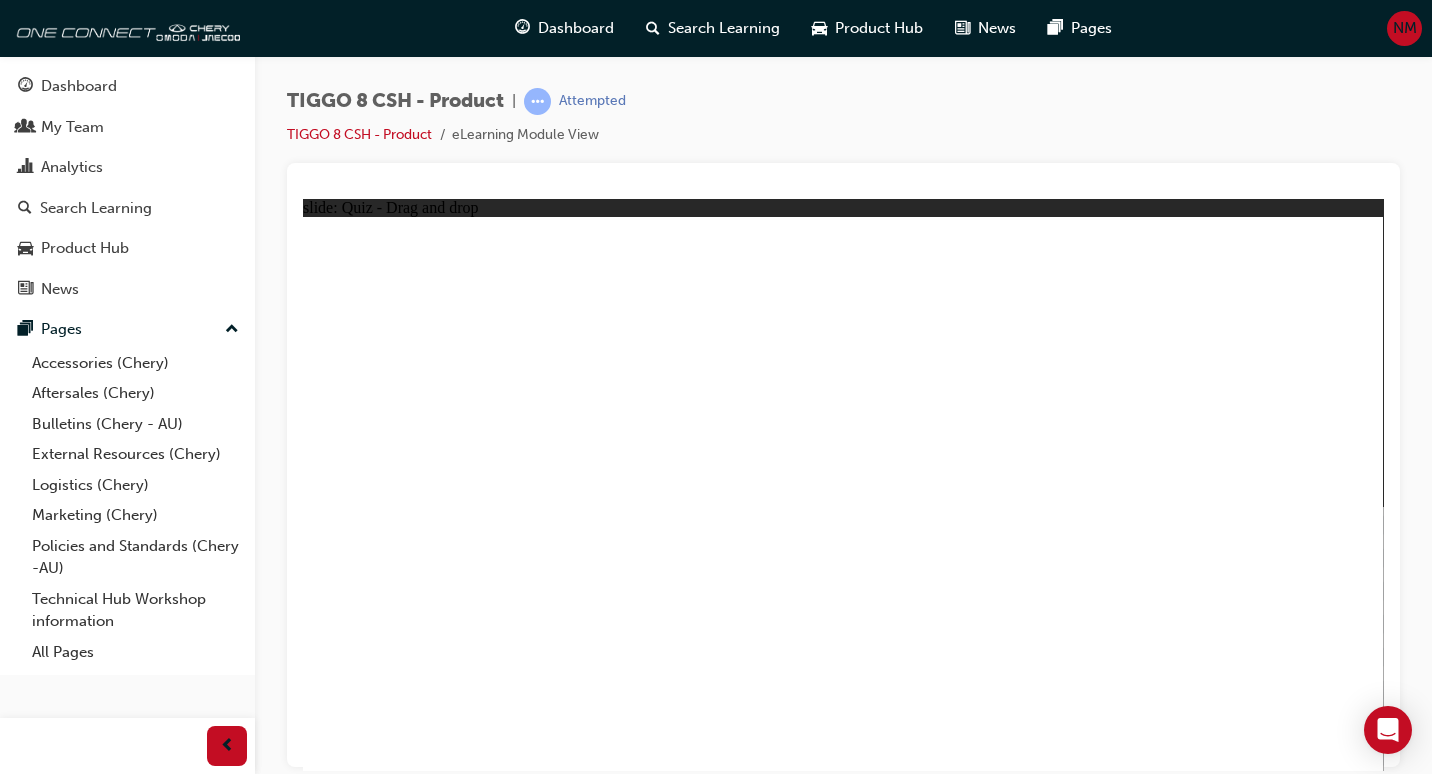 drag, startPoint x: 1007, startPoint y: 339, endPoint x: 946, endPoint y: 524, distance: 194.79733 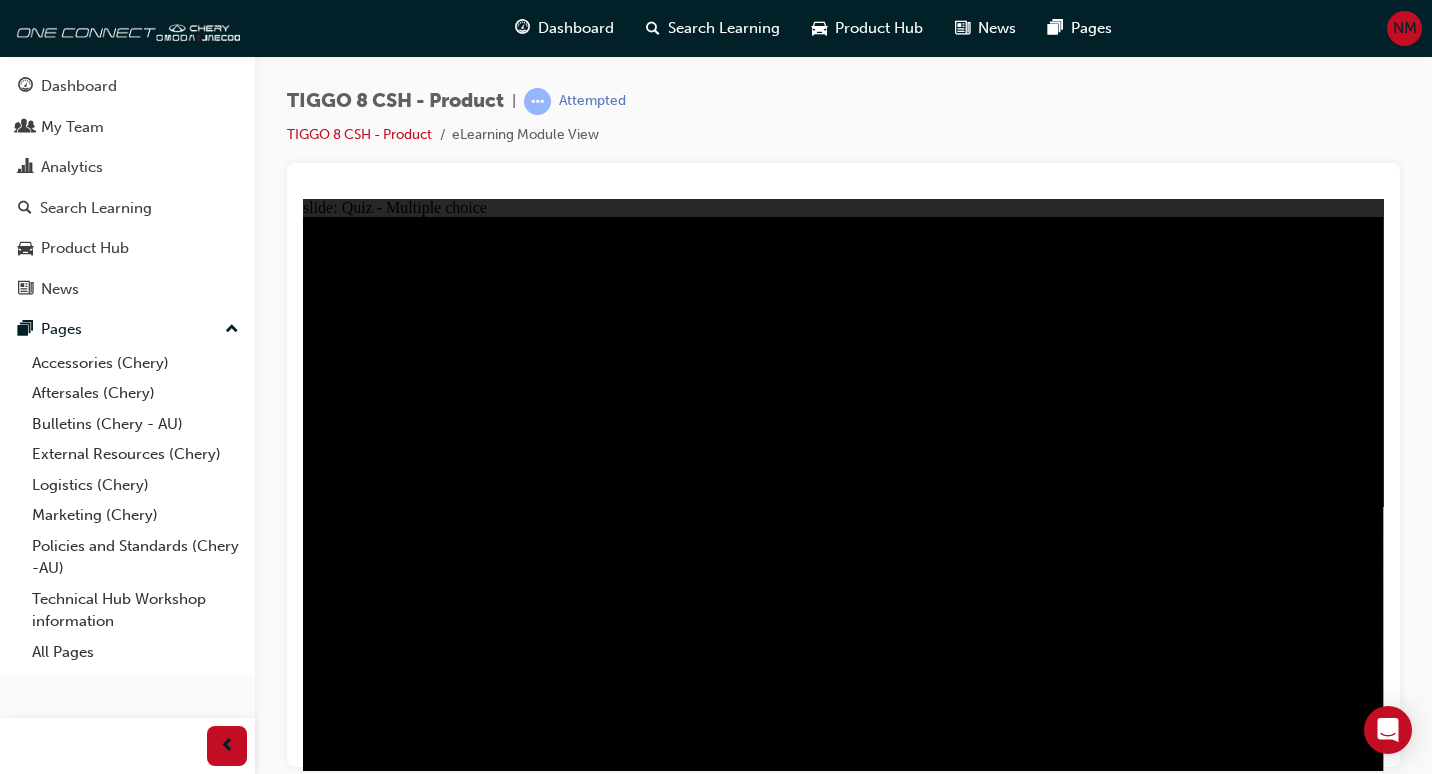 click 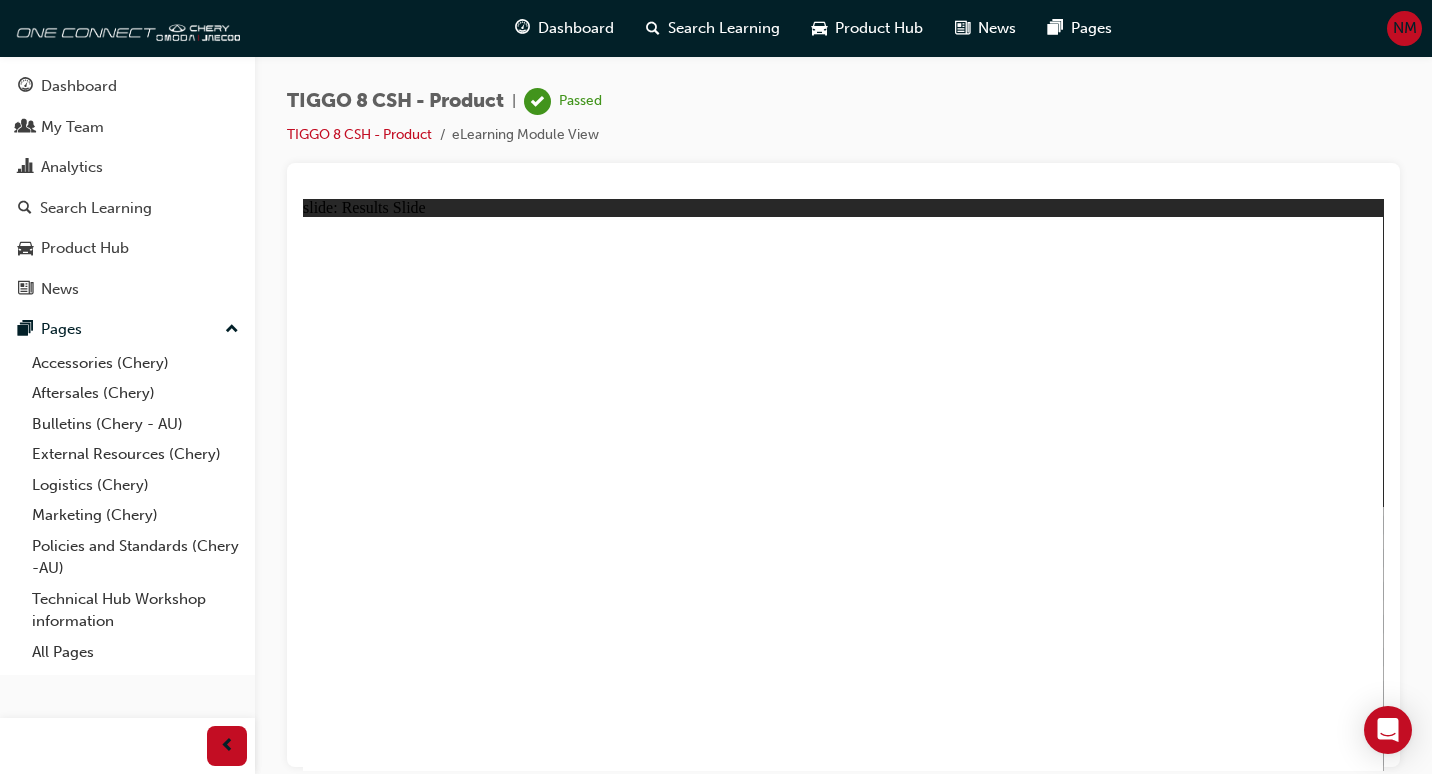 click 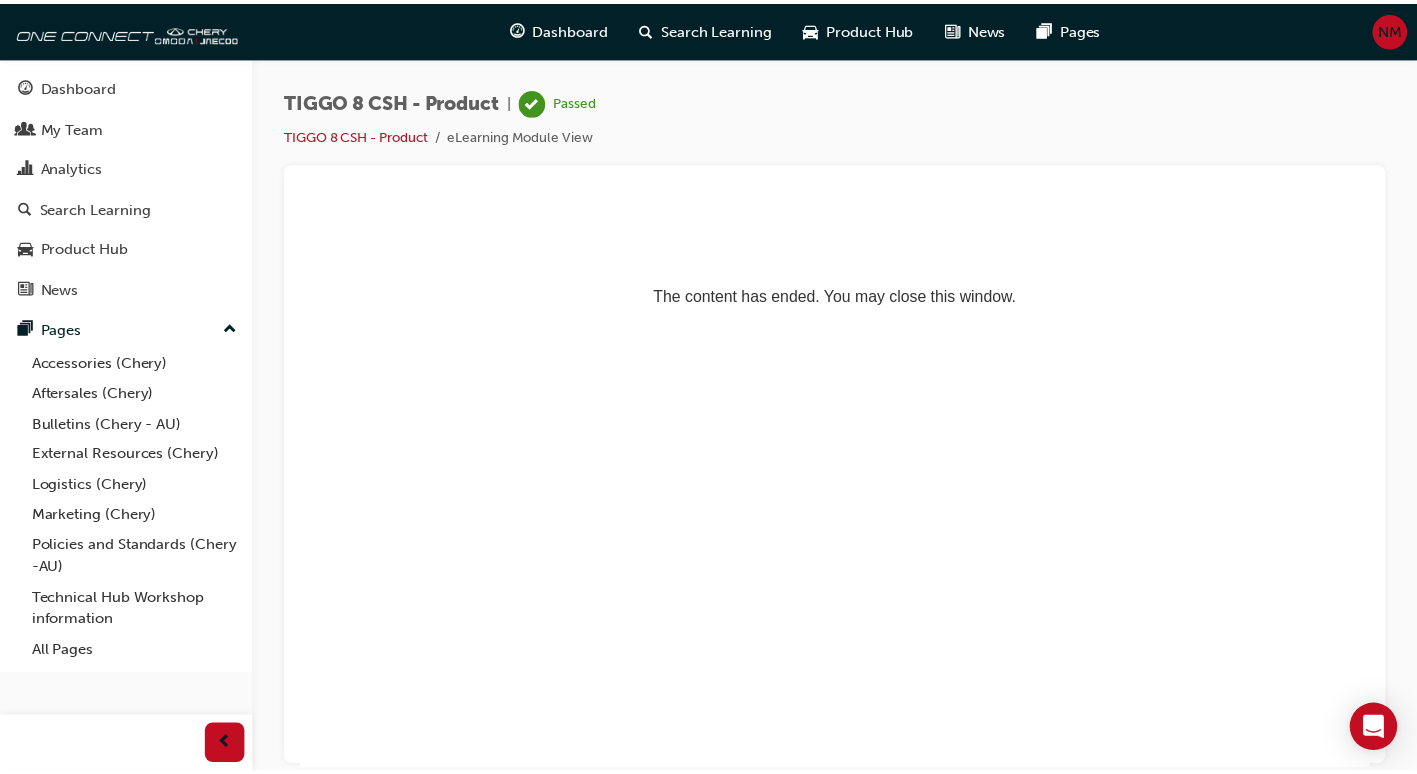 scroll, scrollTop: 0, scrollLeft: 0, axis: both 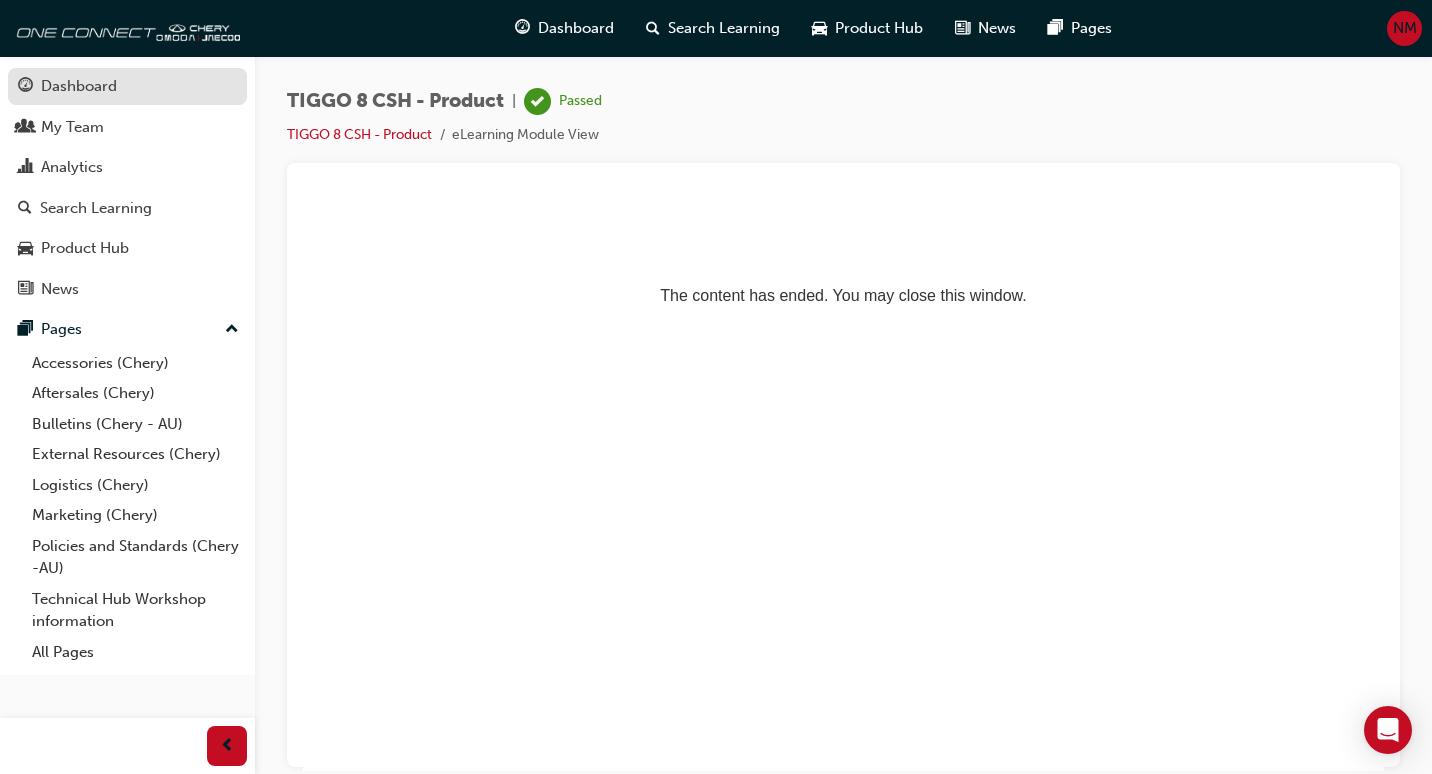 click on "Dashboard" at bounding box center [79, 86] 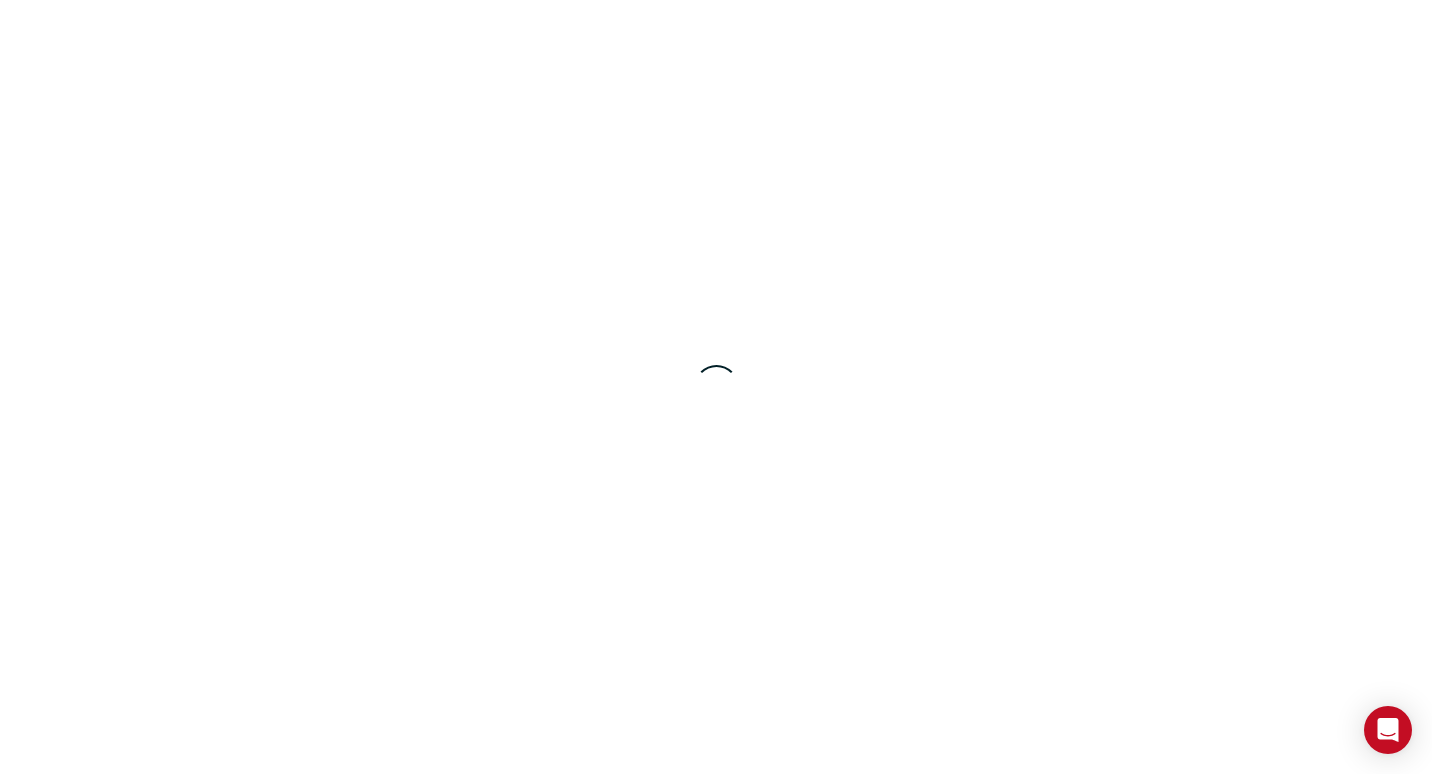 scroll, scrollTop: 0, scrollLeft: 0, axis: both 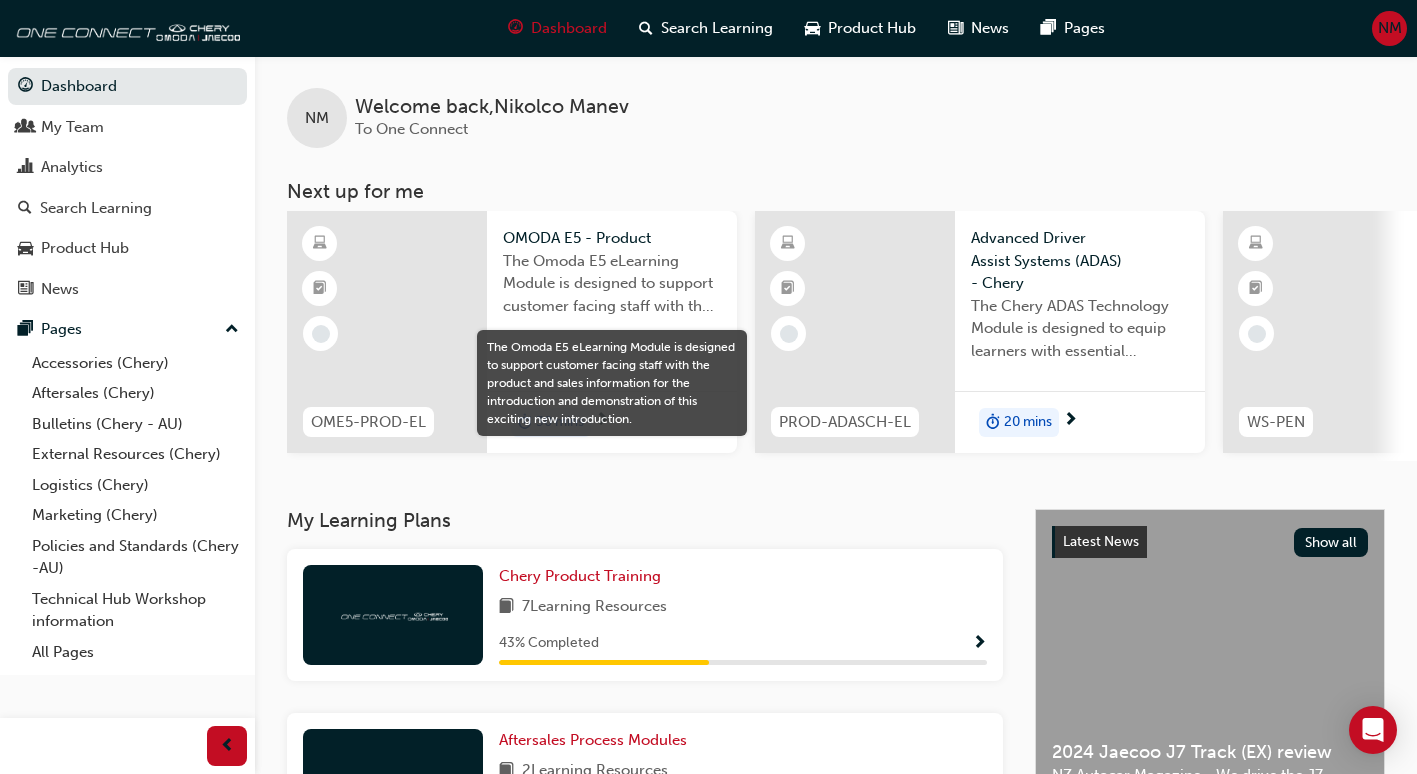 click on "The Omoda E5 eLearning Module is designed to support customer facing staff with the product and sales information for the introduction and demonstration of this exciting new introduction." at bounding box center [612, 284] 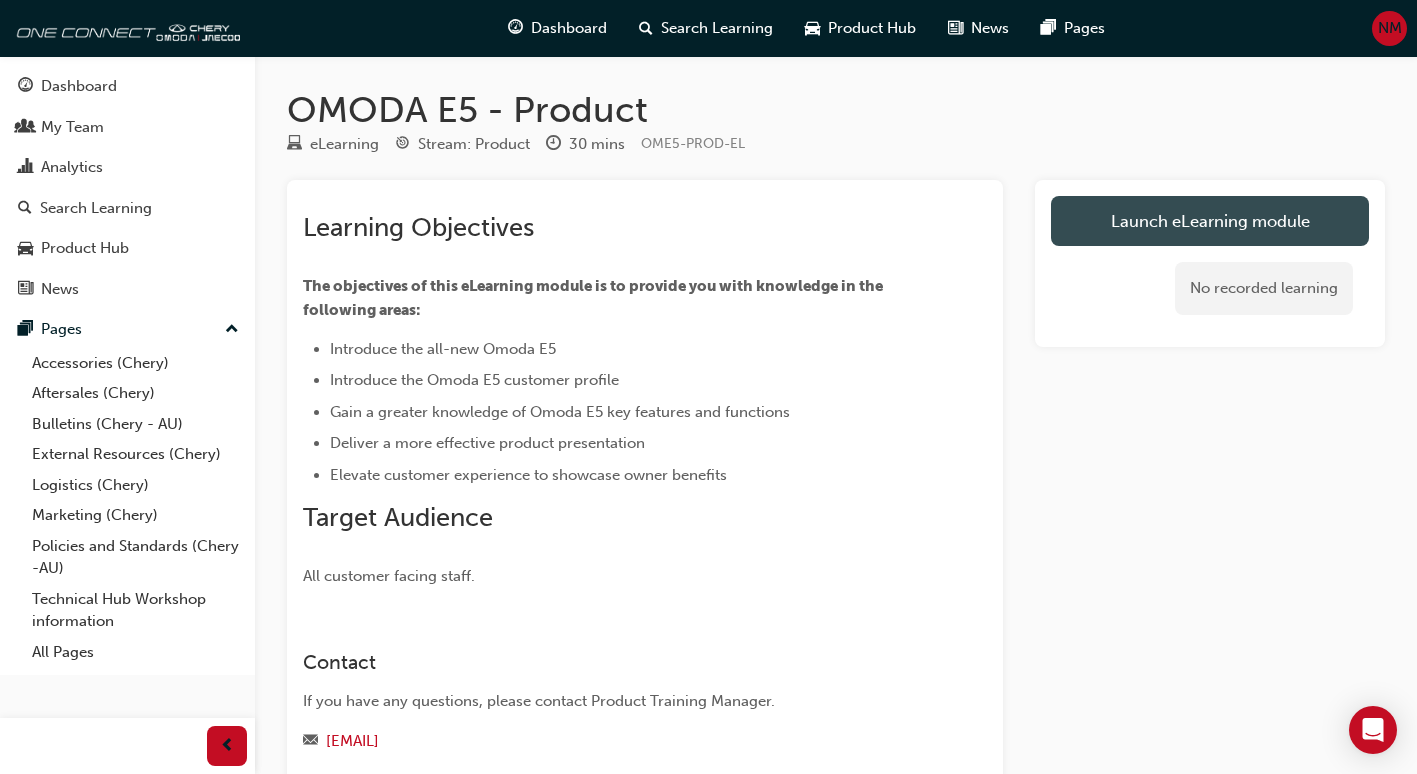 click on "Launch eLearning module" at bounding box center [1210, 221] 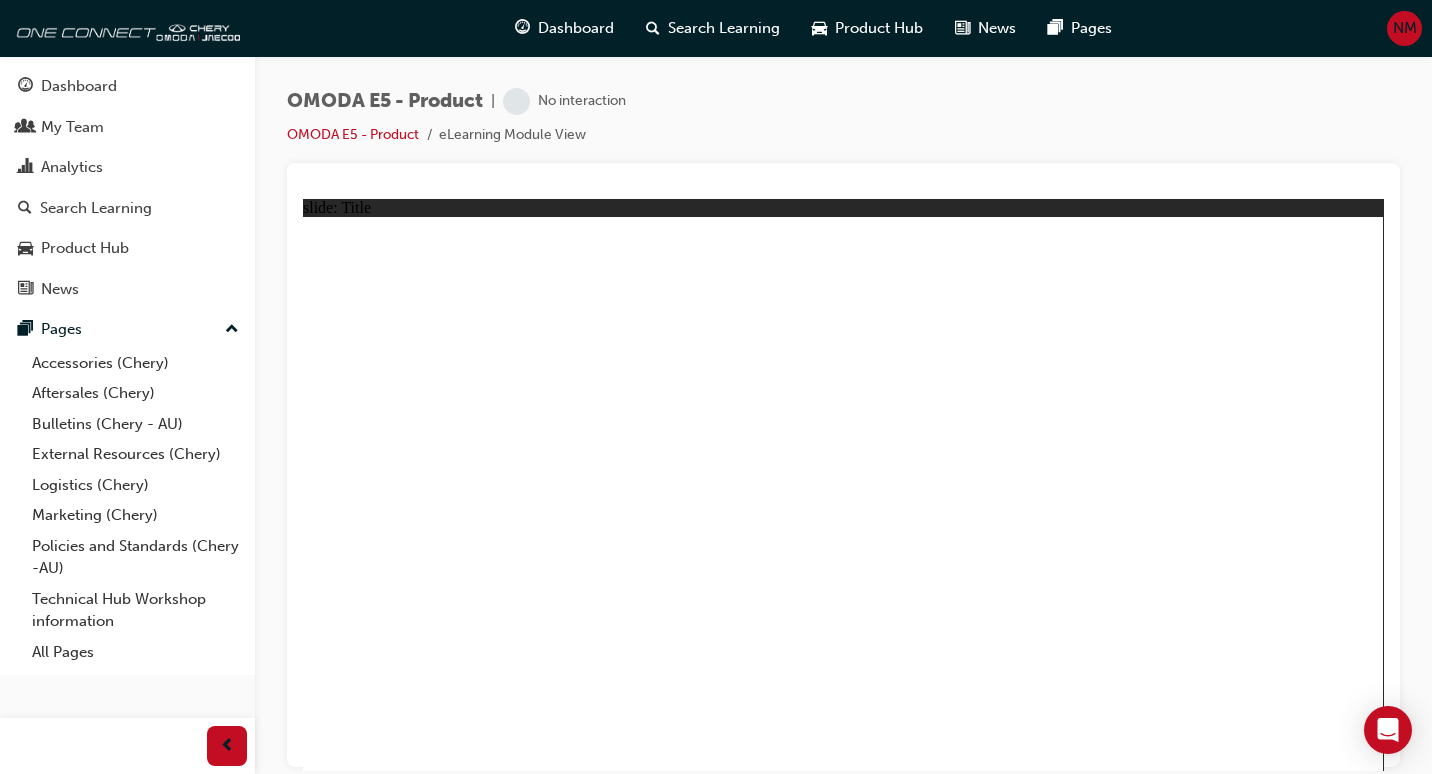 scroll, scrollTop: 0, scrollLeft: 0, axis: both 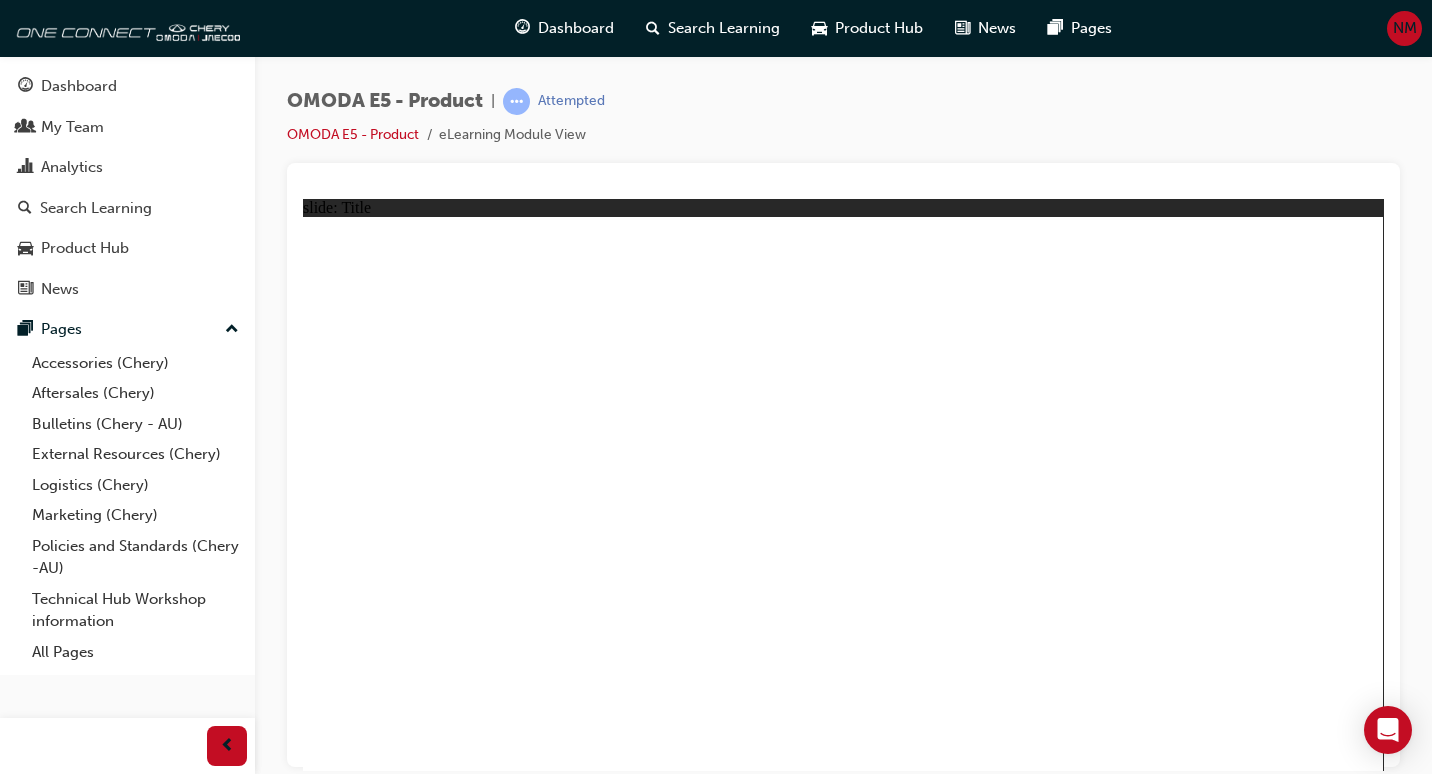 click 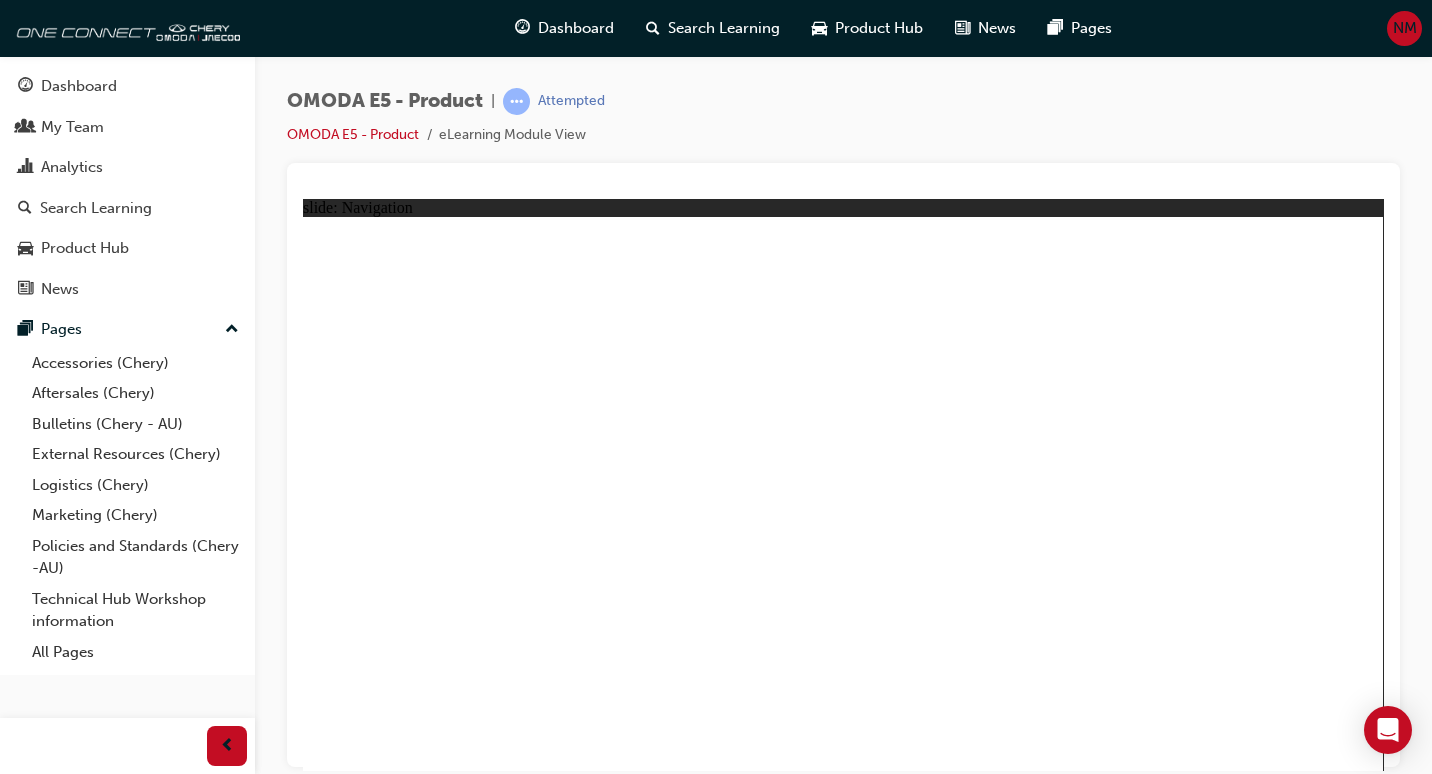 click 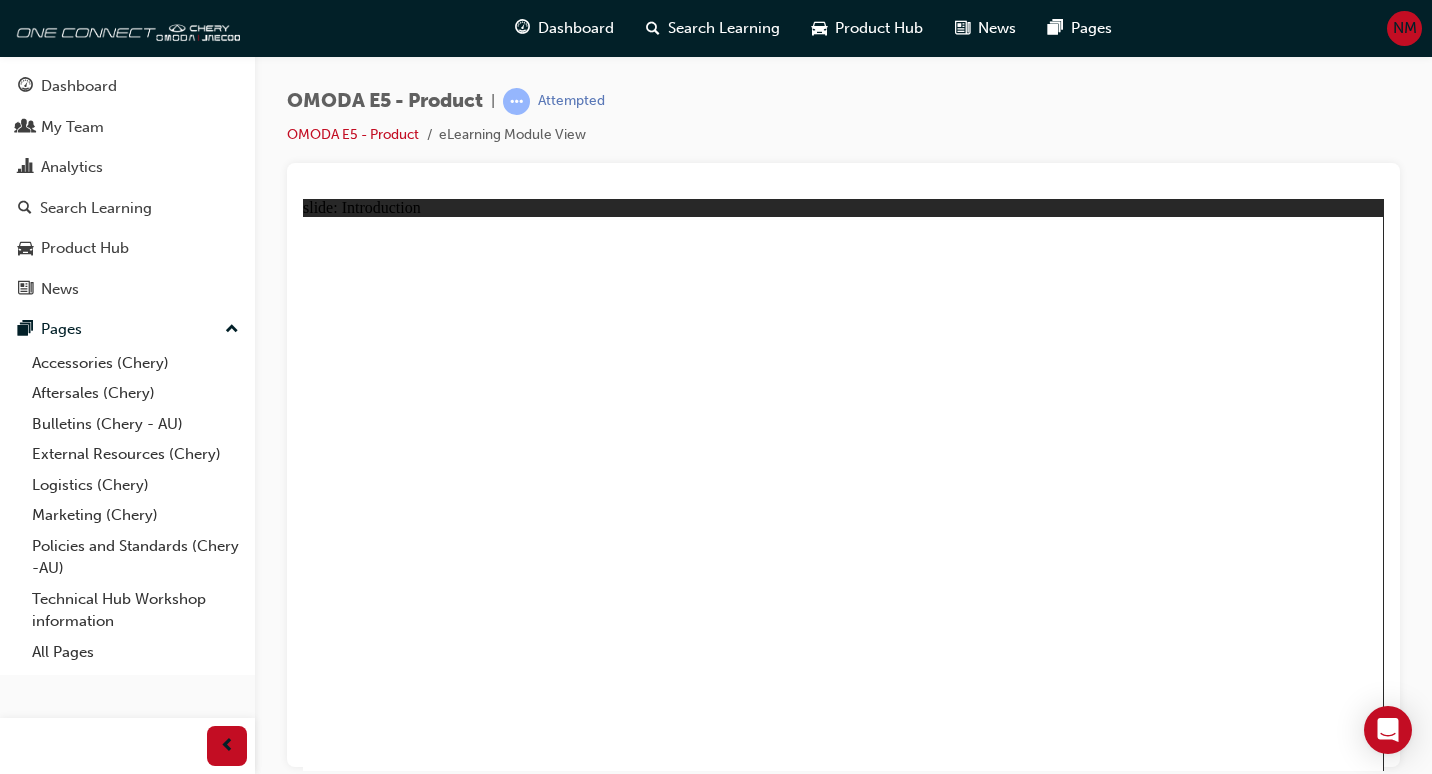 click 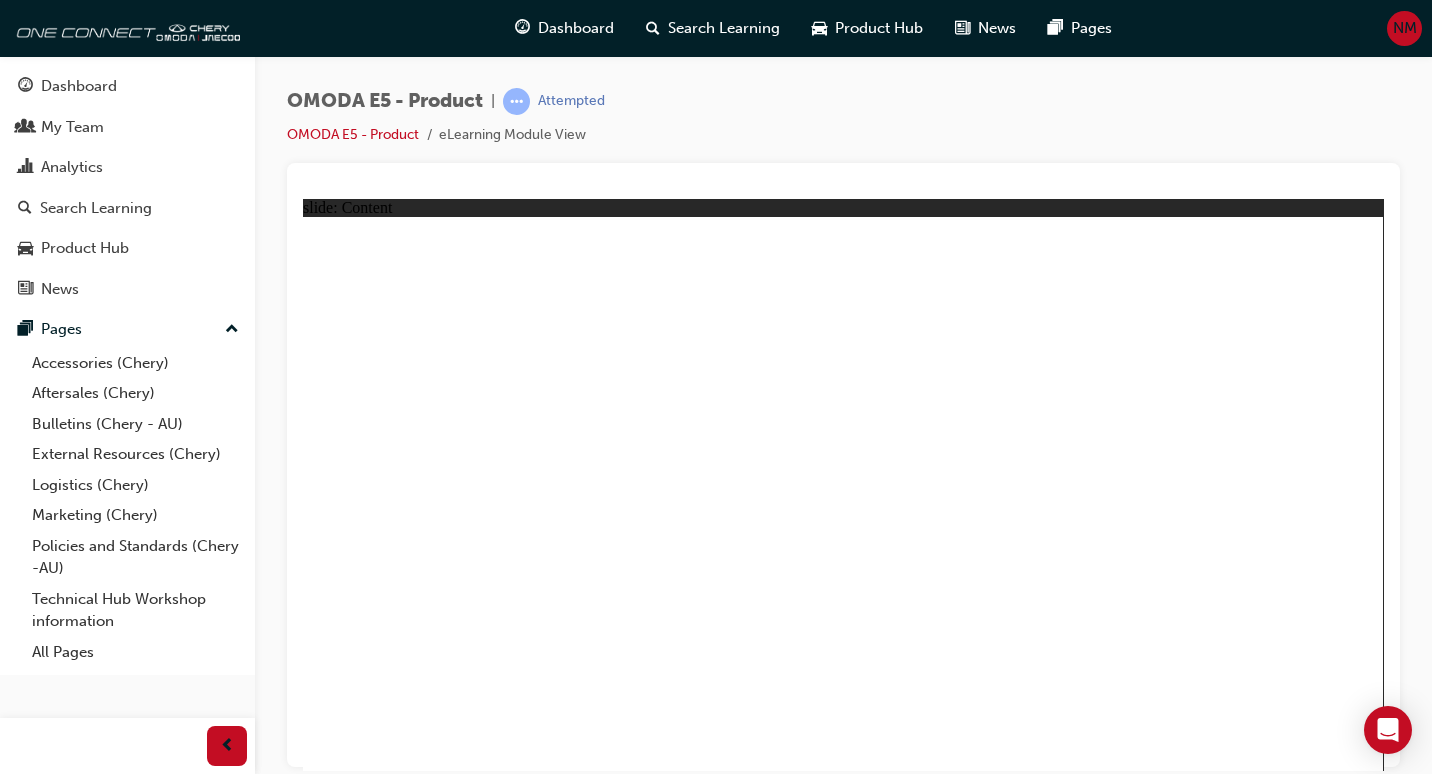click 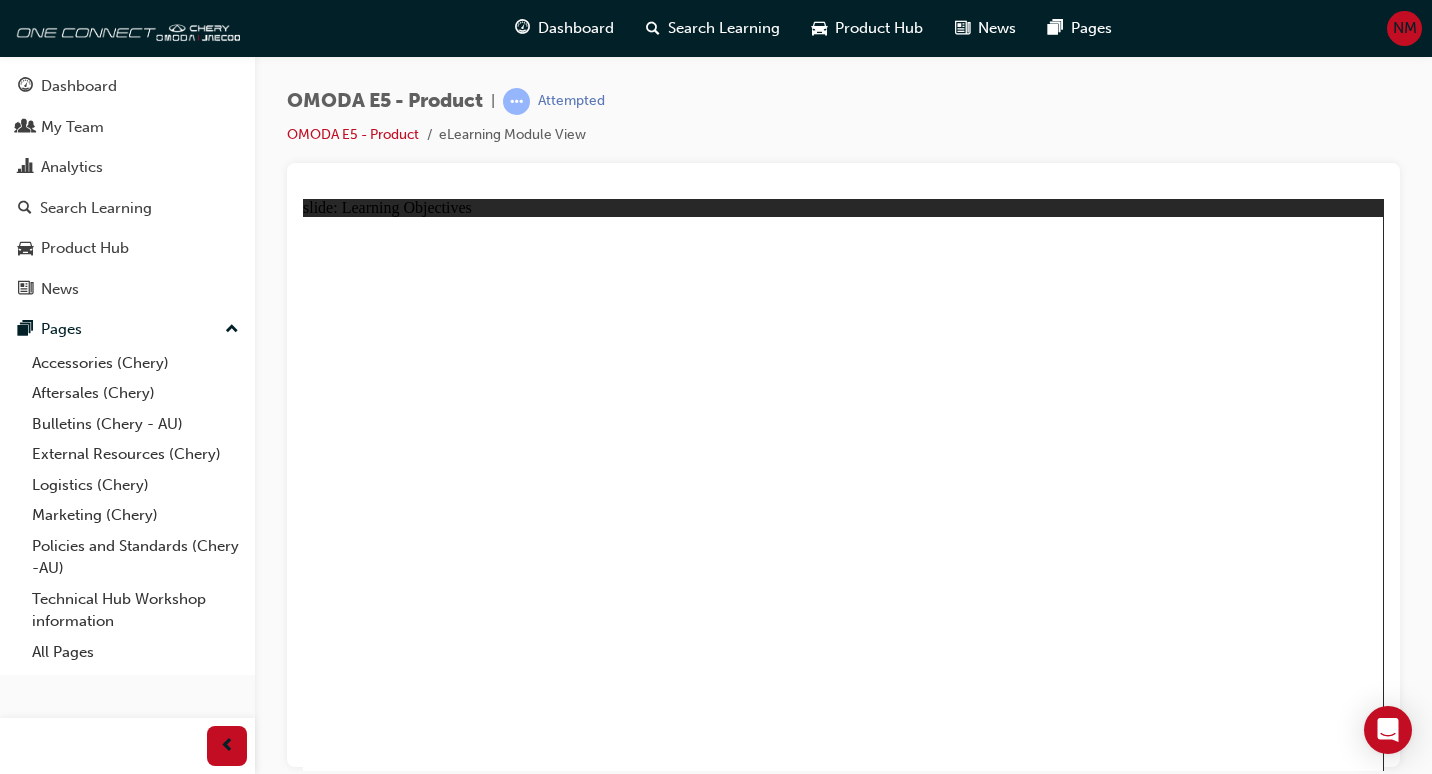click 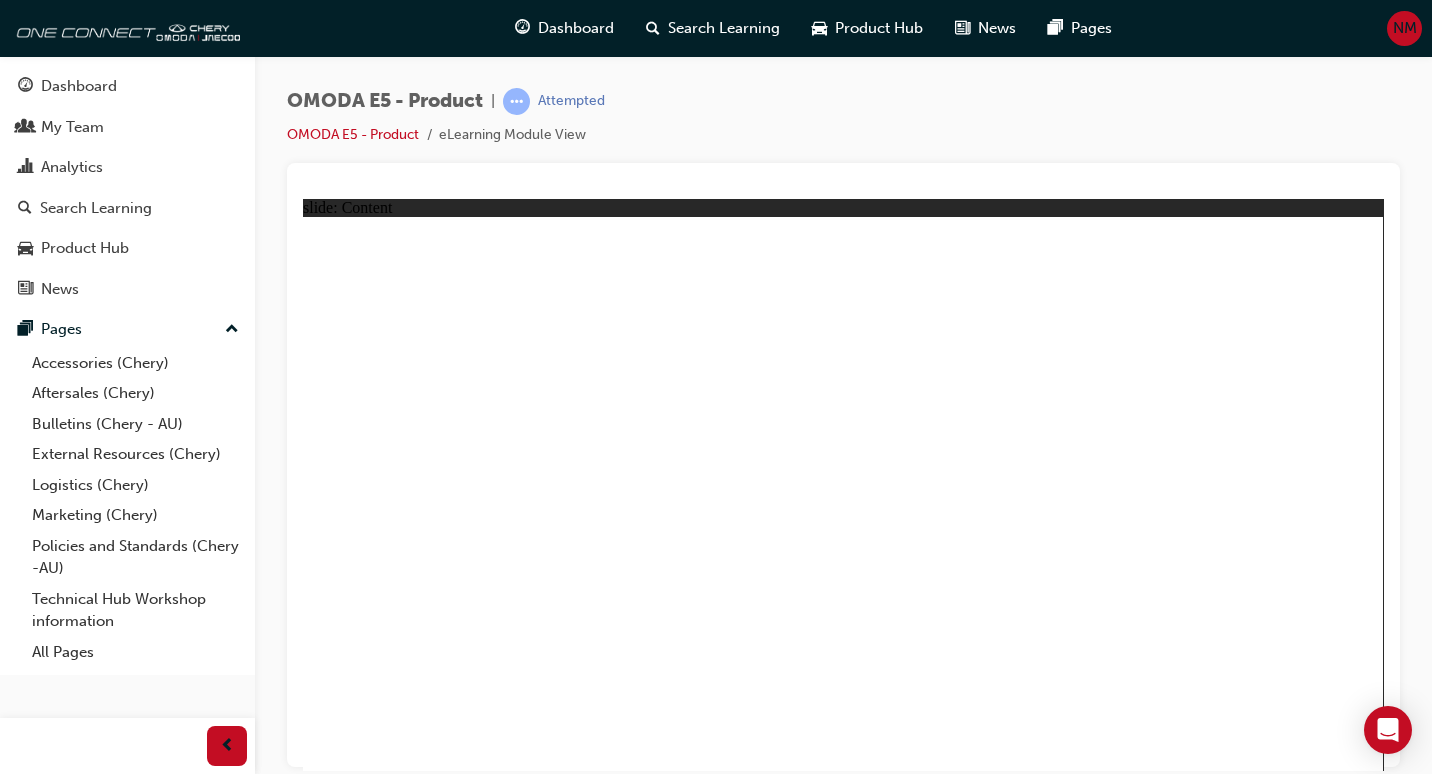 click 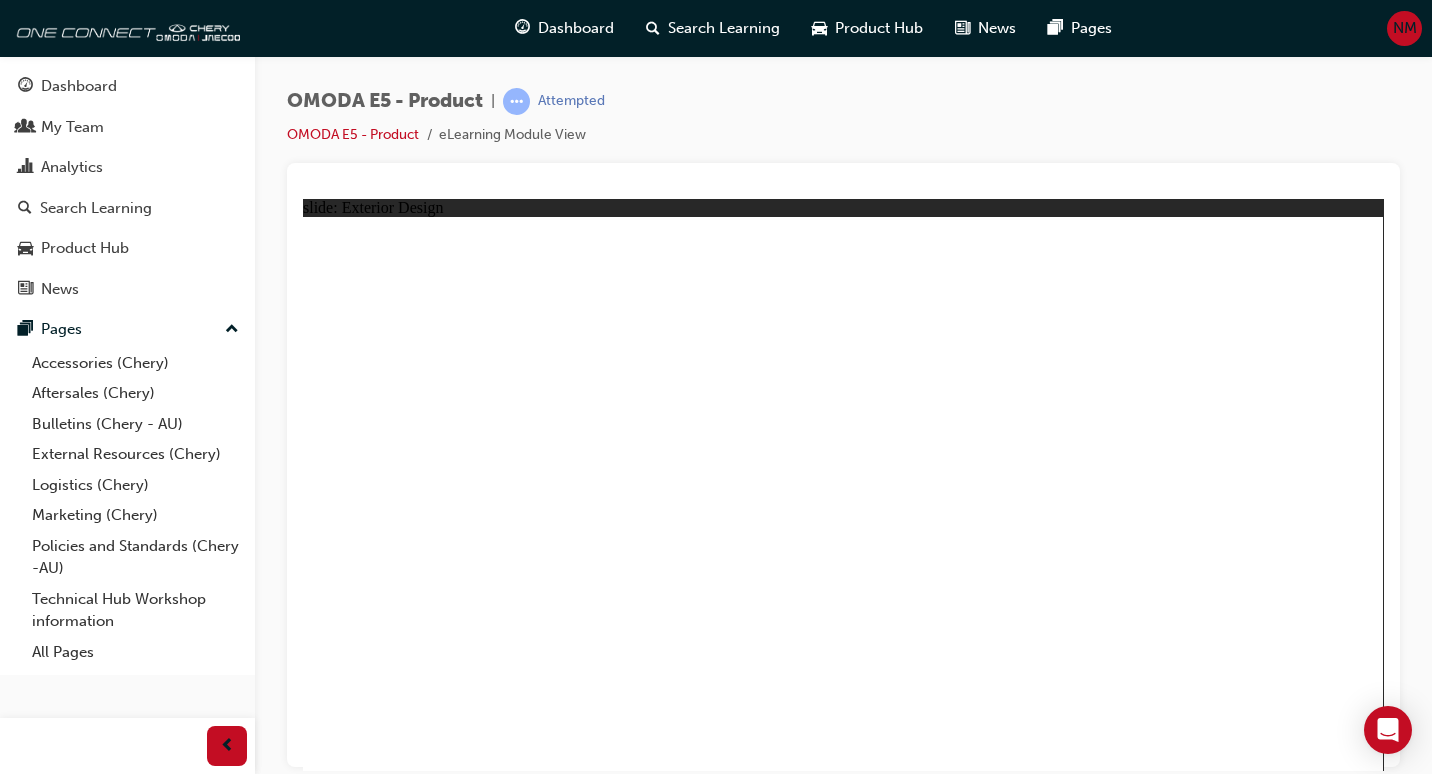 click 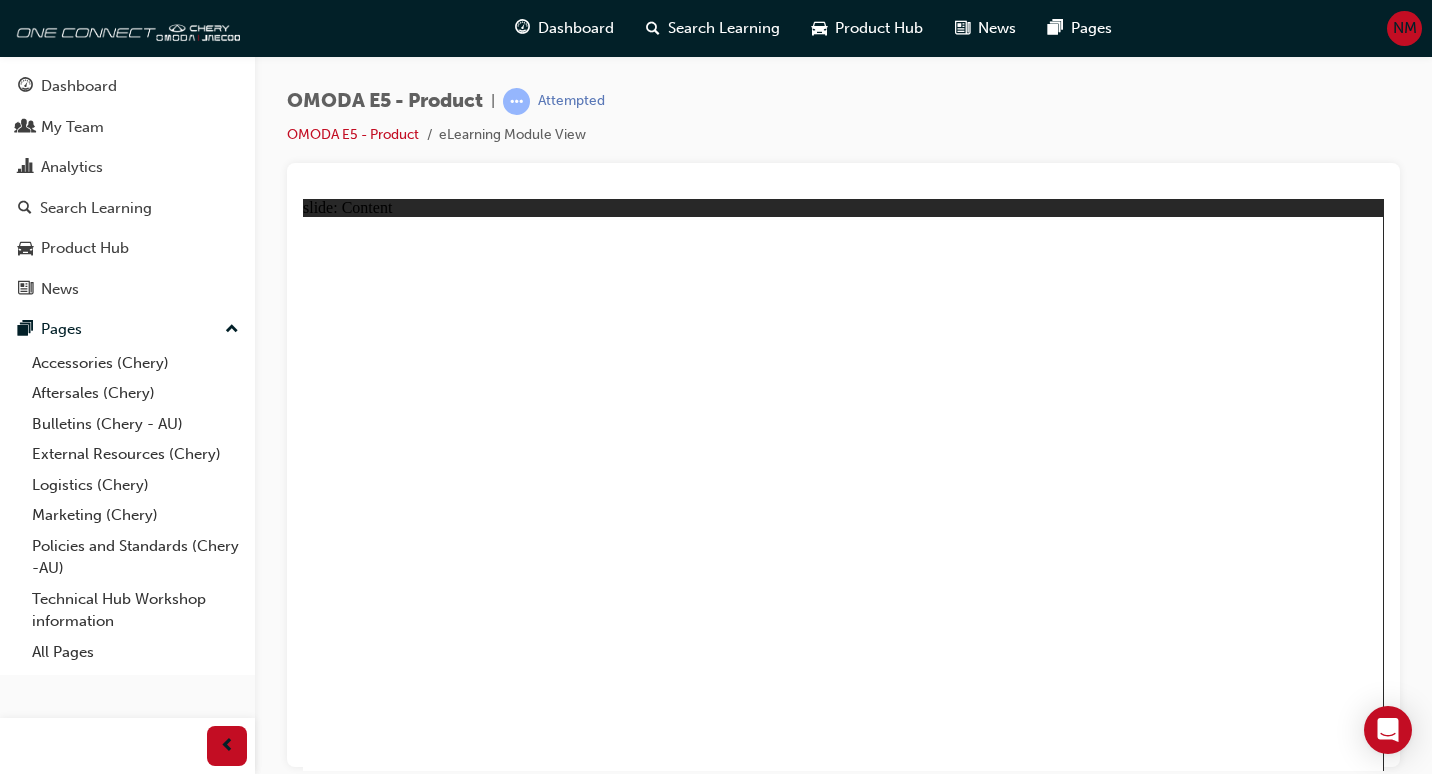 click 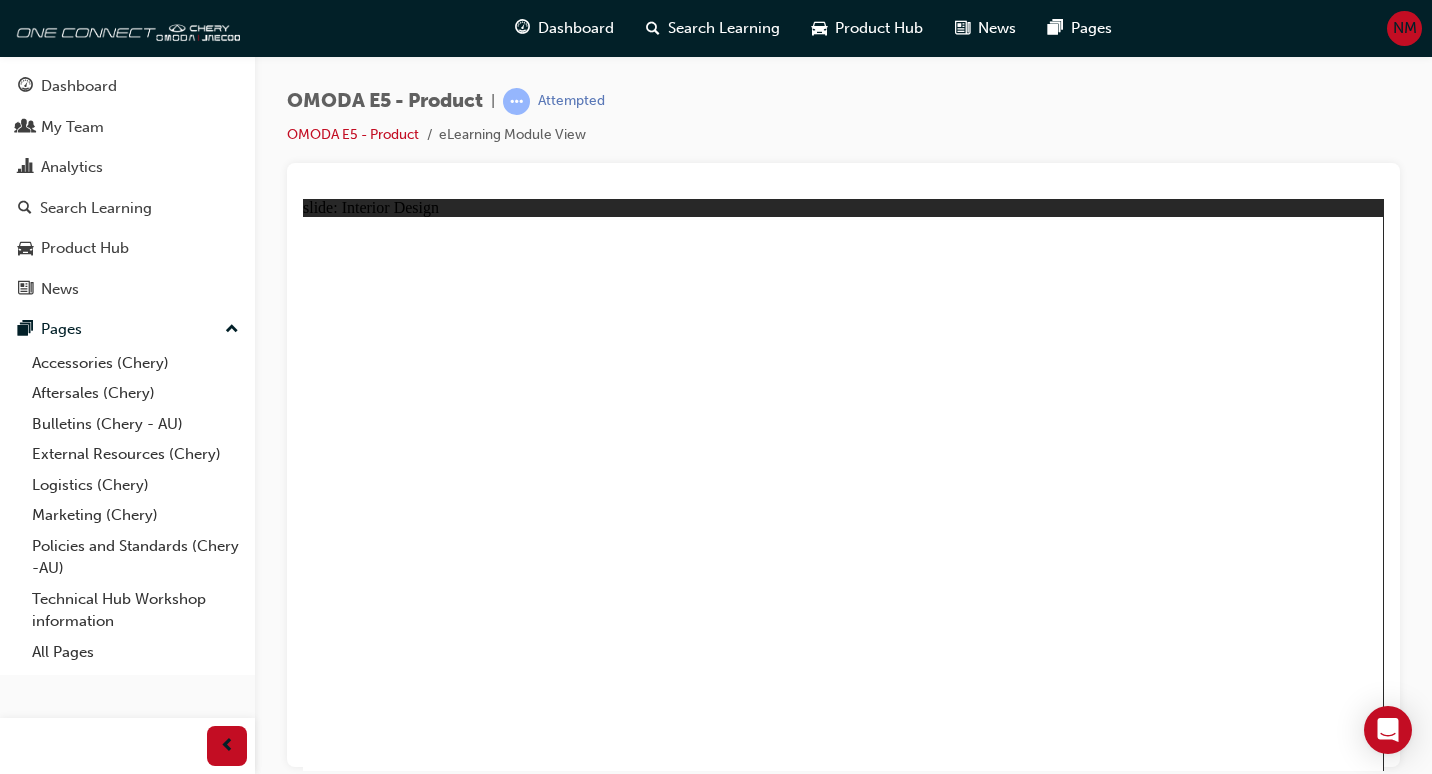 click 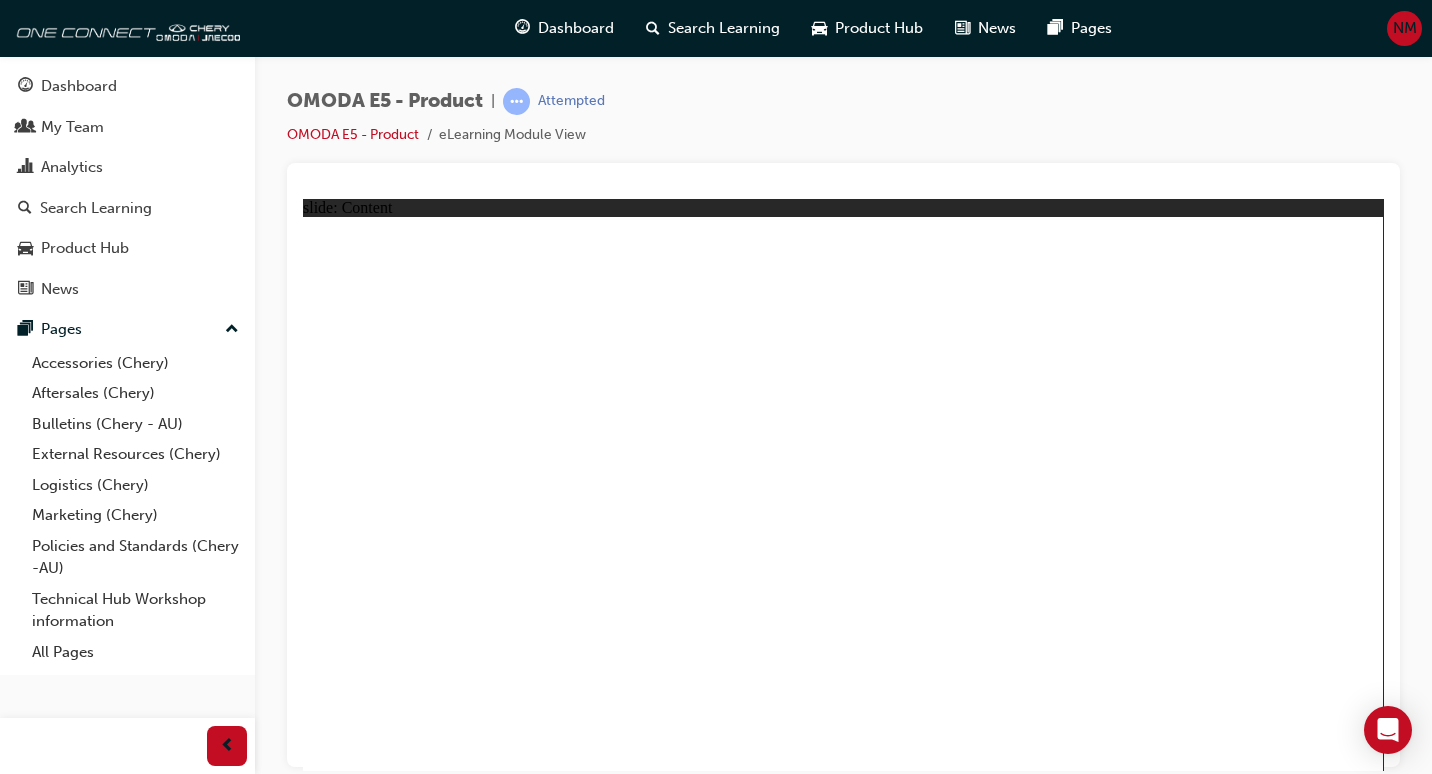 click 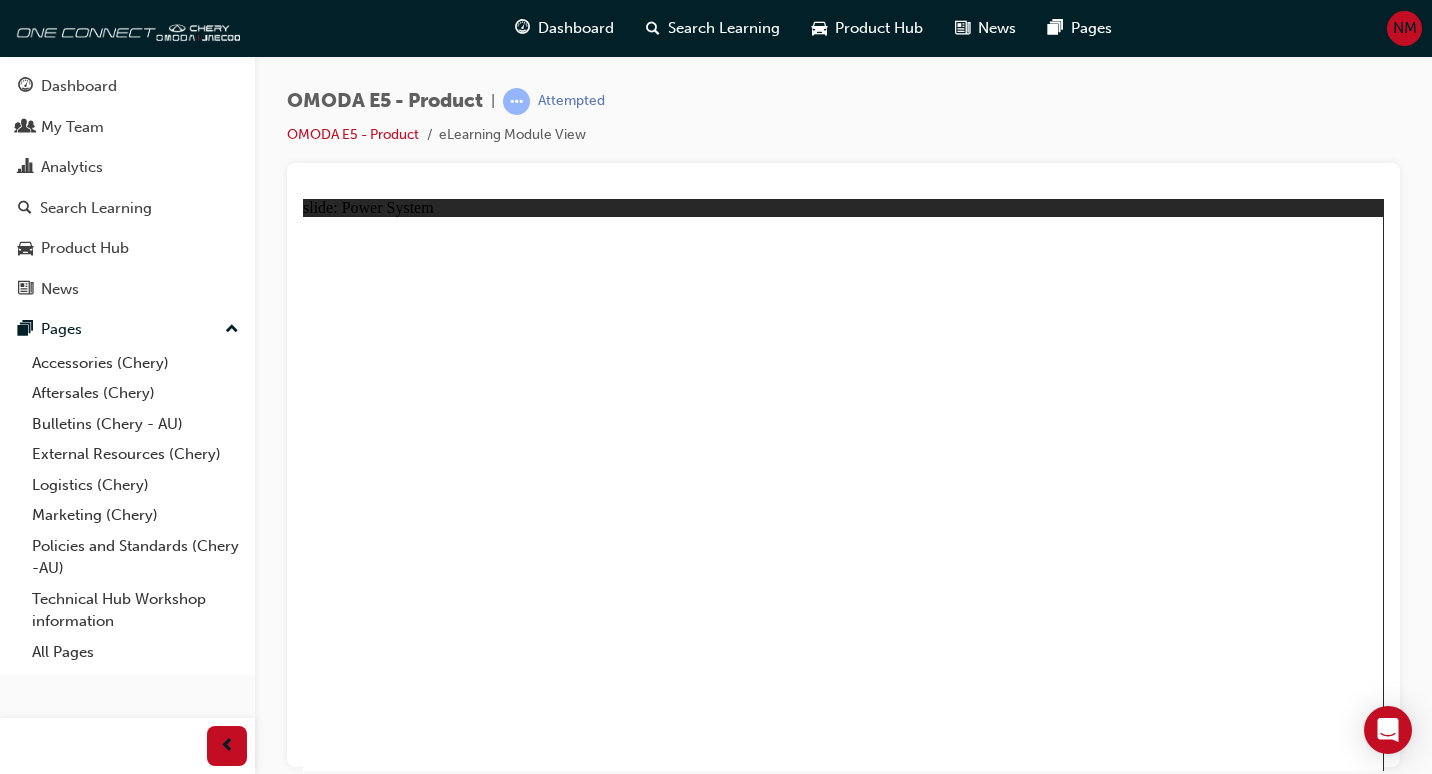 click 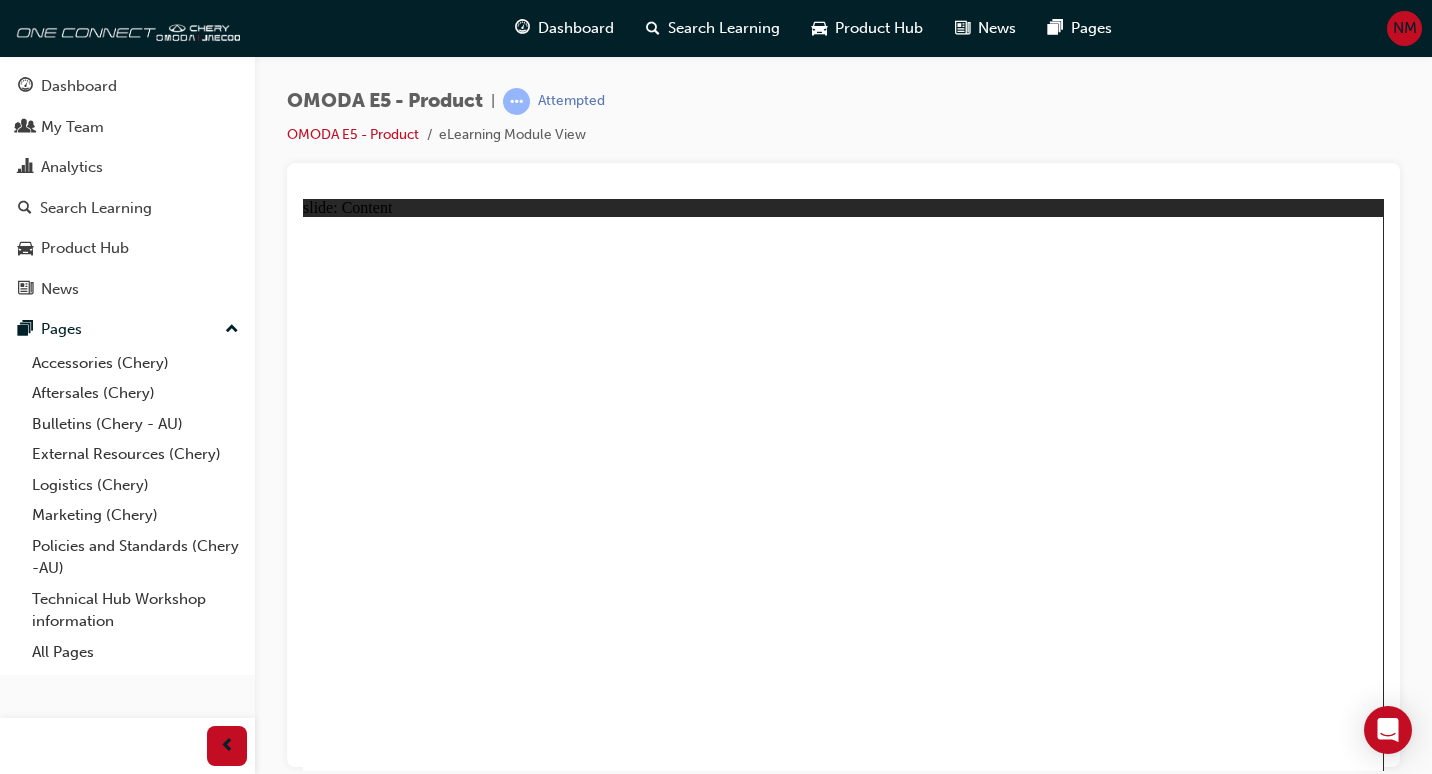 click 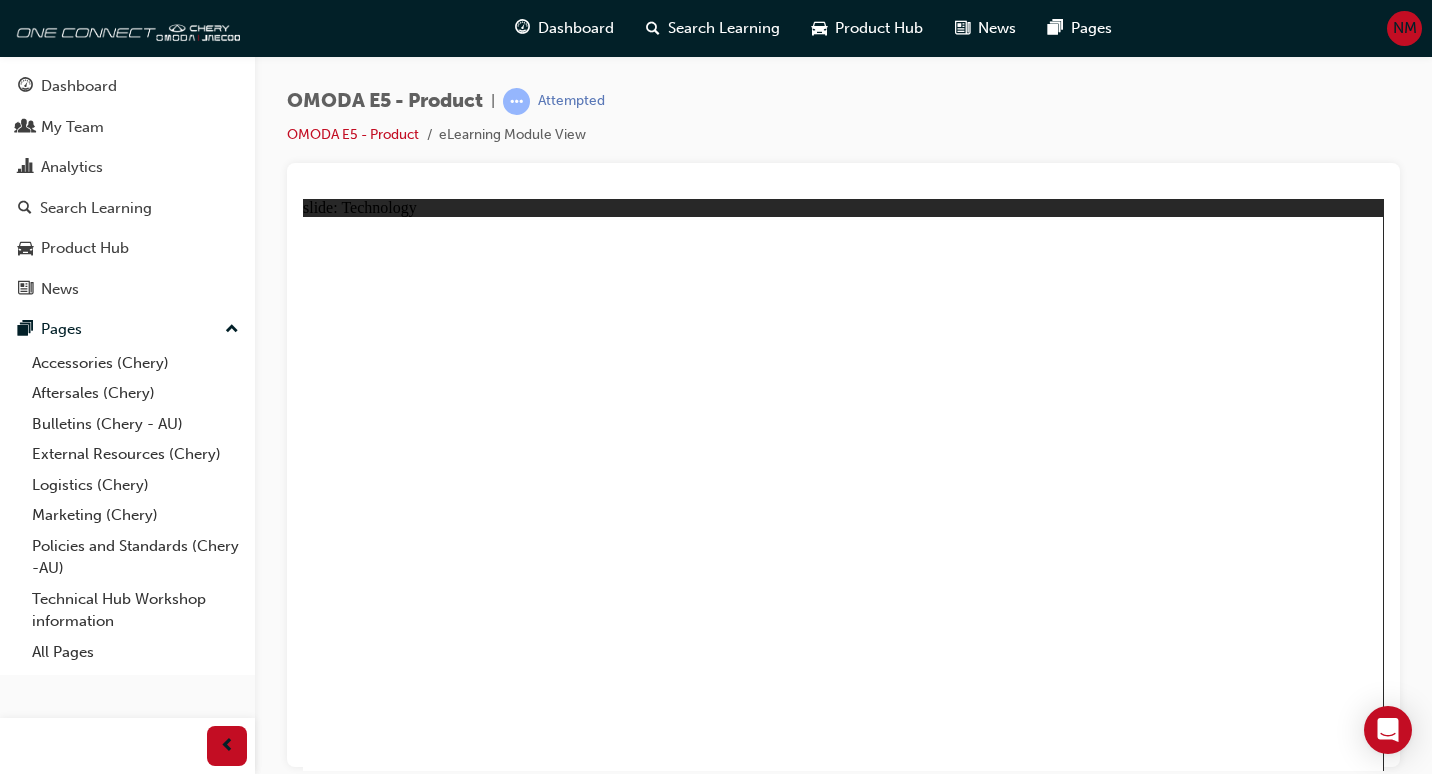click 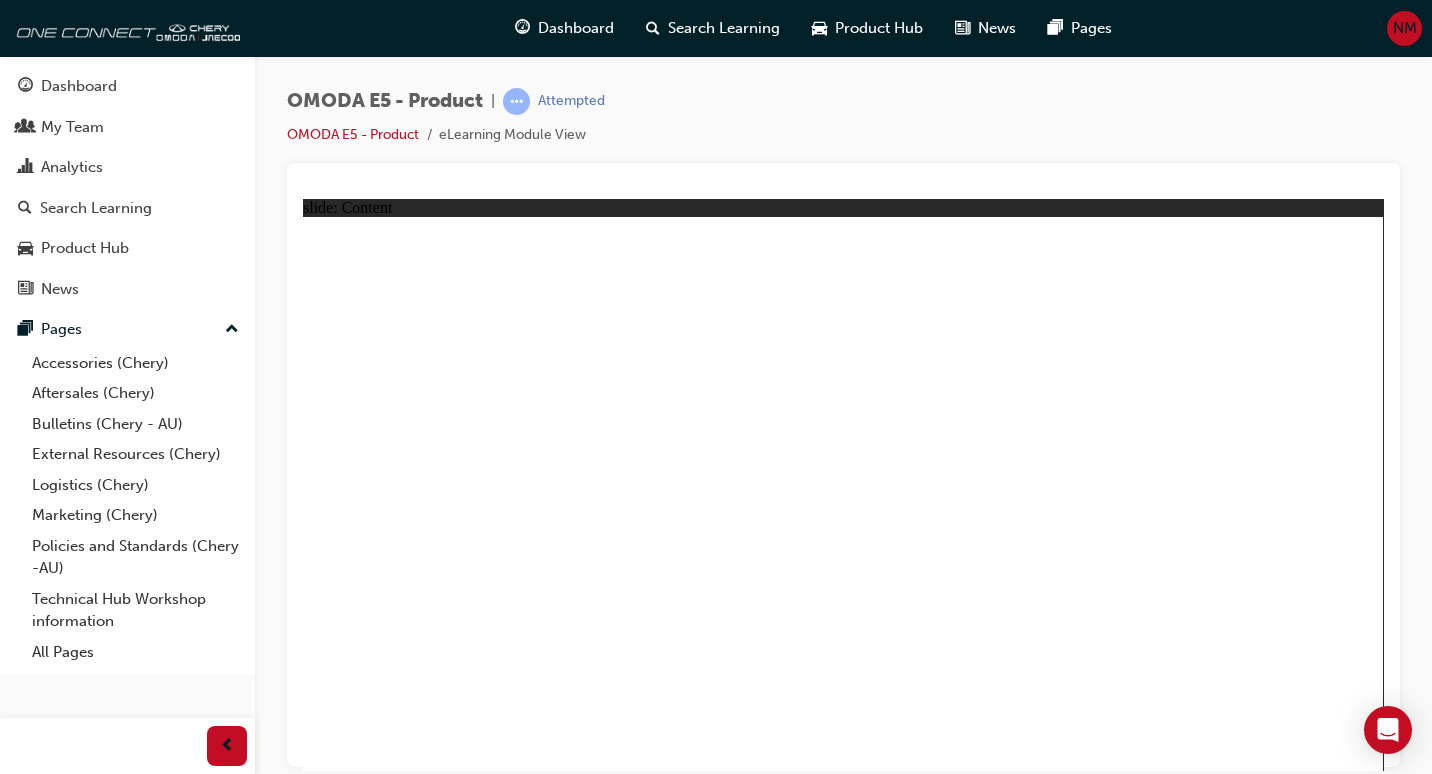 click 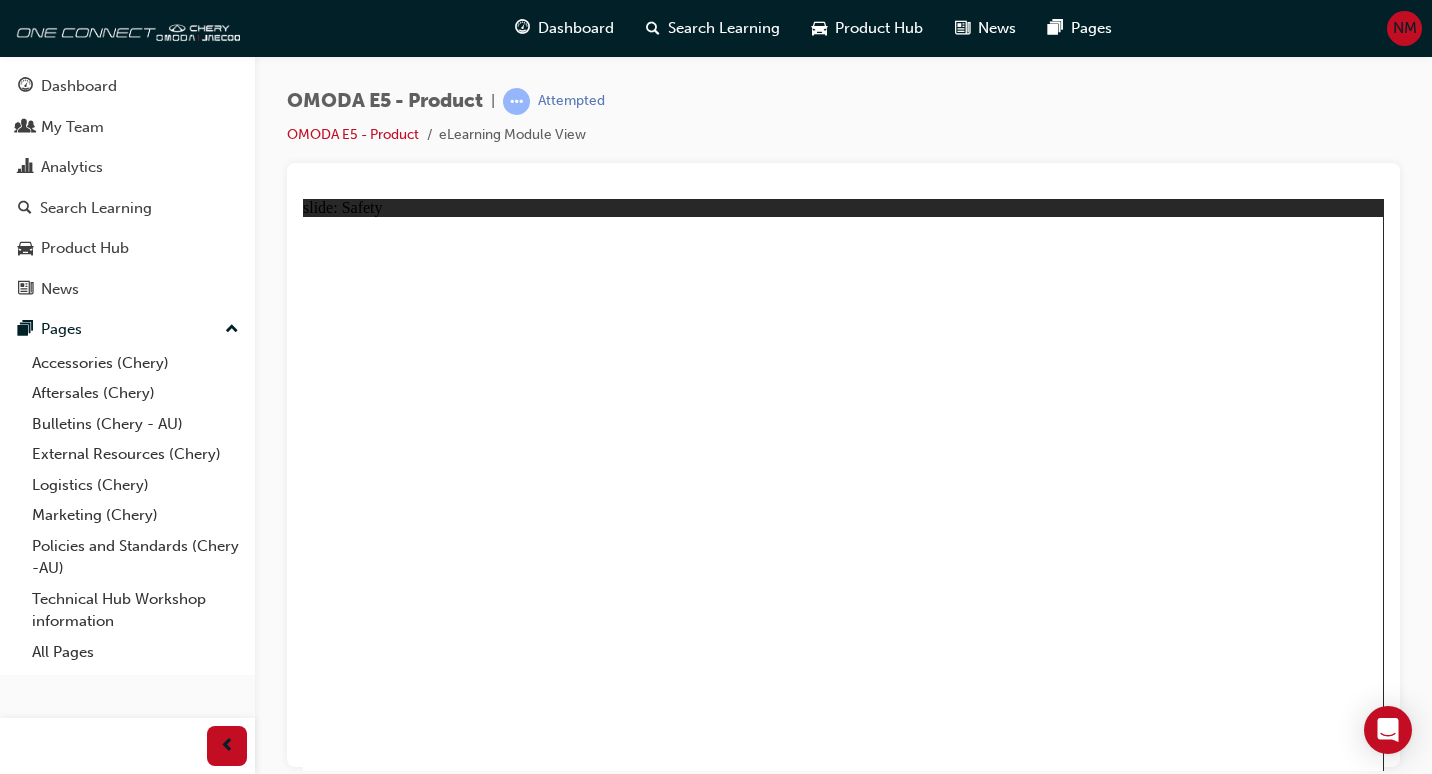 click 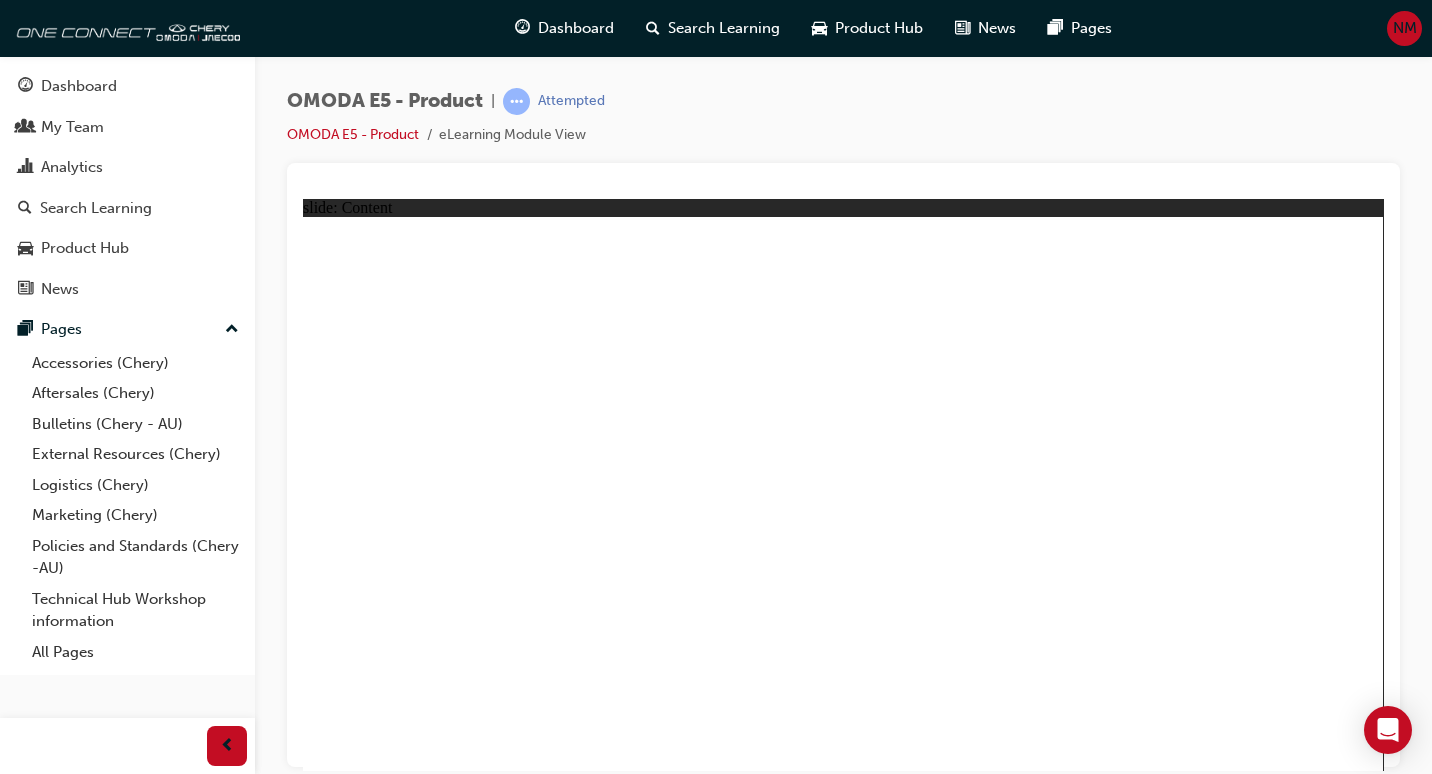 click 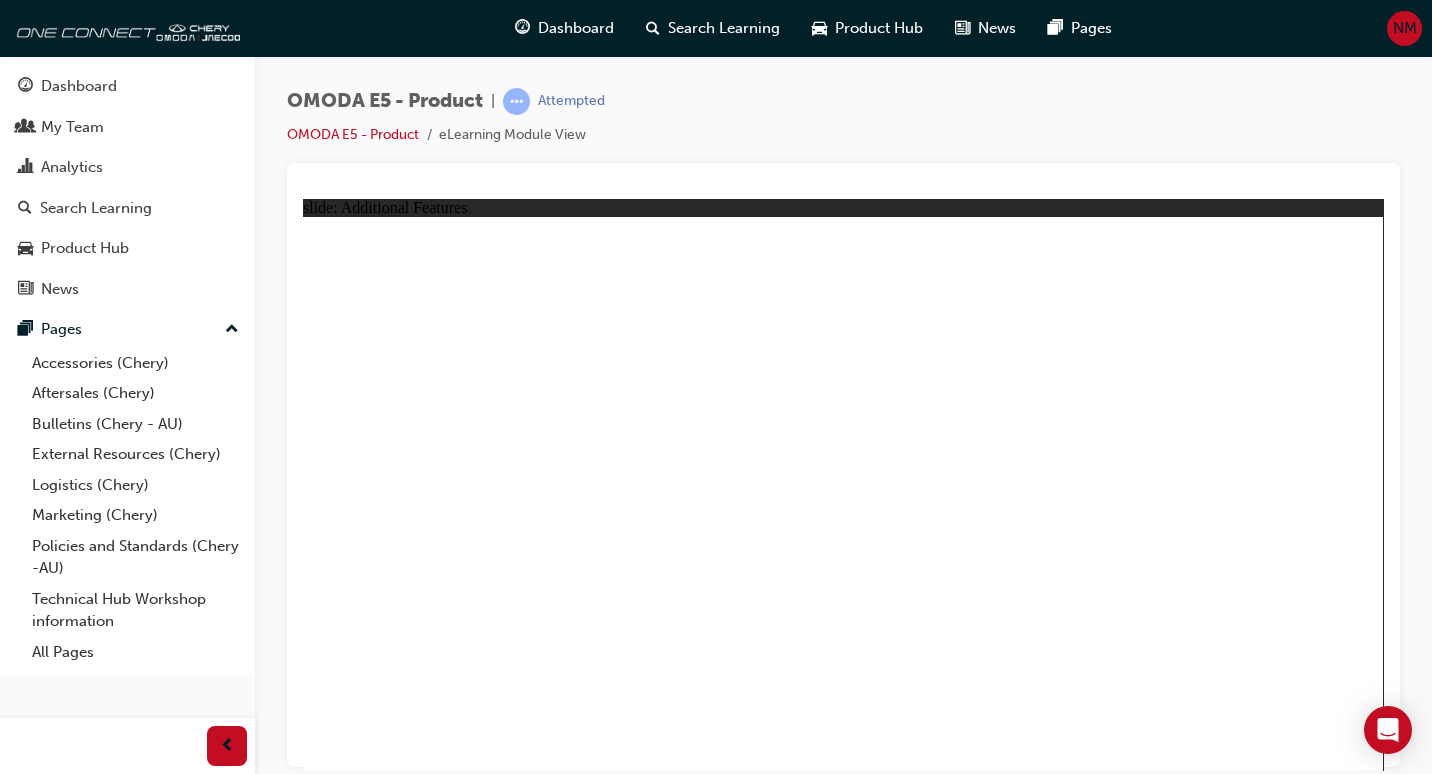 click 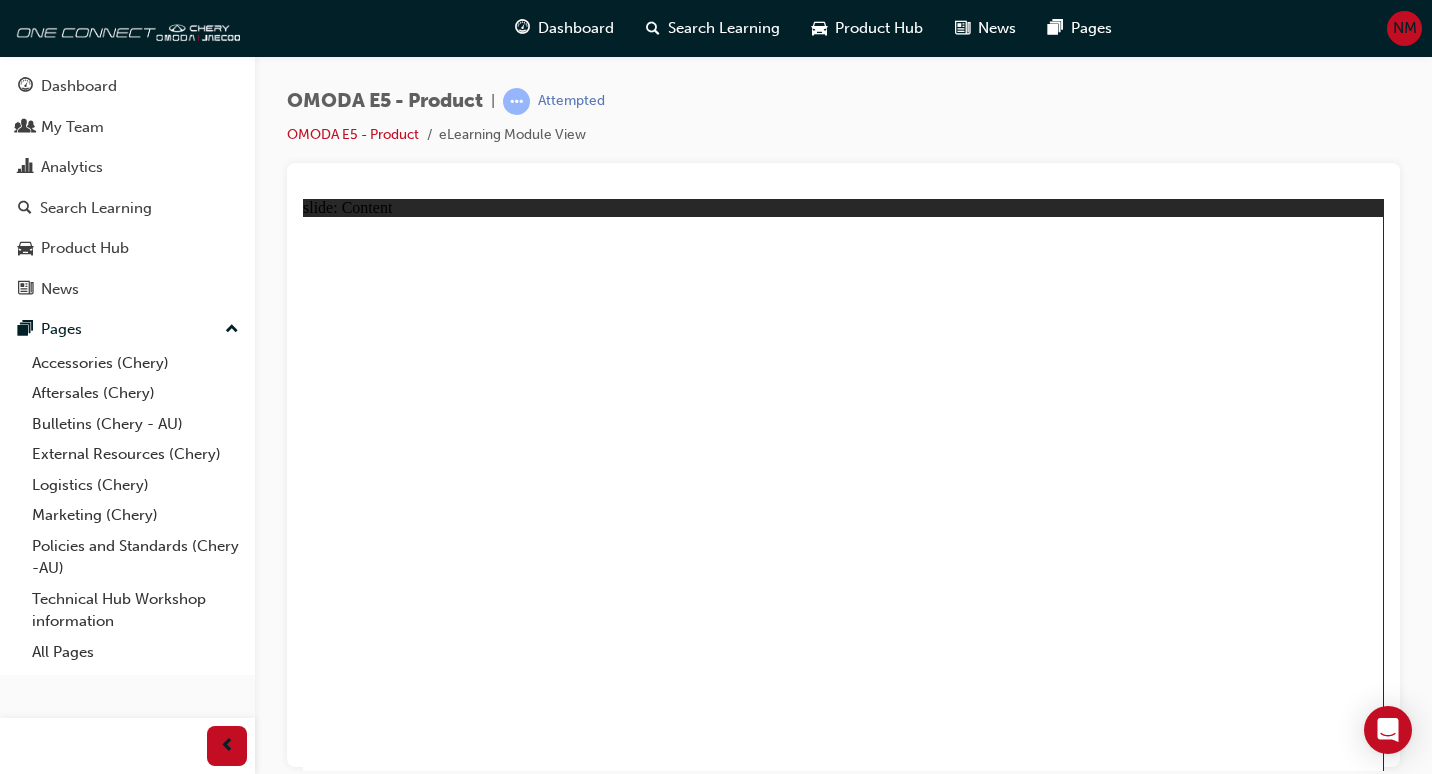 click 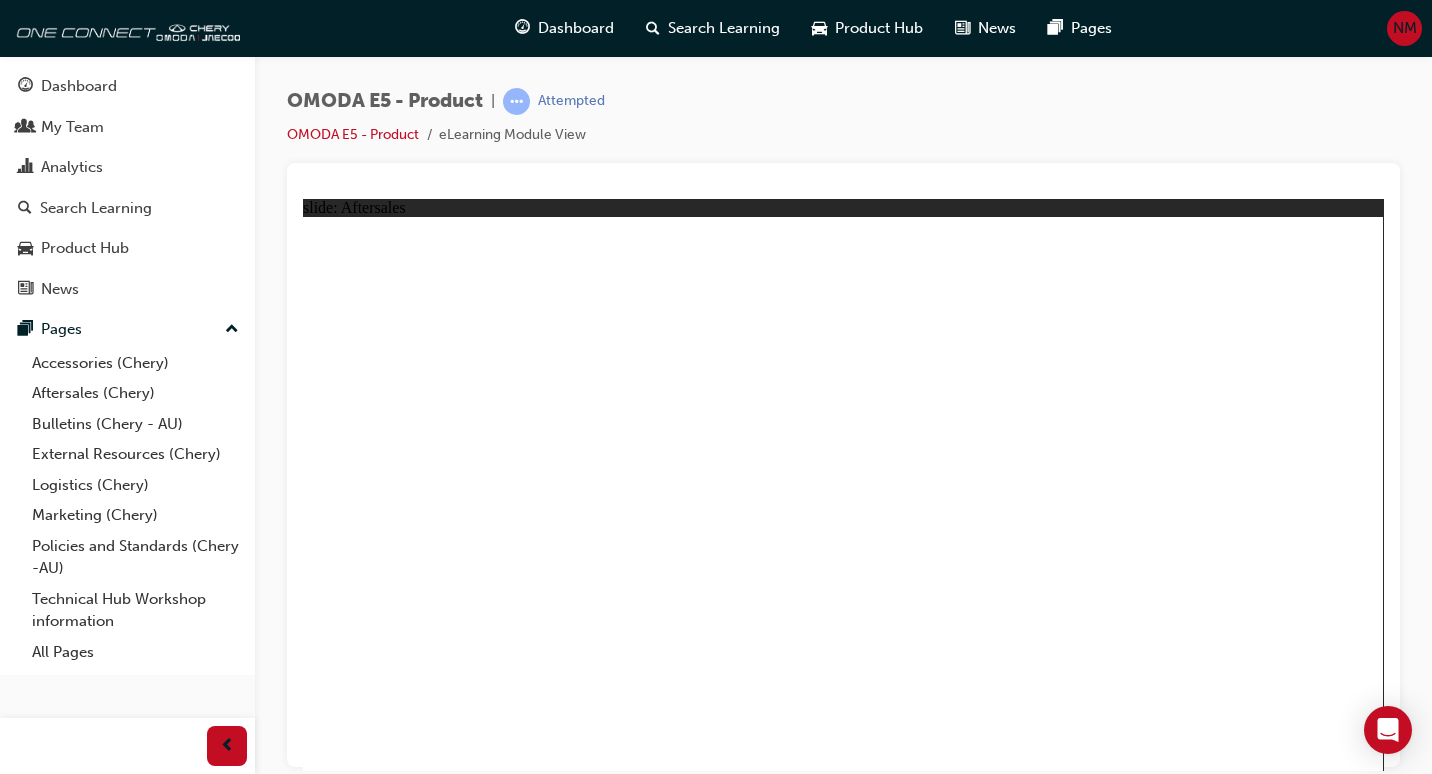 click 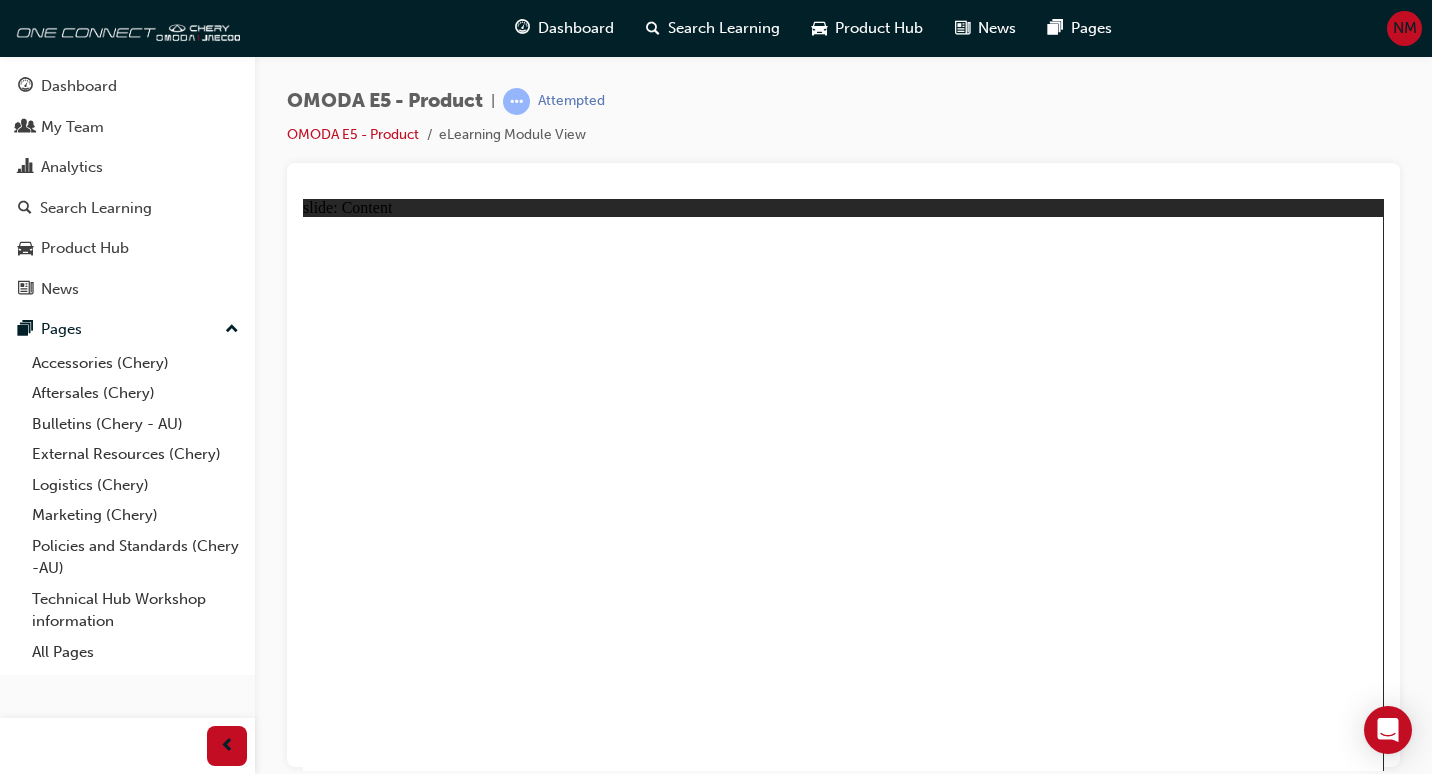 click 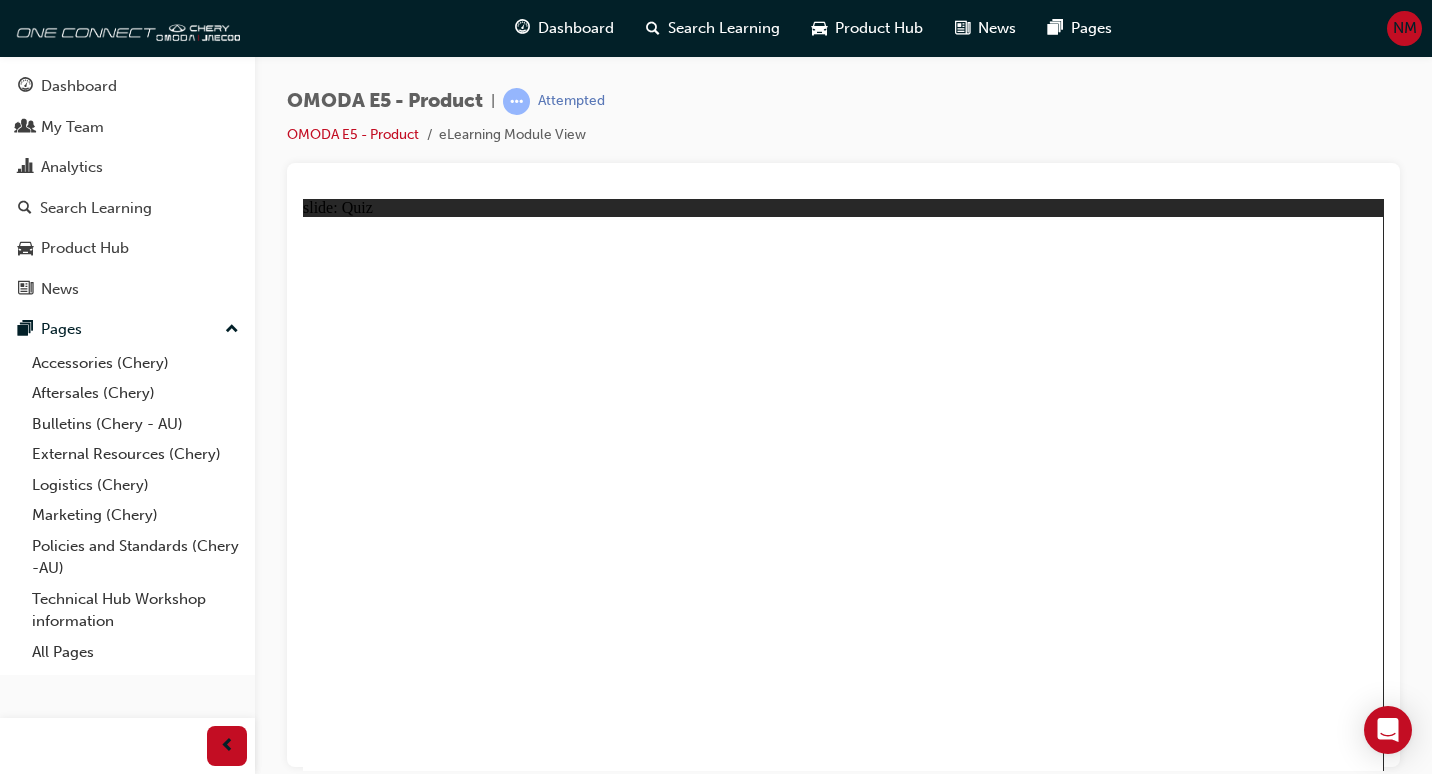 click 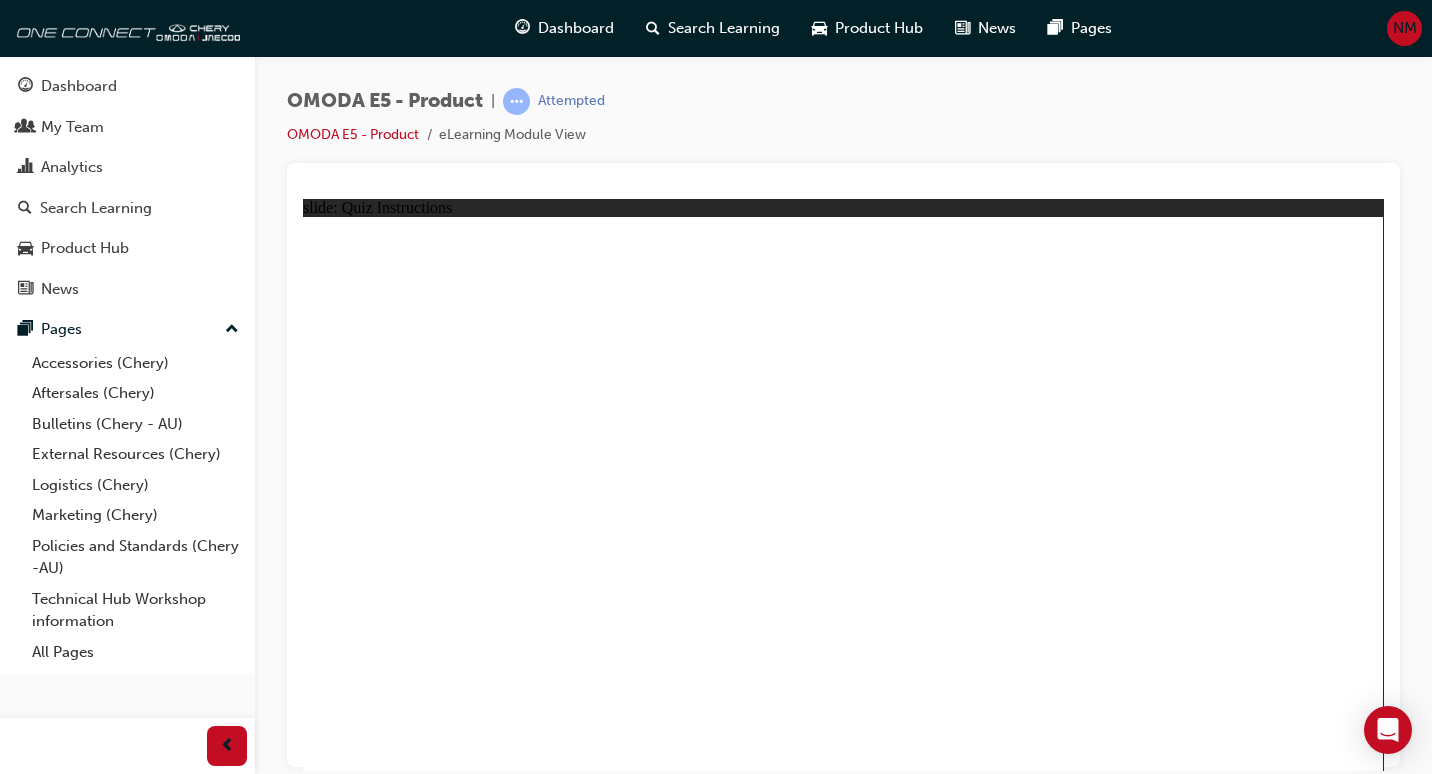 click 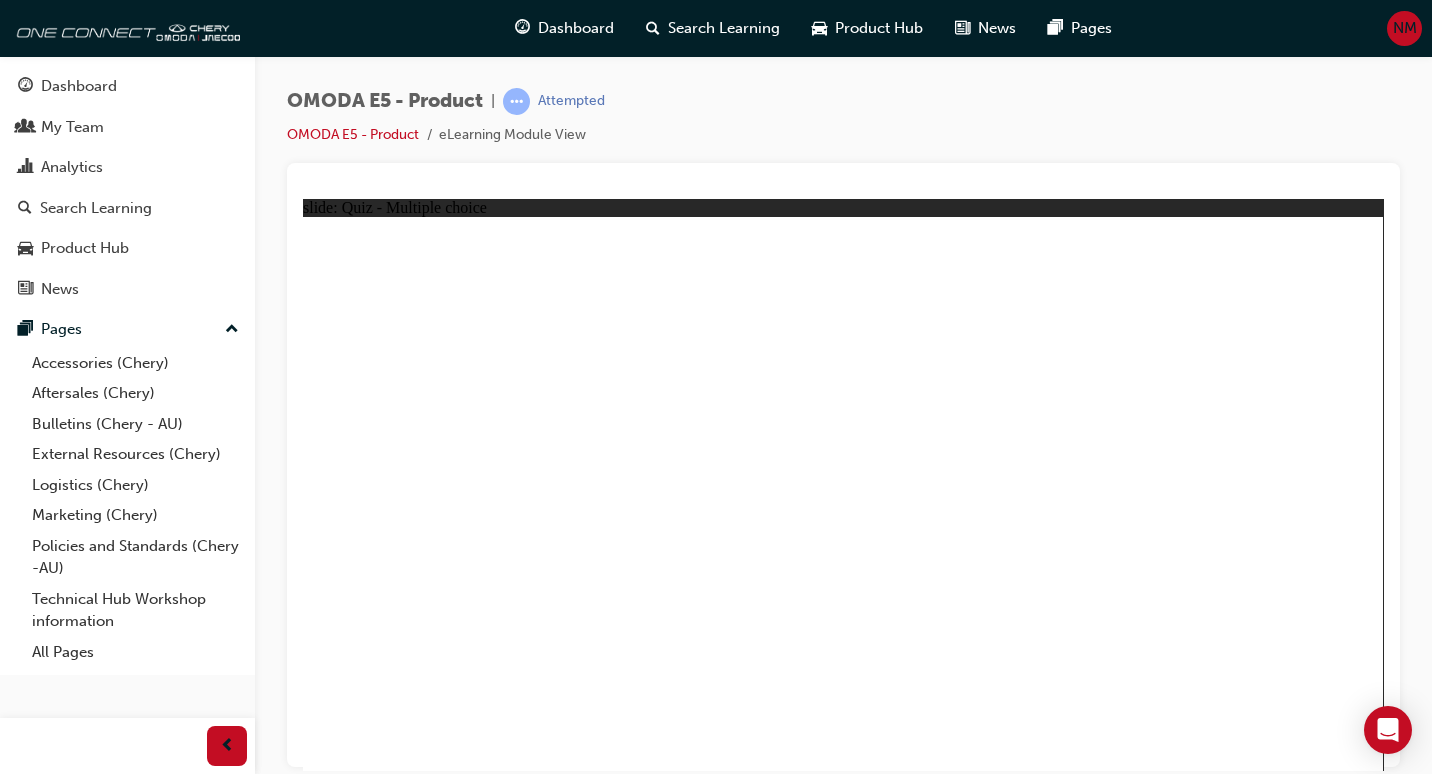 click 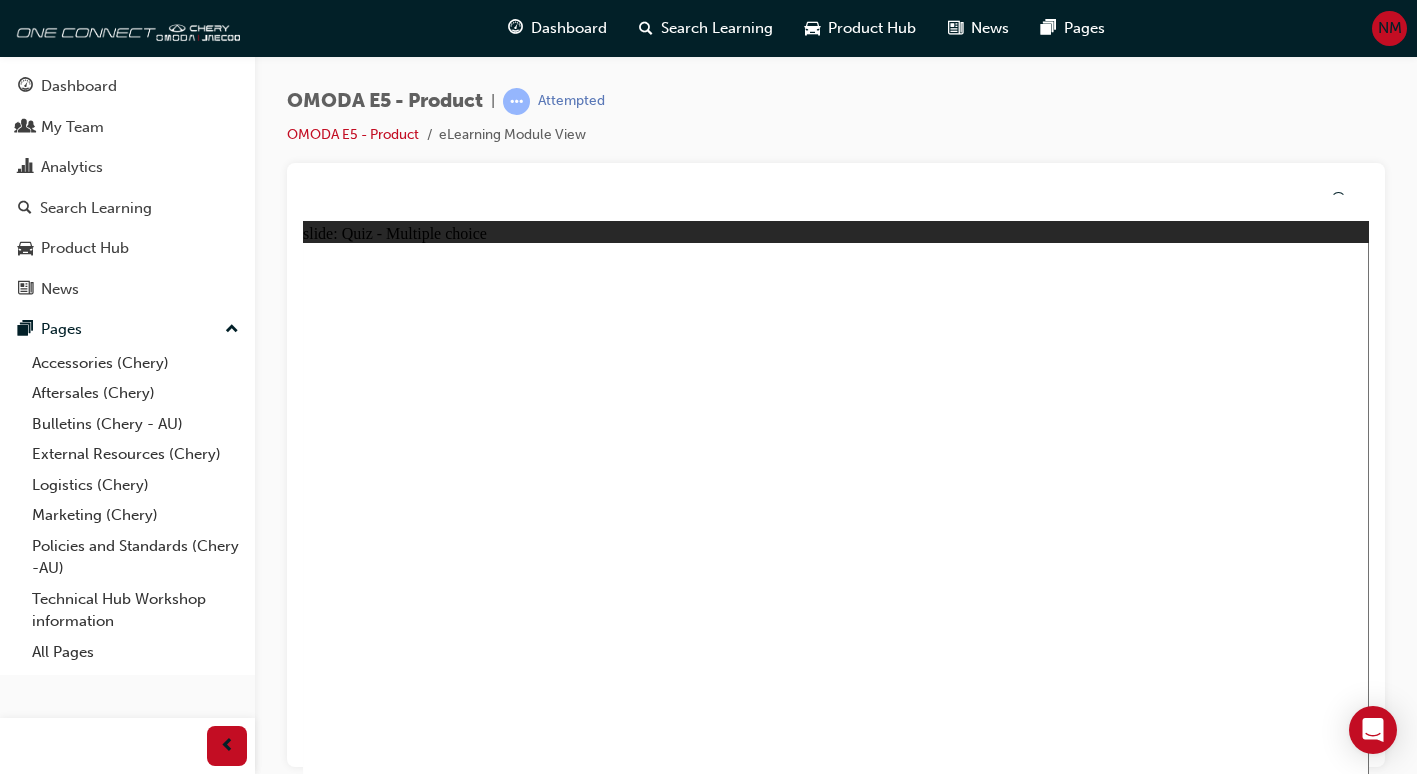 click 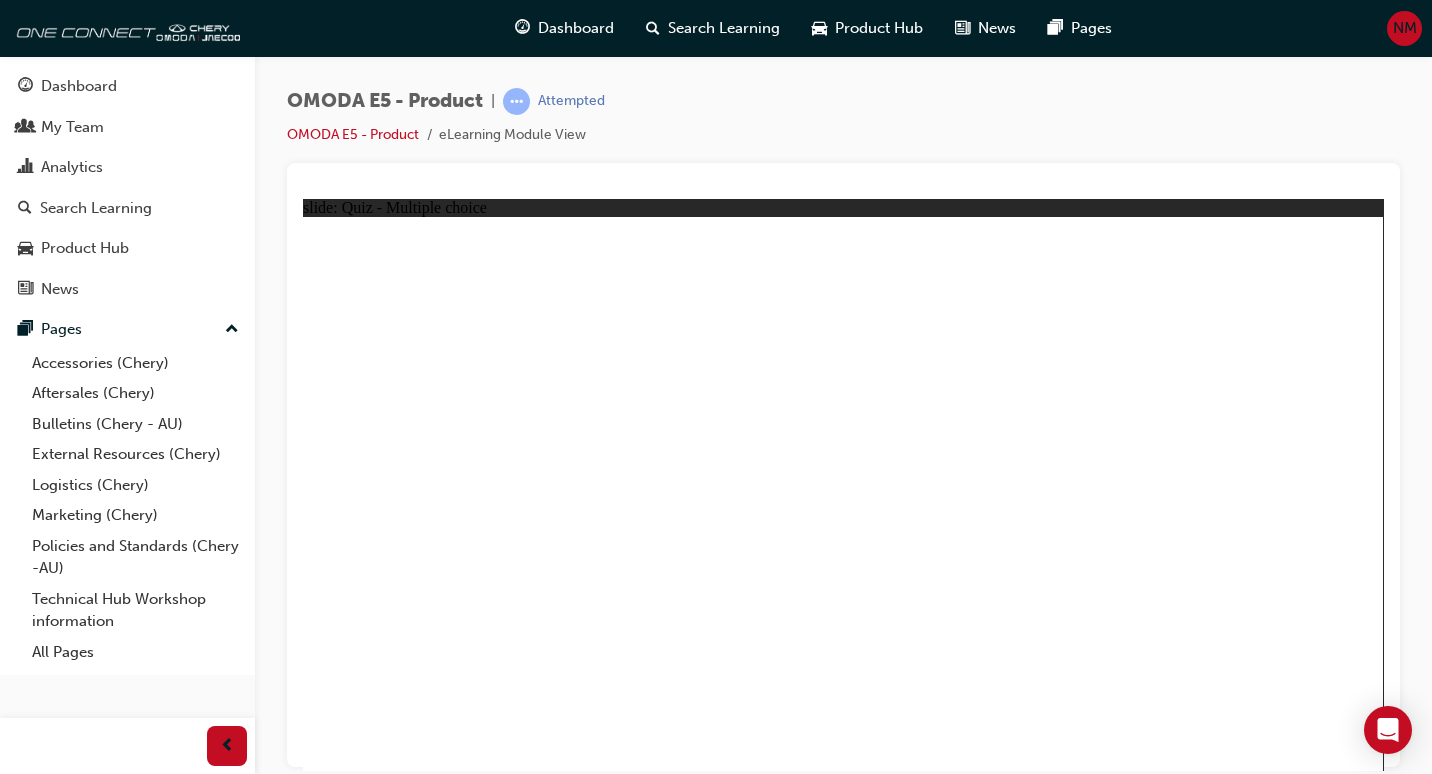 click 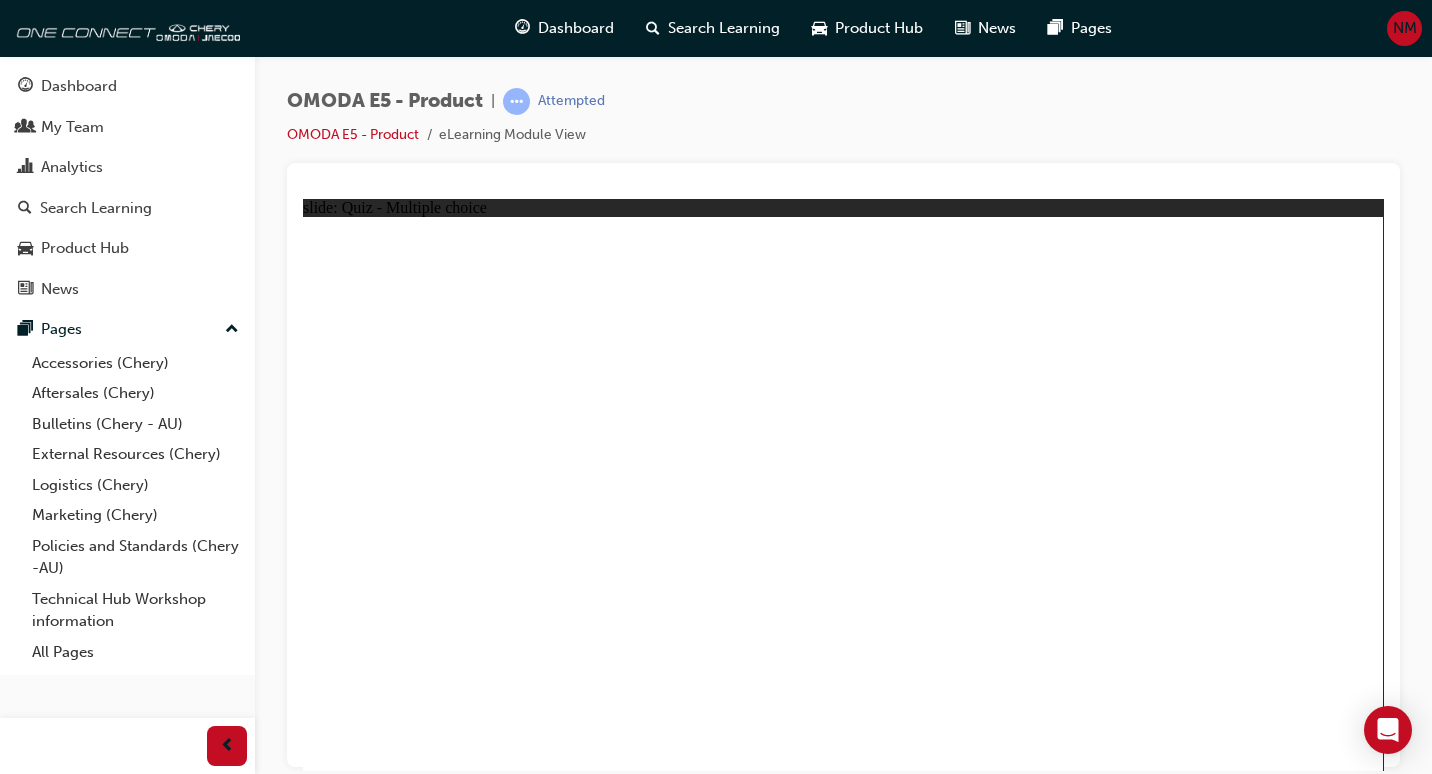click 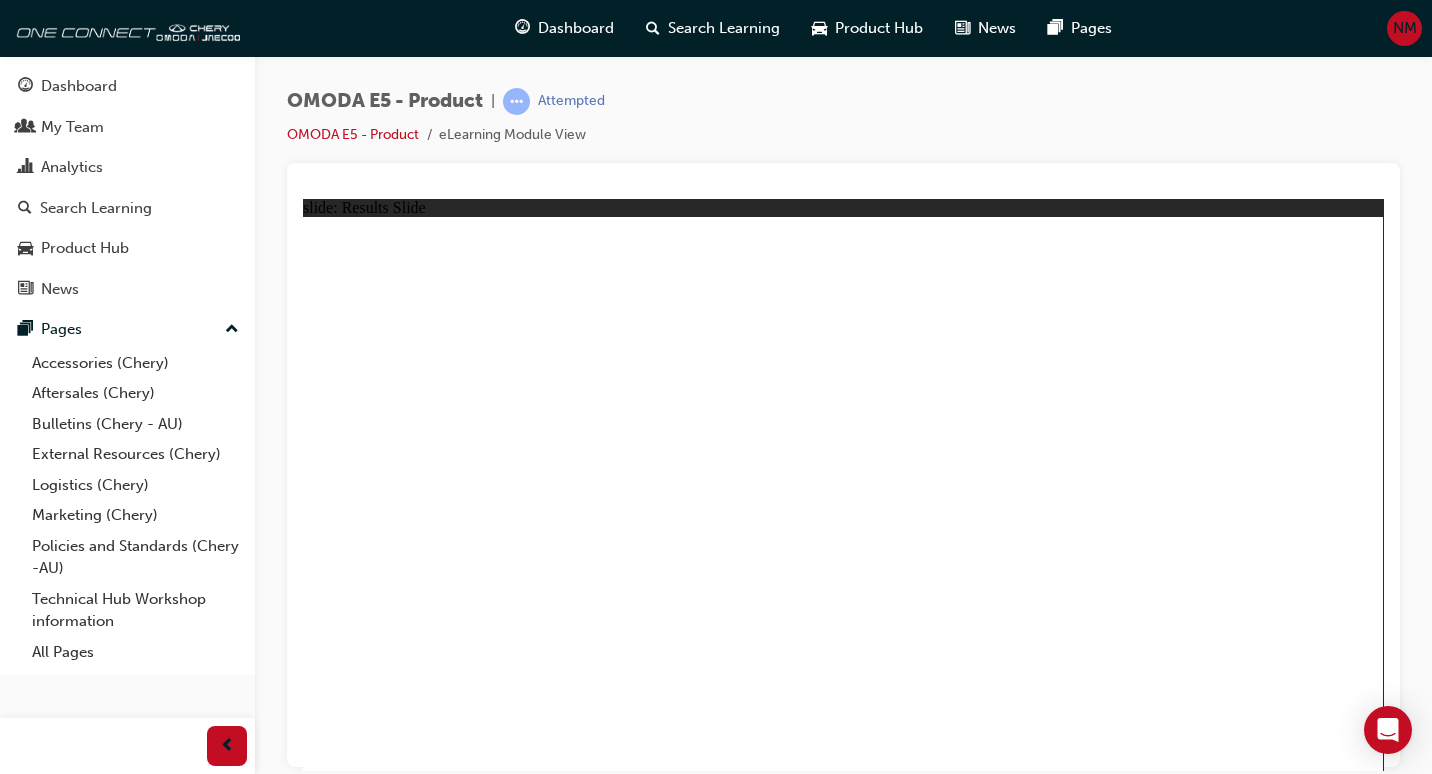 click 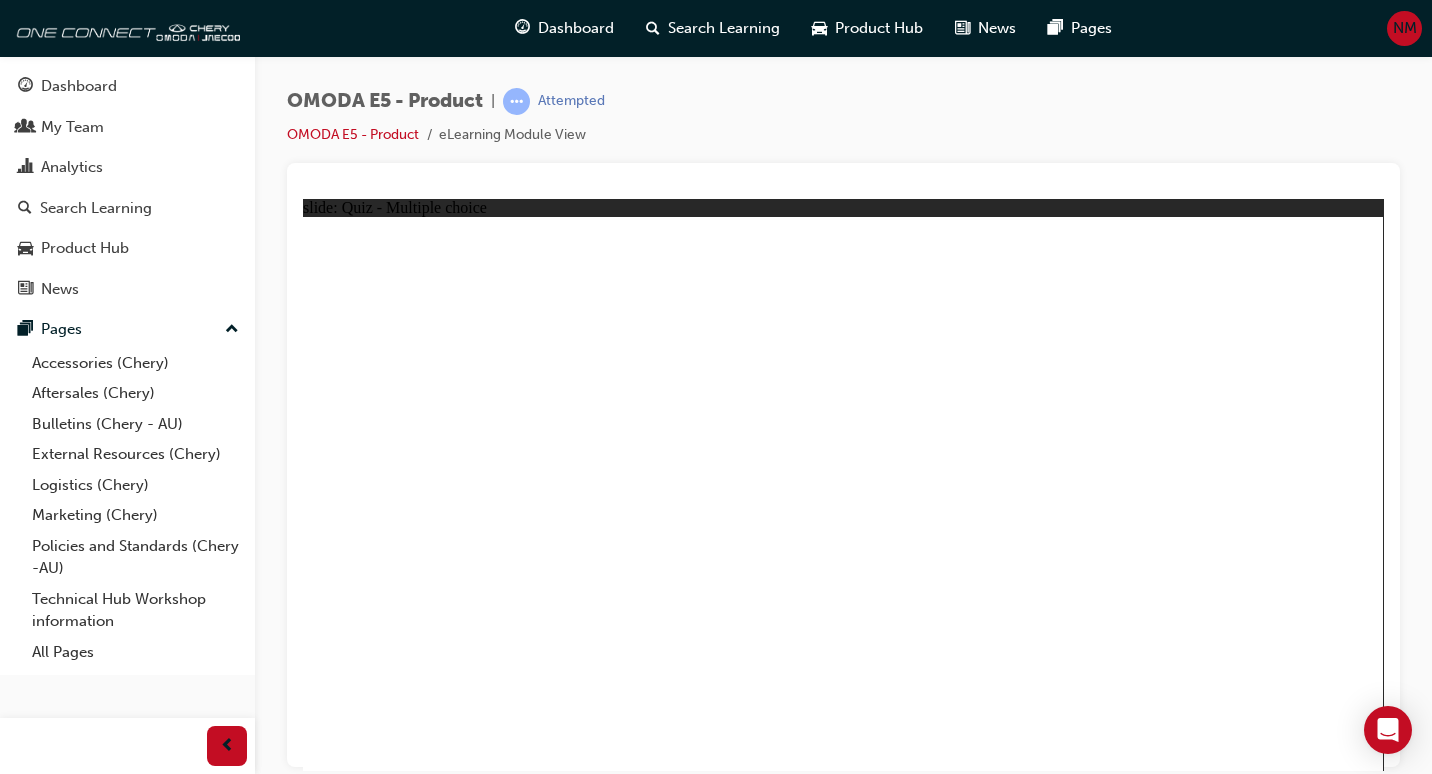 click 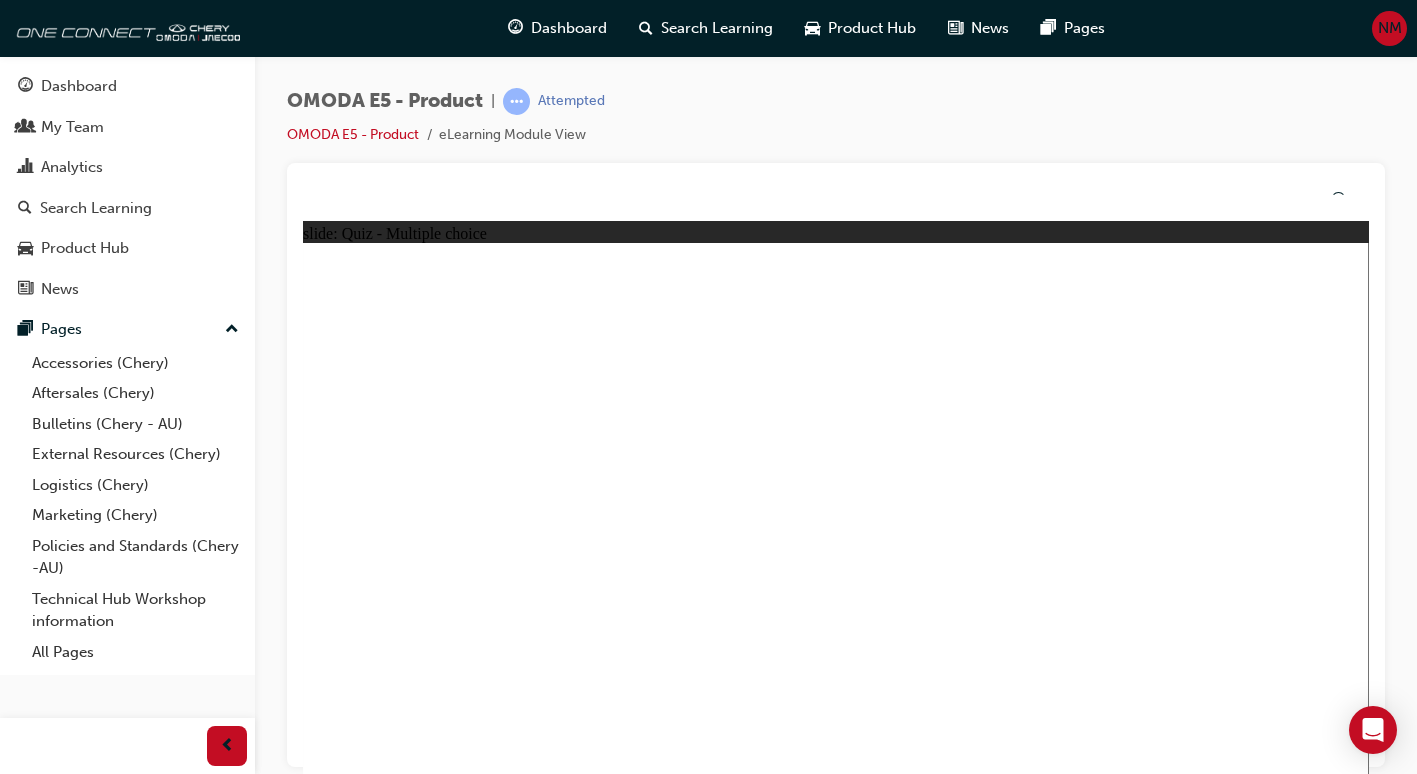 click 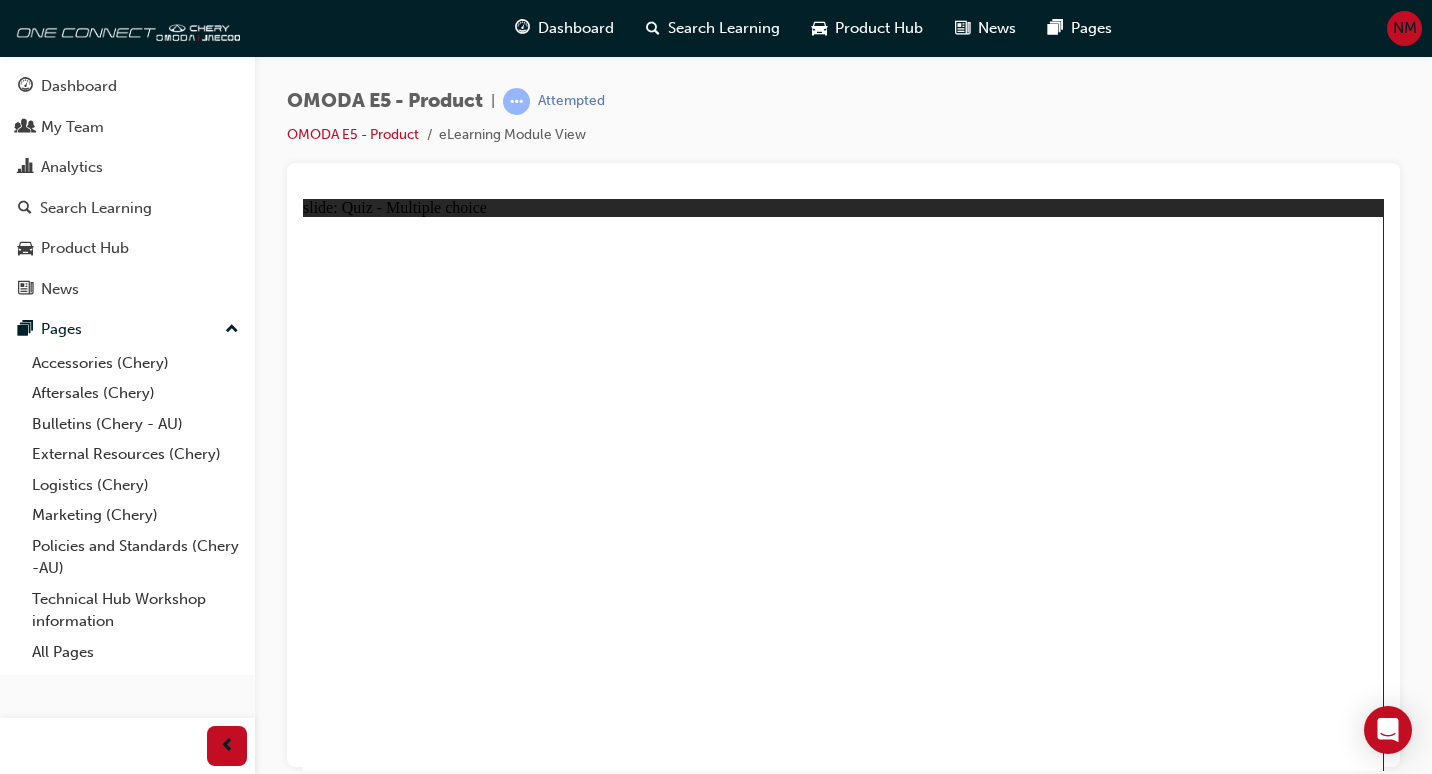 click 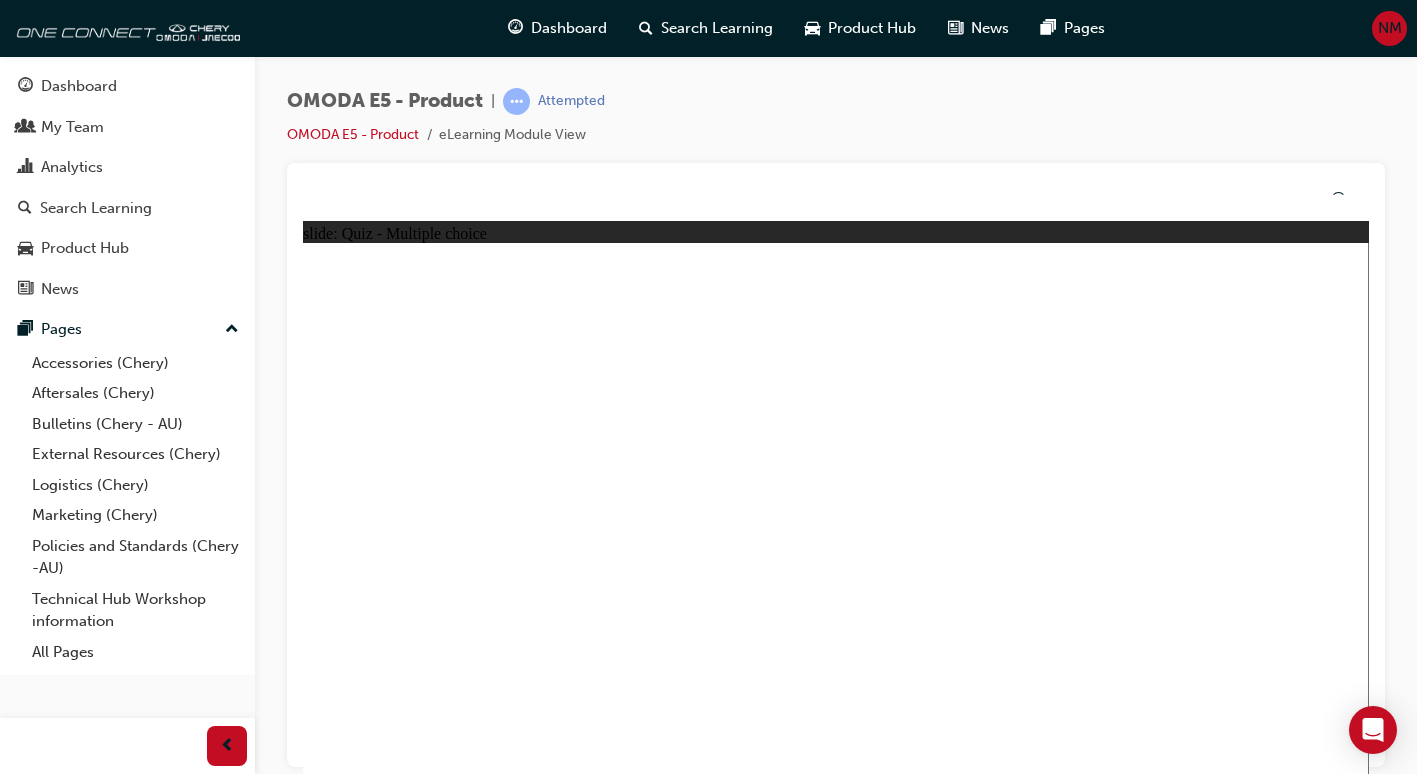 click 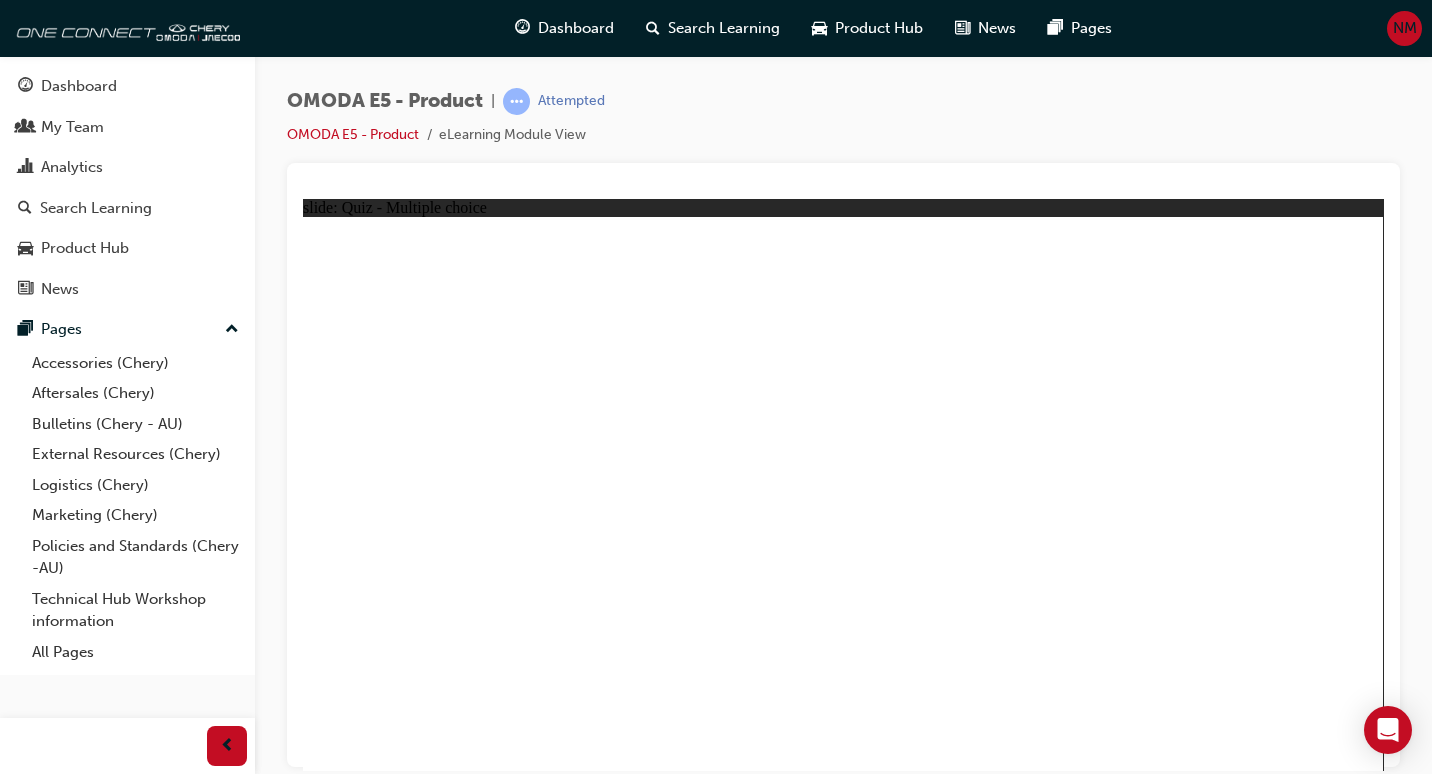 click 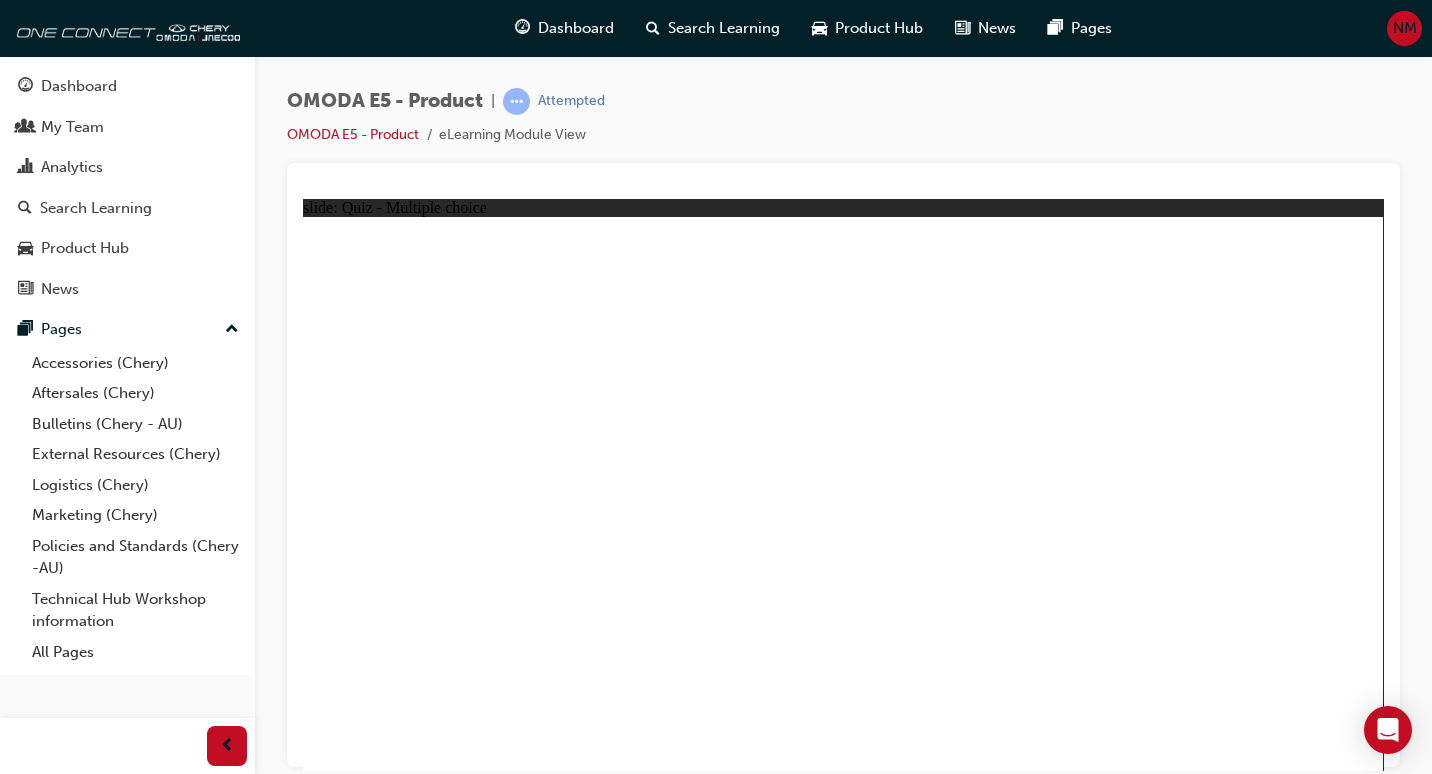 click 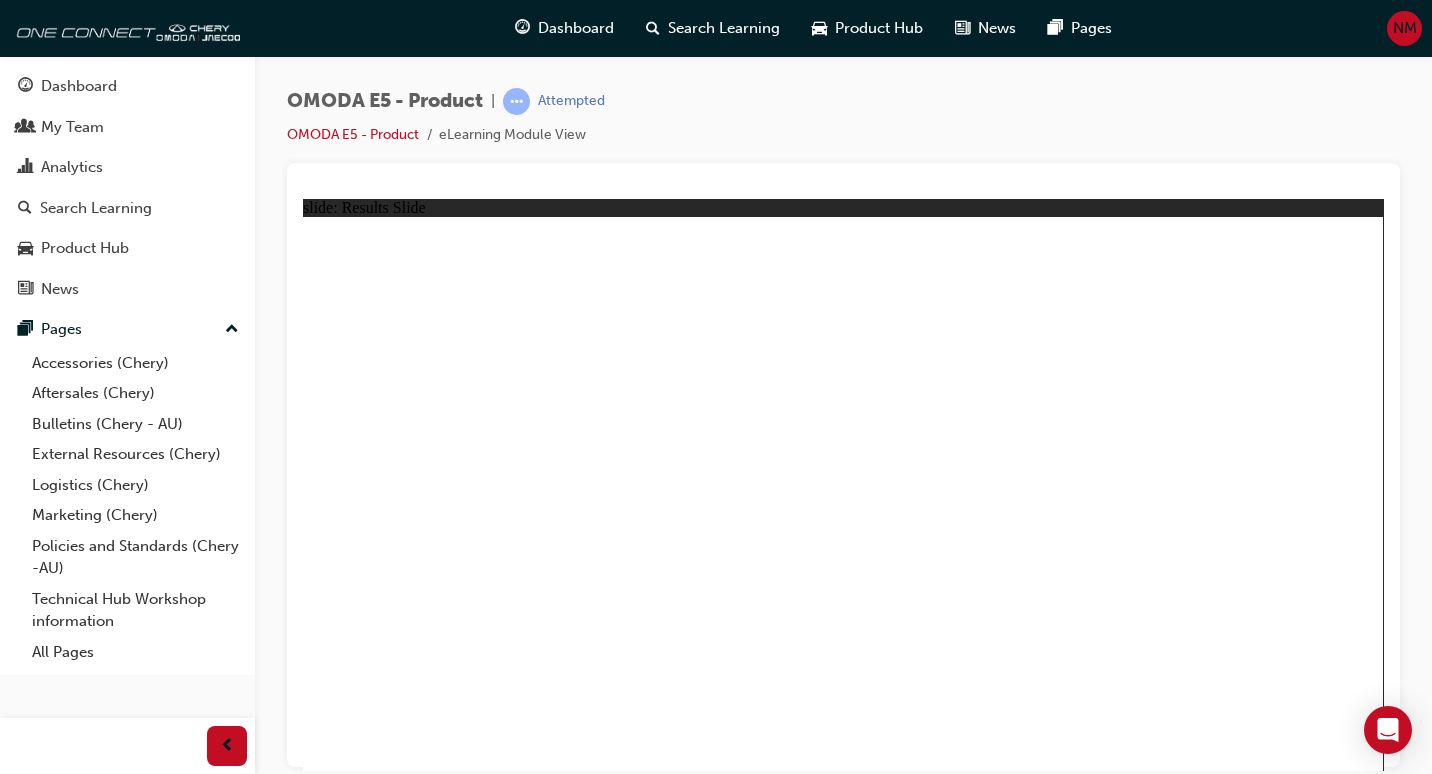click 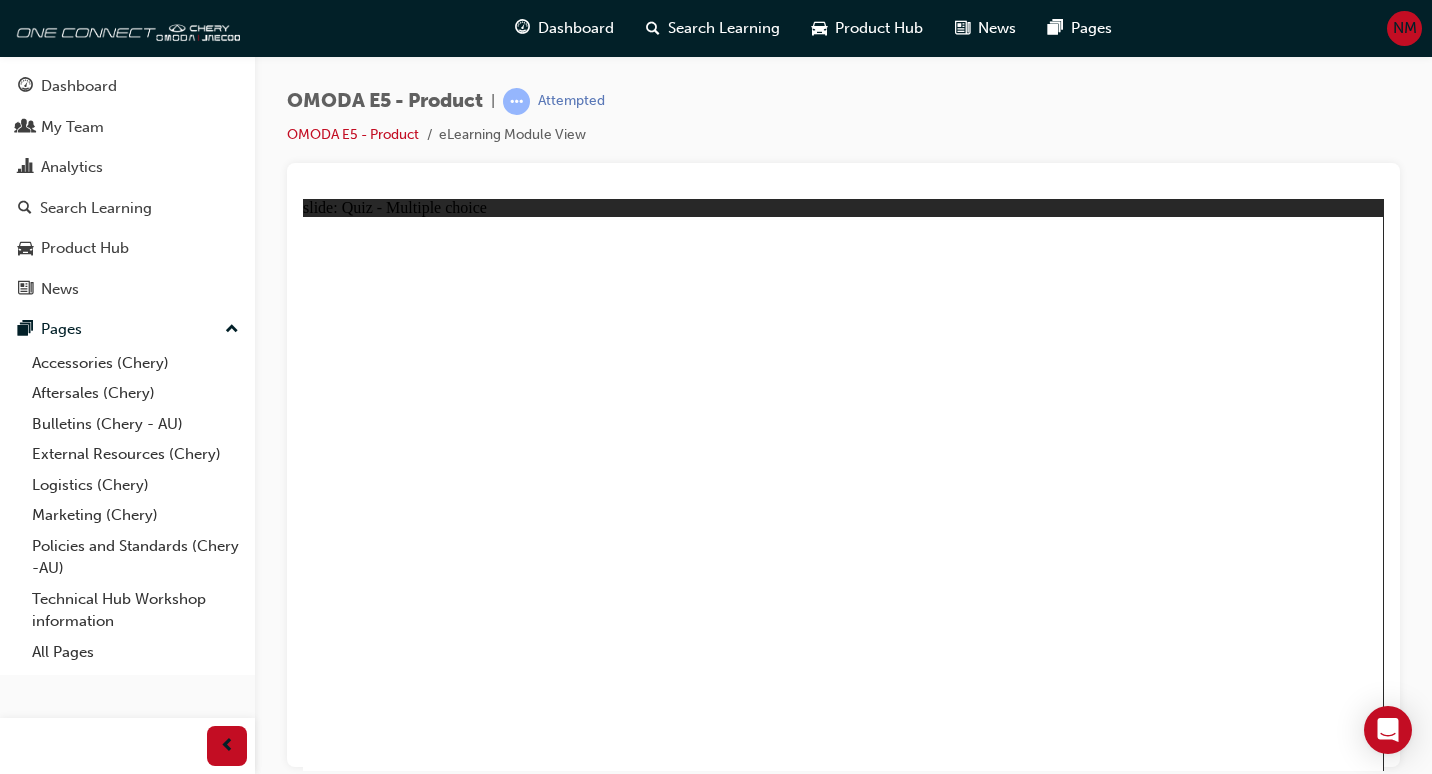 click 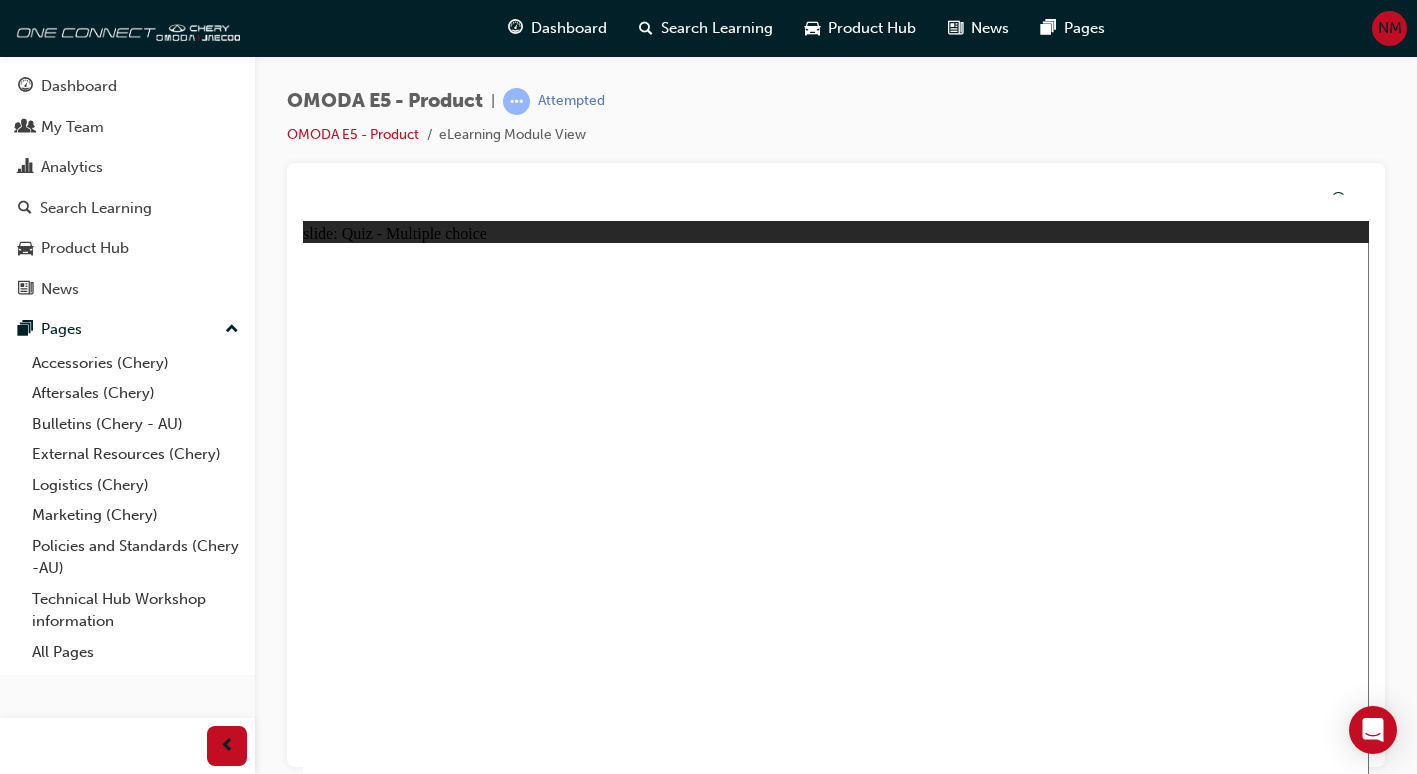 click 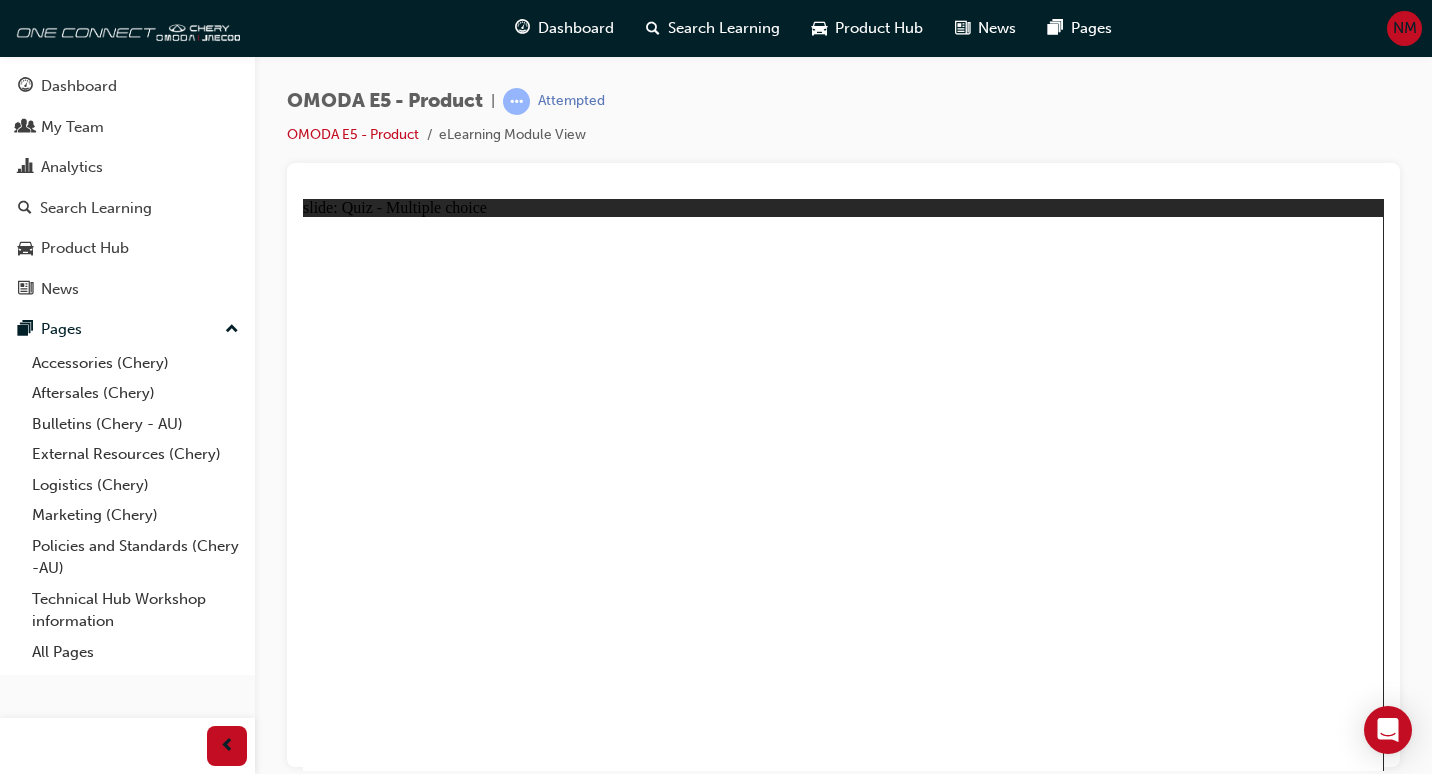 click 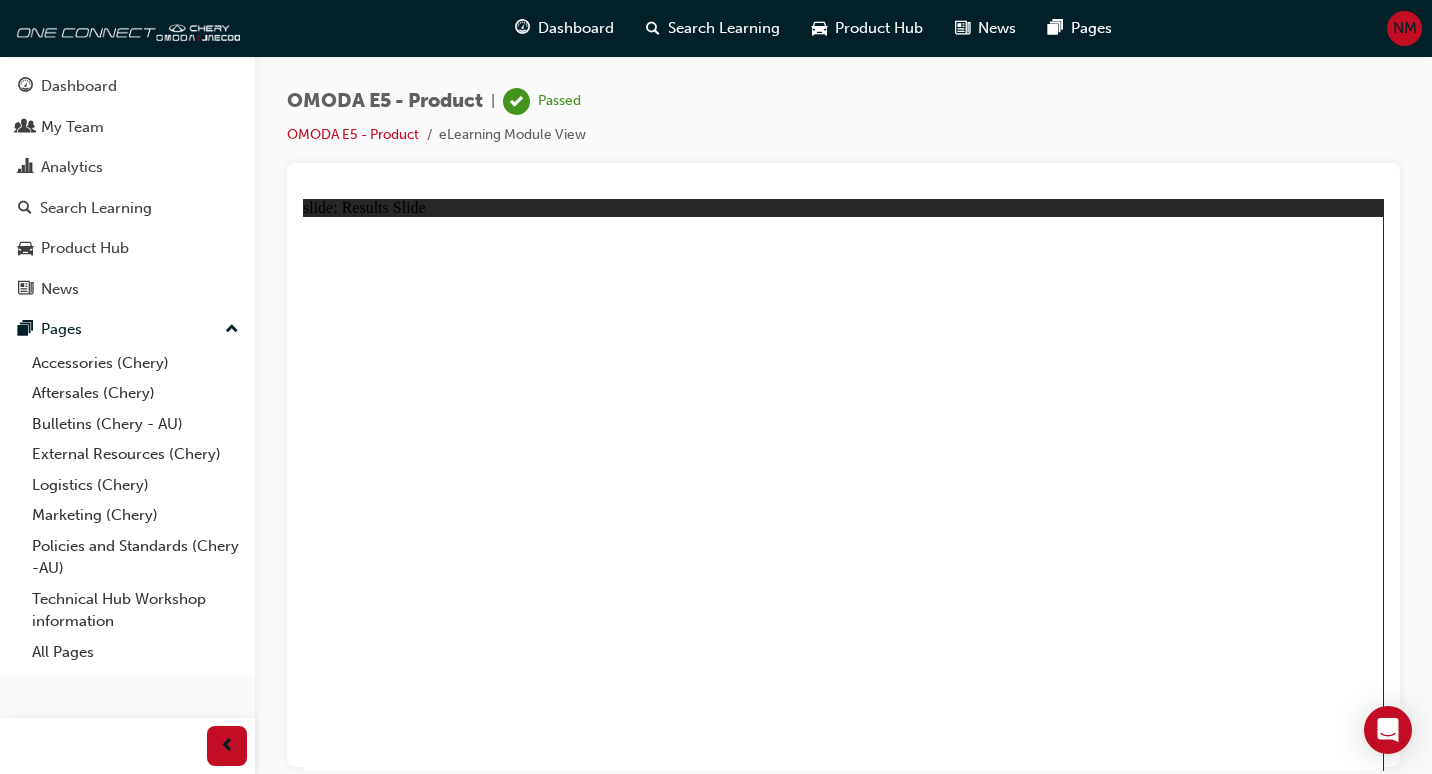 click 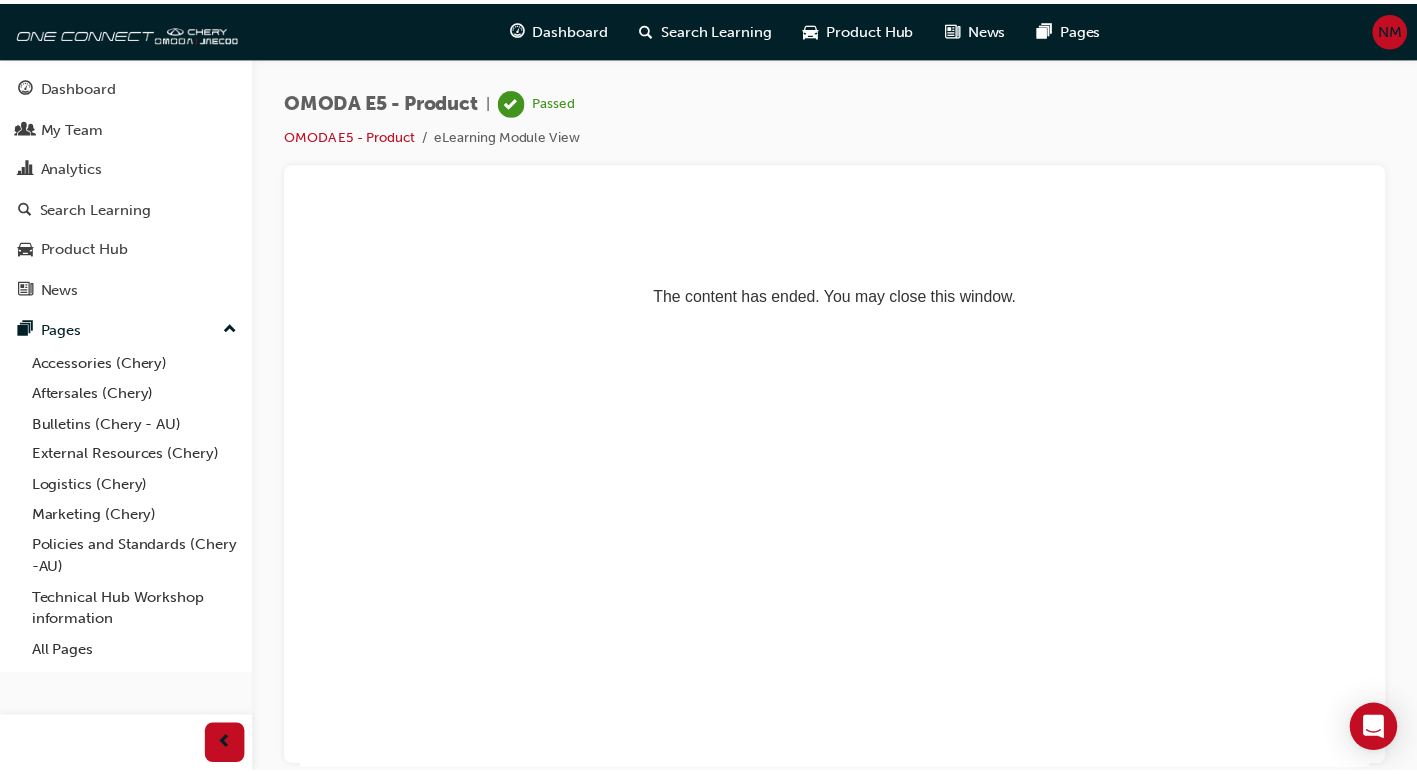 scroll, scrollTop: 0, scrollLeft: 0, axis: both 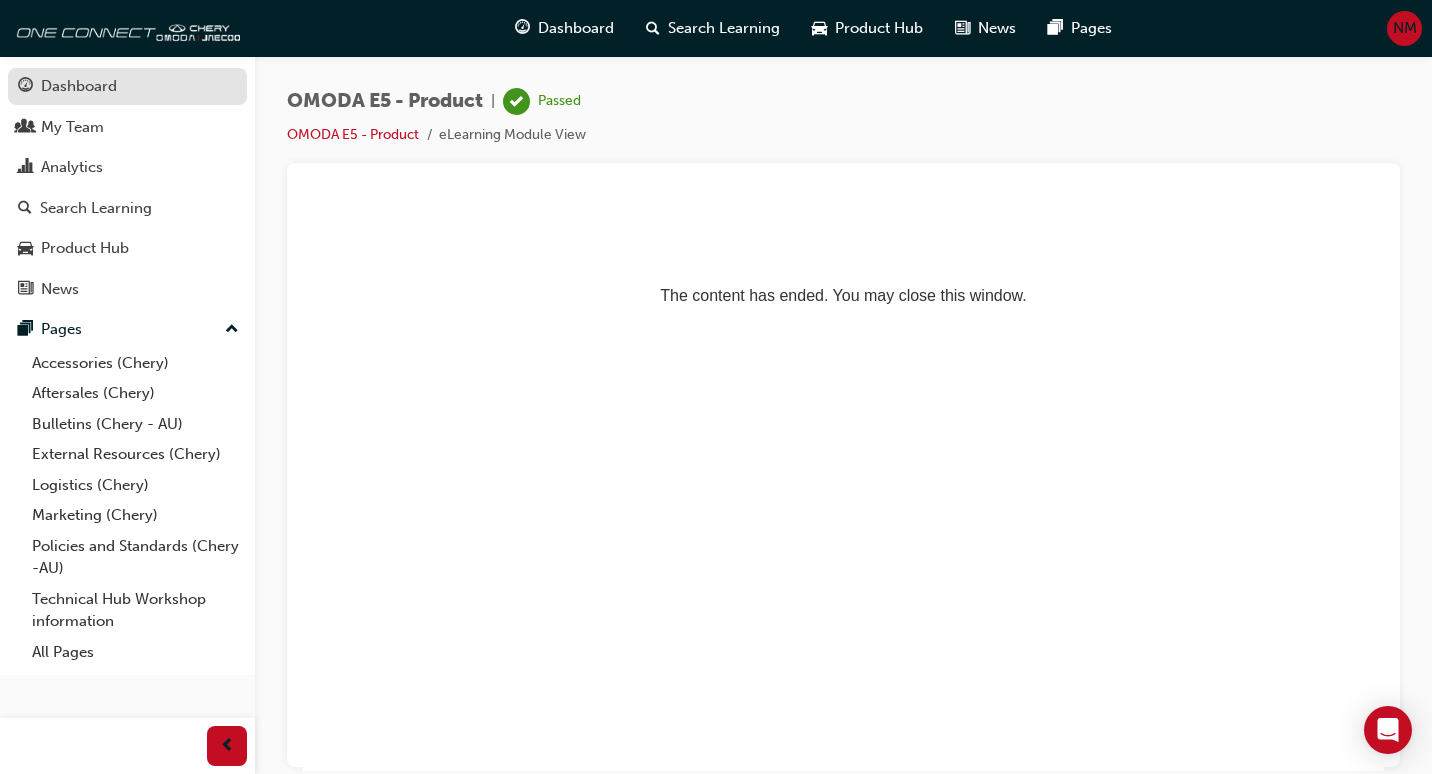 click on "Dashboard" at bounding box center (127, 86) 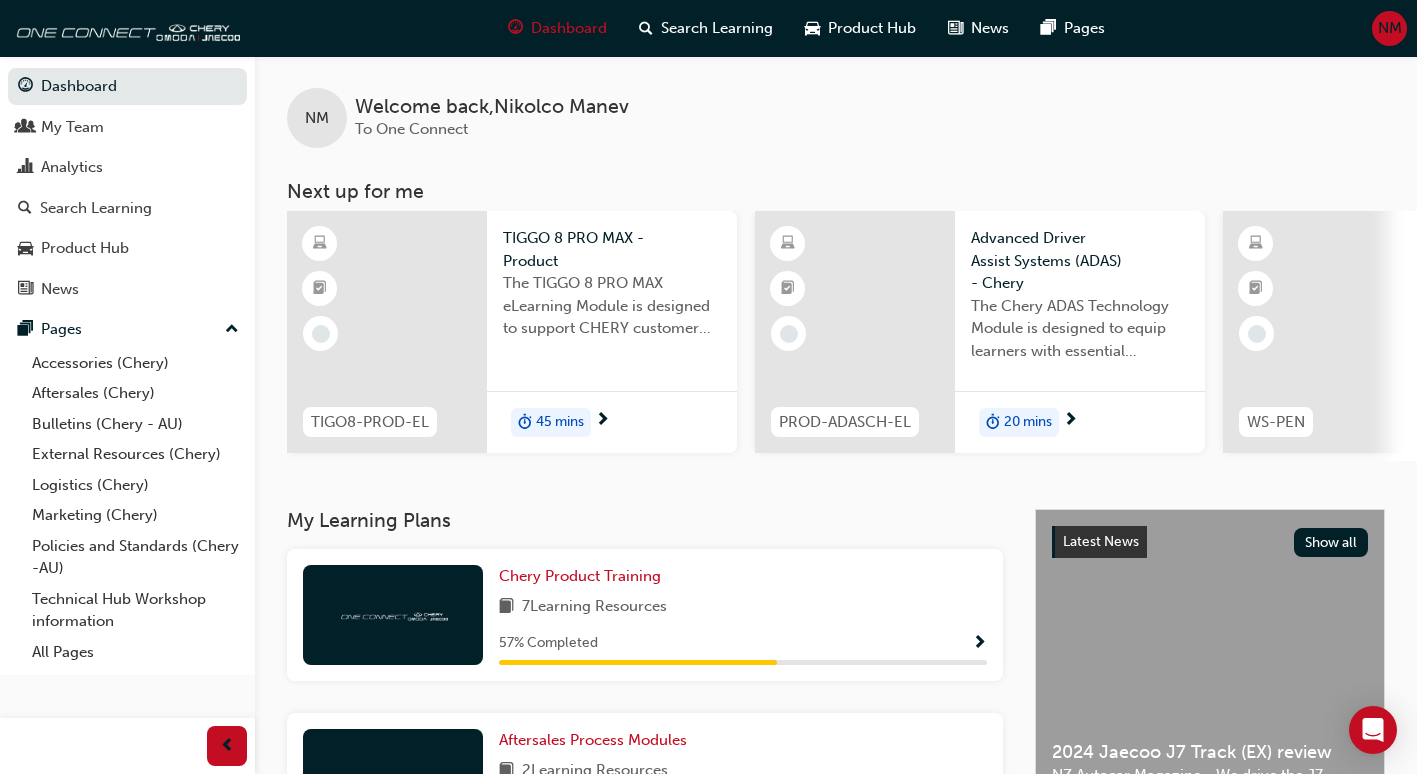 scroll, scrollTop: 421, scrollLeft: 0, axis: vertical 